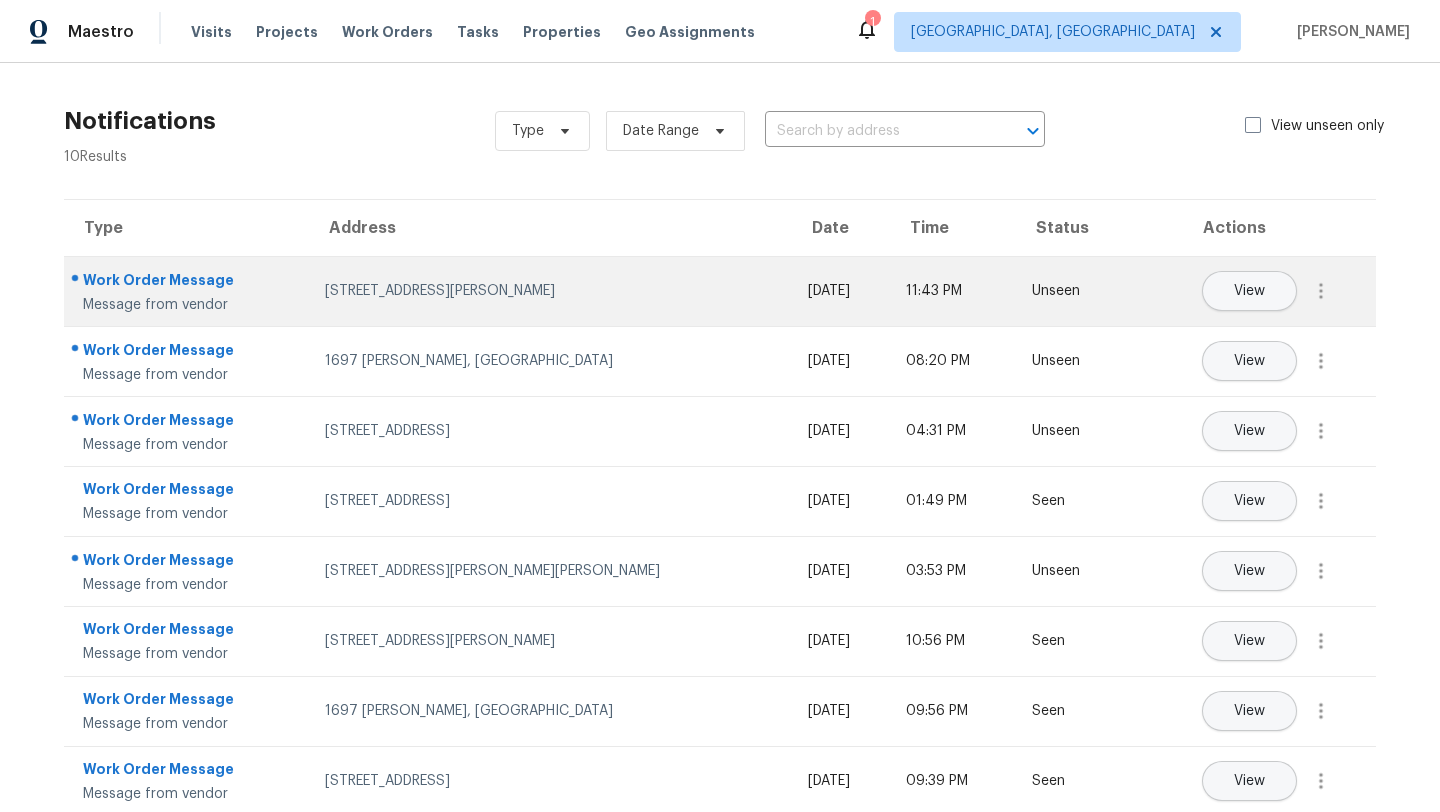 scroll, scrollTop: 0, scrollLeft: 0, axis: both 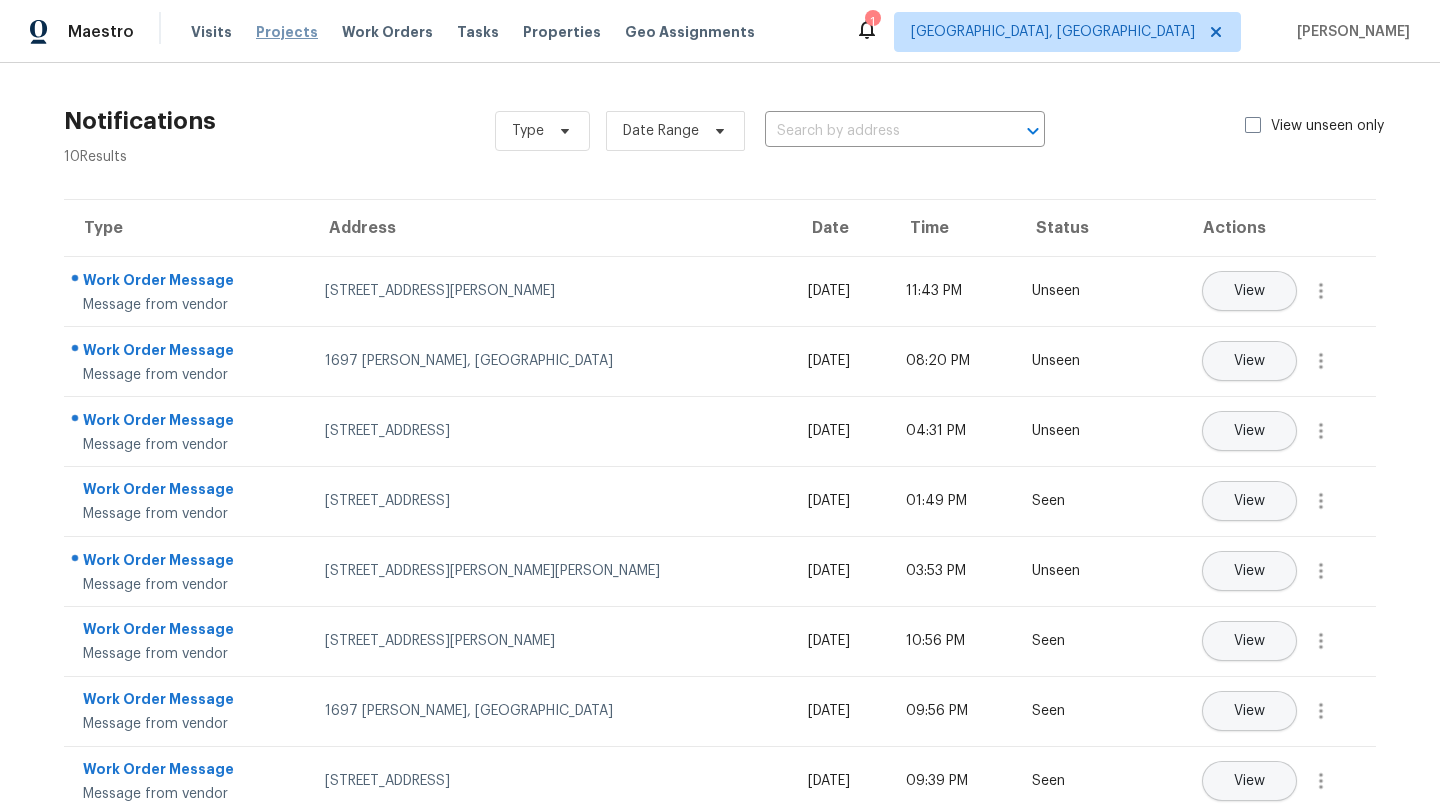 click on "Projects" at bounding box center [287, 32] 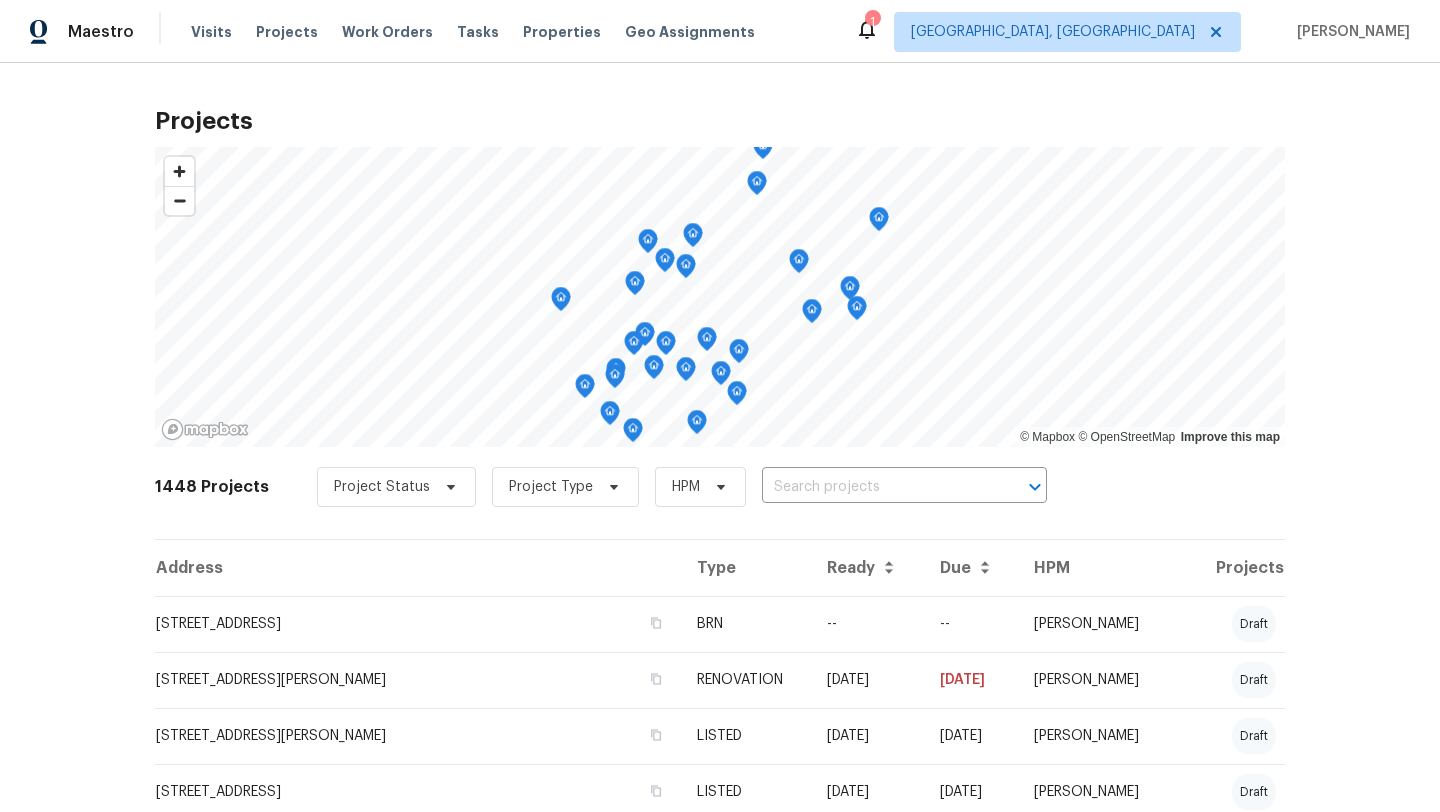 click on "Projects © Mapbox   © OpenStreetMap   Improve this map 1448 Projects Project Status Project Type HPM ​ Address Type Ready Due HPM Projects [STREET_ADDRESS] BRN -- -- [PERSON_NAME] draft [STREET_ADDRESS][PERSON_NAME] RENOVATION [DATE] [DATE] [PERSON_NAME] draft [STREET_ADDRESS][PERSON_NAME] LISTED [DATE] [DATE] [PERSON_NAME] draft [STREET_ADDRESS] LISTED [DATE] [DATE] [PERSON_NAME] [STREET_ADDRESS] BRN -- -- [PERSON_NAME] draft [STREET_ADDRESS] LISTED [DATE] [DATE] [PERSON_NAME] in progress [STREET_ADDRESS] BRN -- [DATE] [PERSON_NAME] draft [STREET_ADDRESS][PERSON_NAME] LISTED [DATE] [DATE] [PERSON_NAME] in progress [STREET_ADDRESS][PERSON_NAME] LISTED [DATE] [DATE] [PERSON_NAME] draft [STREET_ADDRESS][PERSON_NAME] LISTED [DATE] [DATE] [PERSON_NAME] in progress [STREET_ADDRESS][PERSON_NAME] LISTED [DATE] [DATE] [PERSON_NAME] draft BRN -- -- draft" at bounding box center [720, 437] 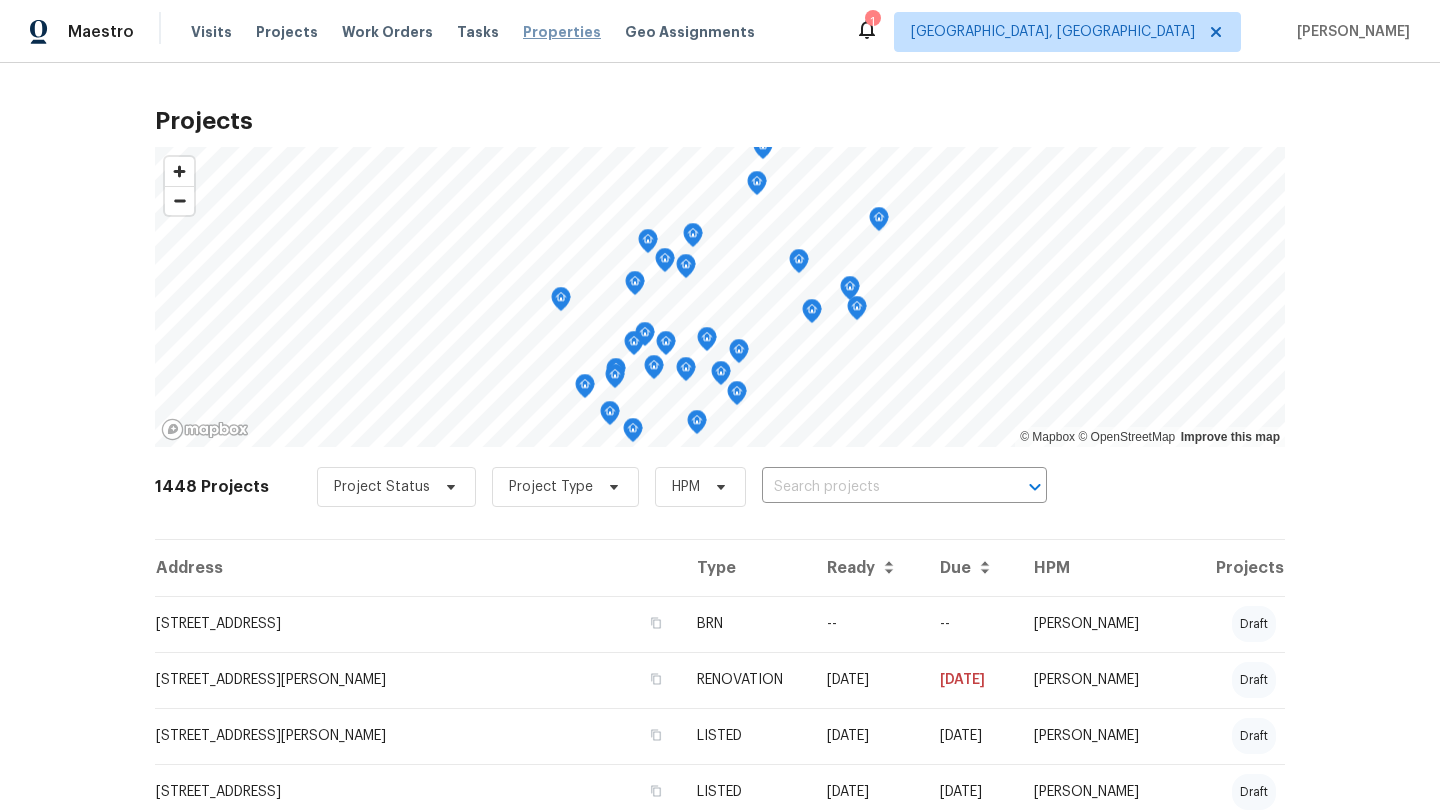 click on "Properties" at bounding box center (562, 32) 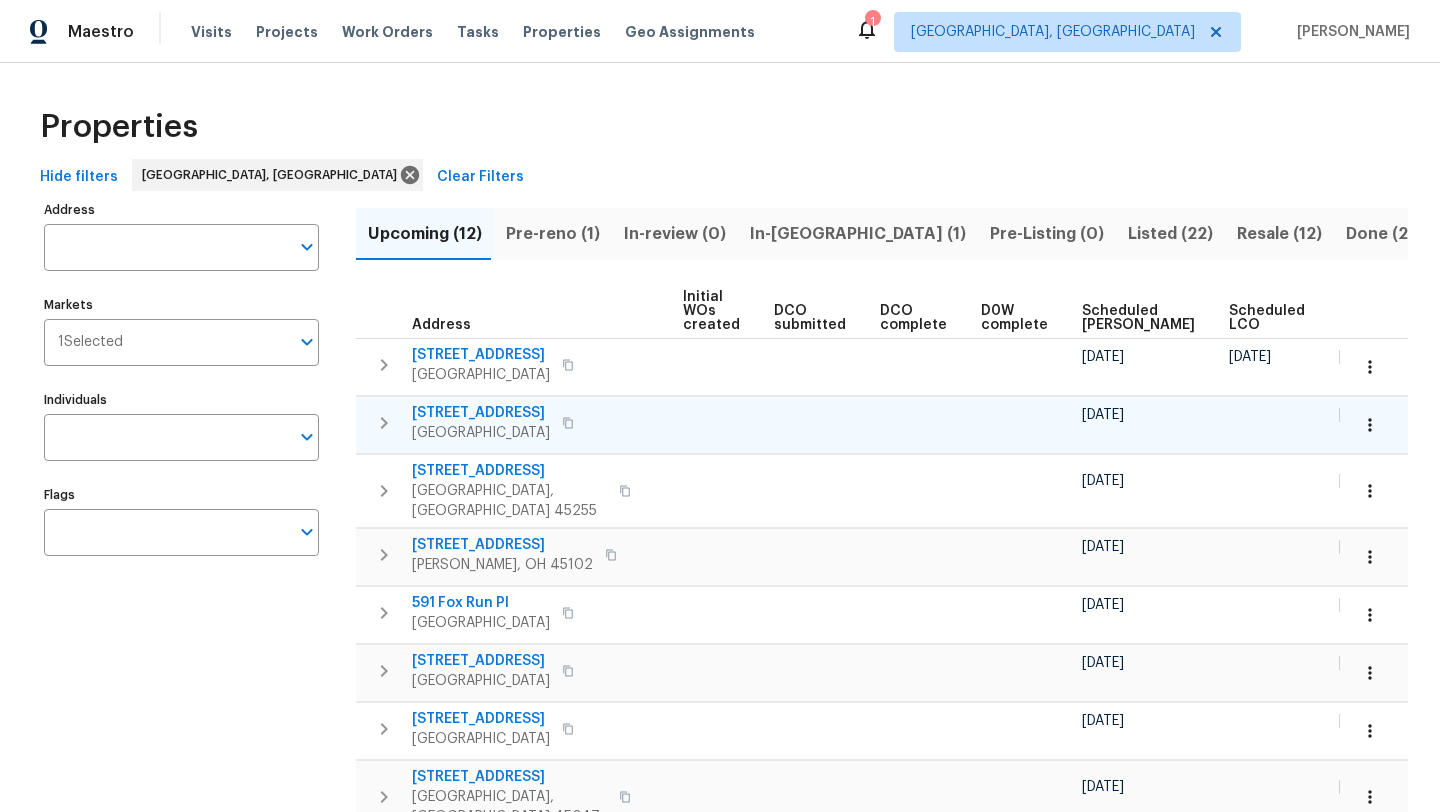 scroll, scrollTop: 0, scrollLeft: 221, axis: horizontal 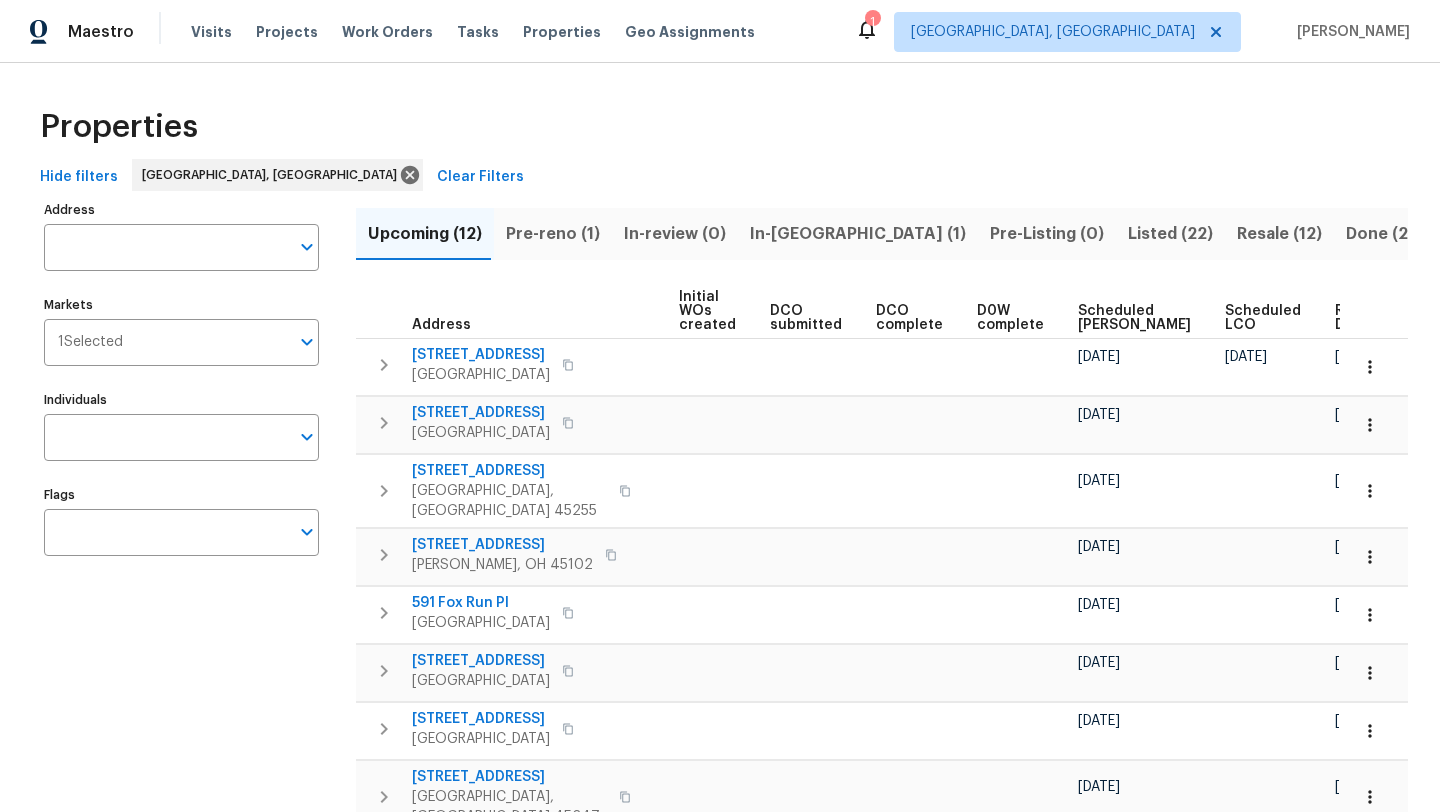 click on "Ready Date" at bounding box center (1357, 318) 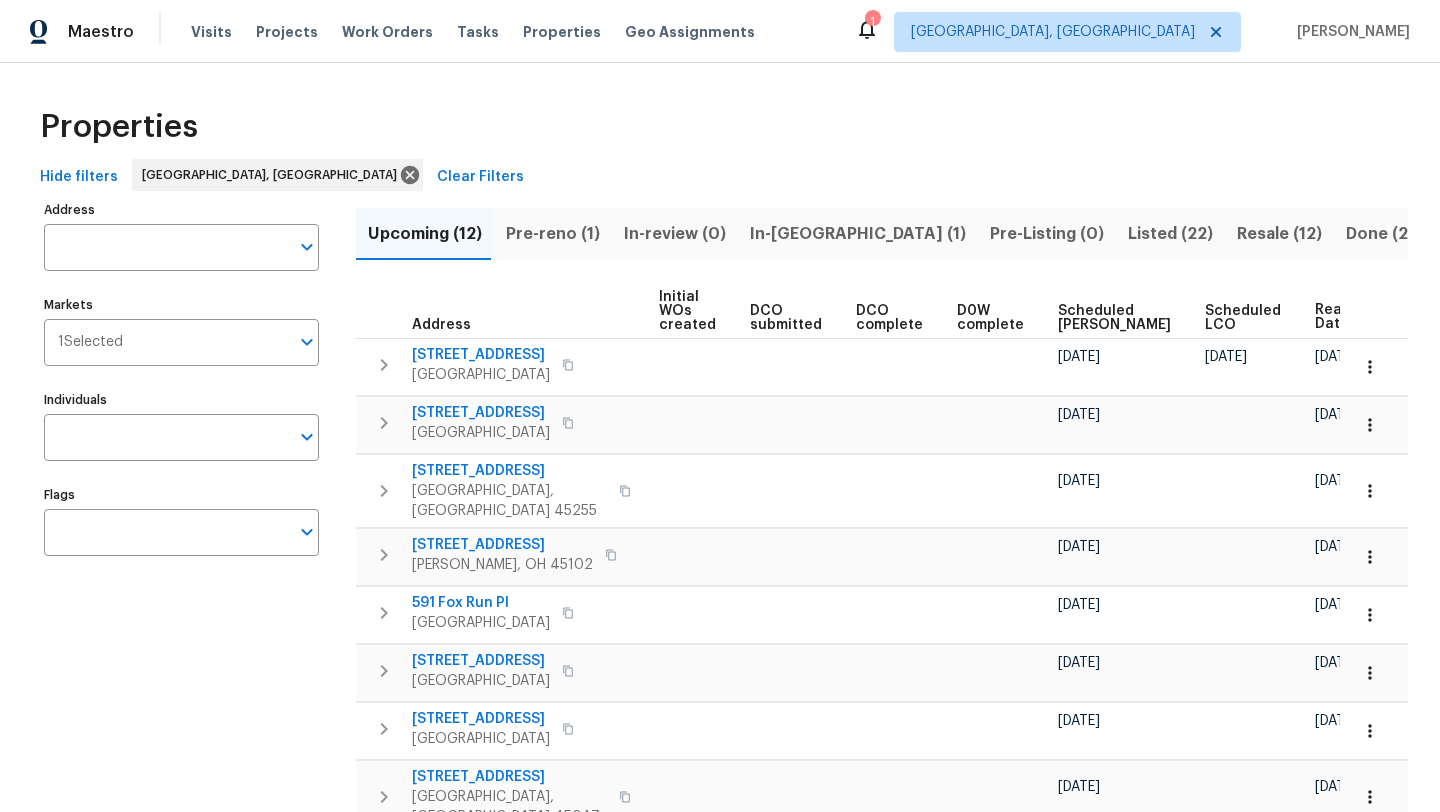 scroll, scrollTop: 0, scrollLeft: 243, axis: horizontal 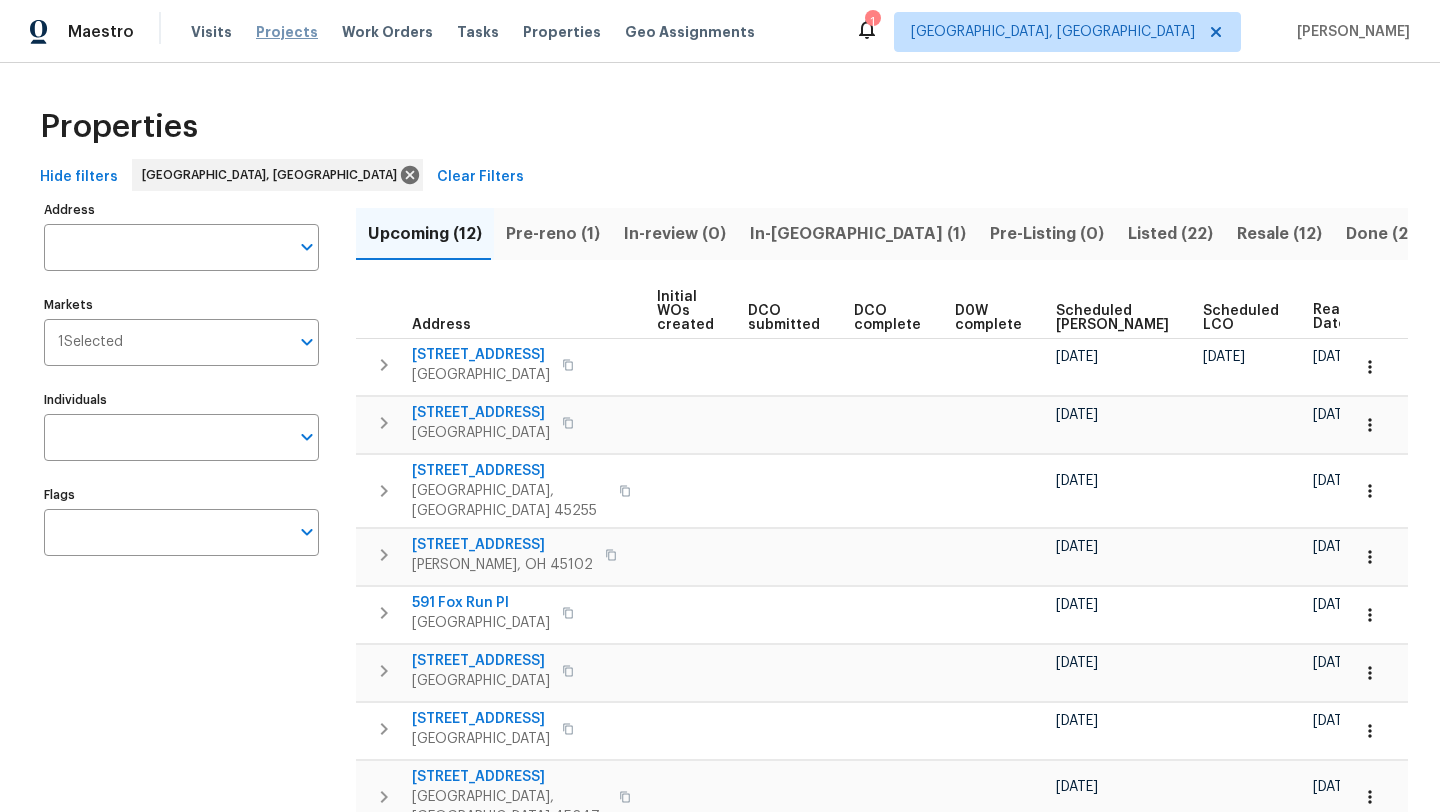 click on "Projects" at bounding box center (287, 32) 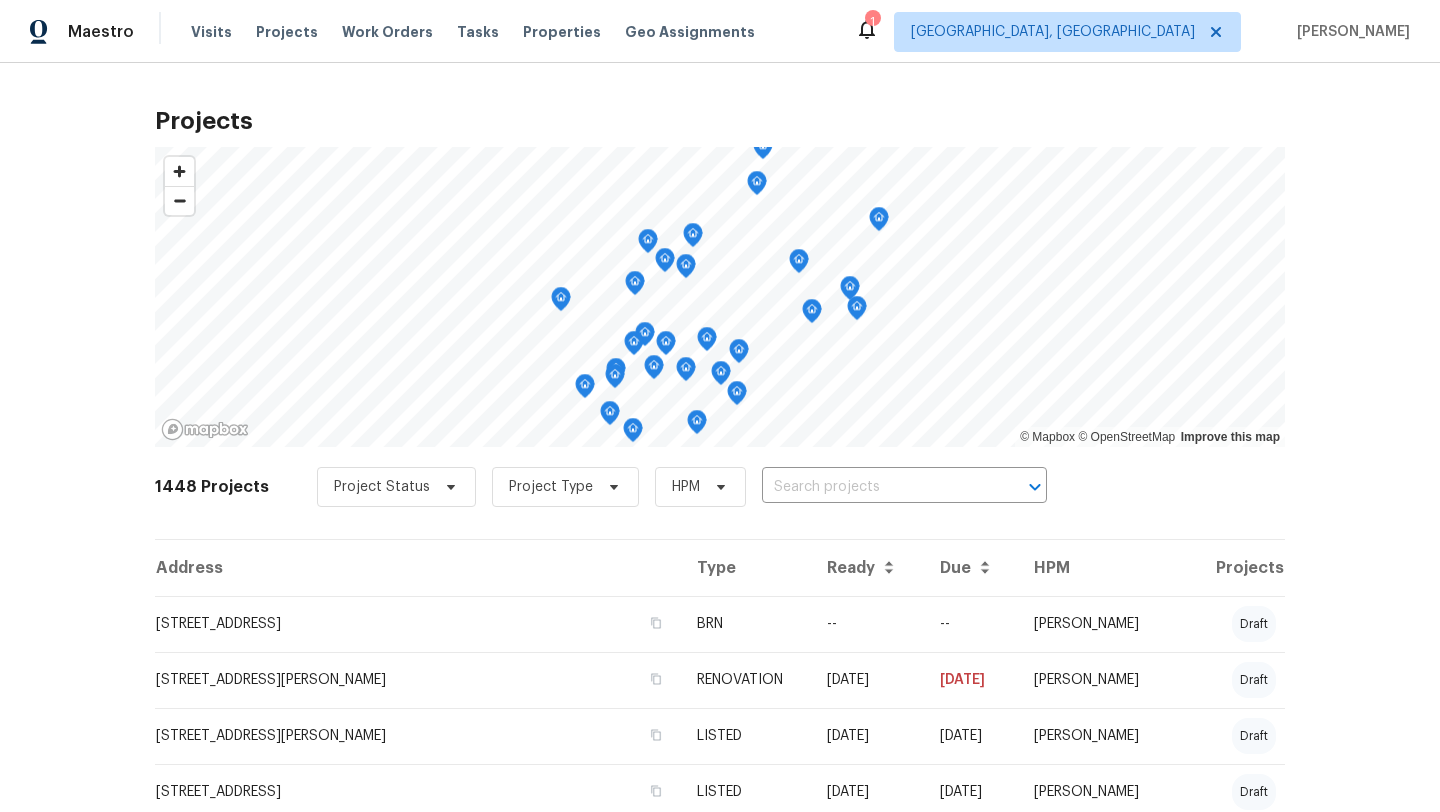 click on "1" at bounding box center [872, 22] 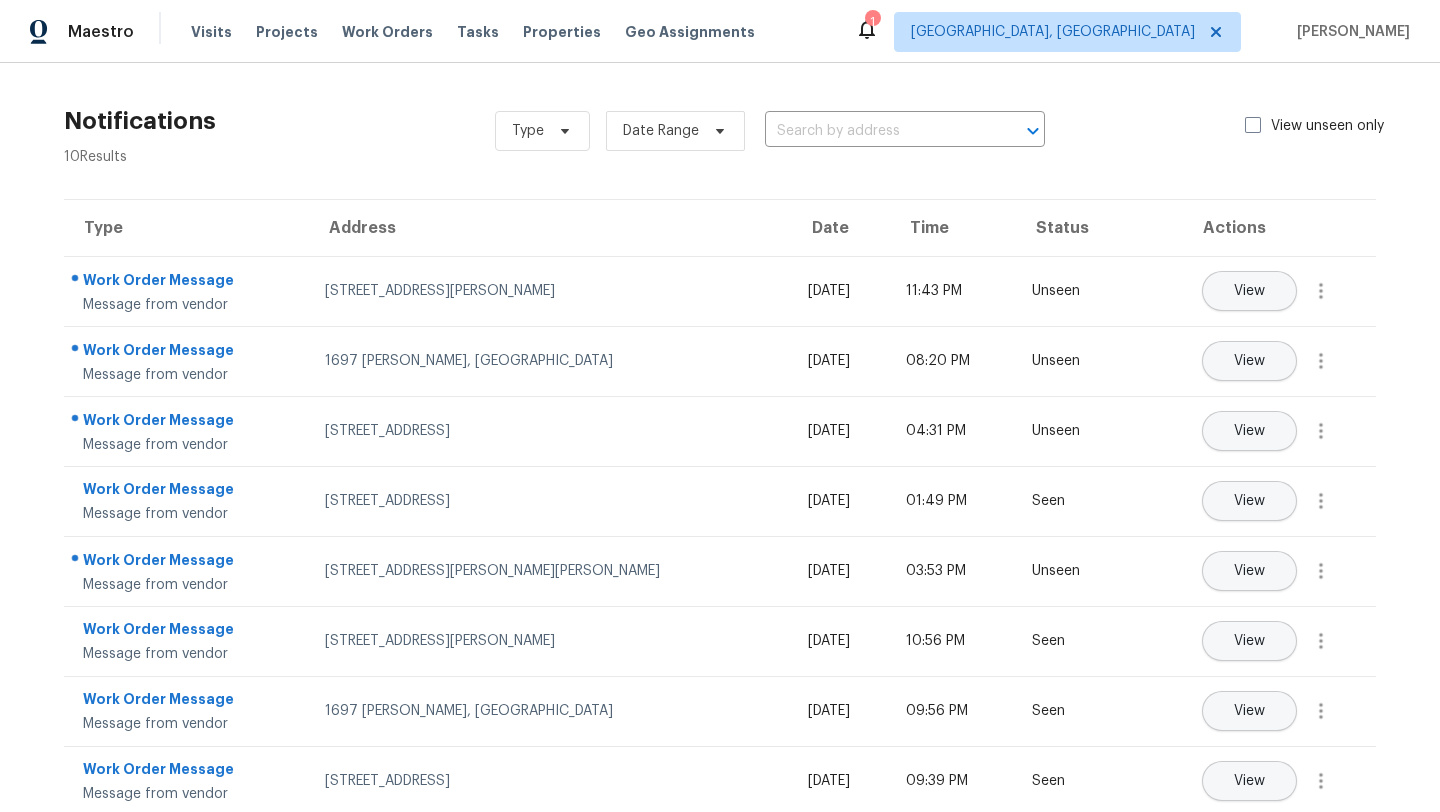click on "Visits Projects Work Orders Tasks Properties Geo Assignments" at bounding box center [485, 32] 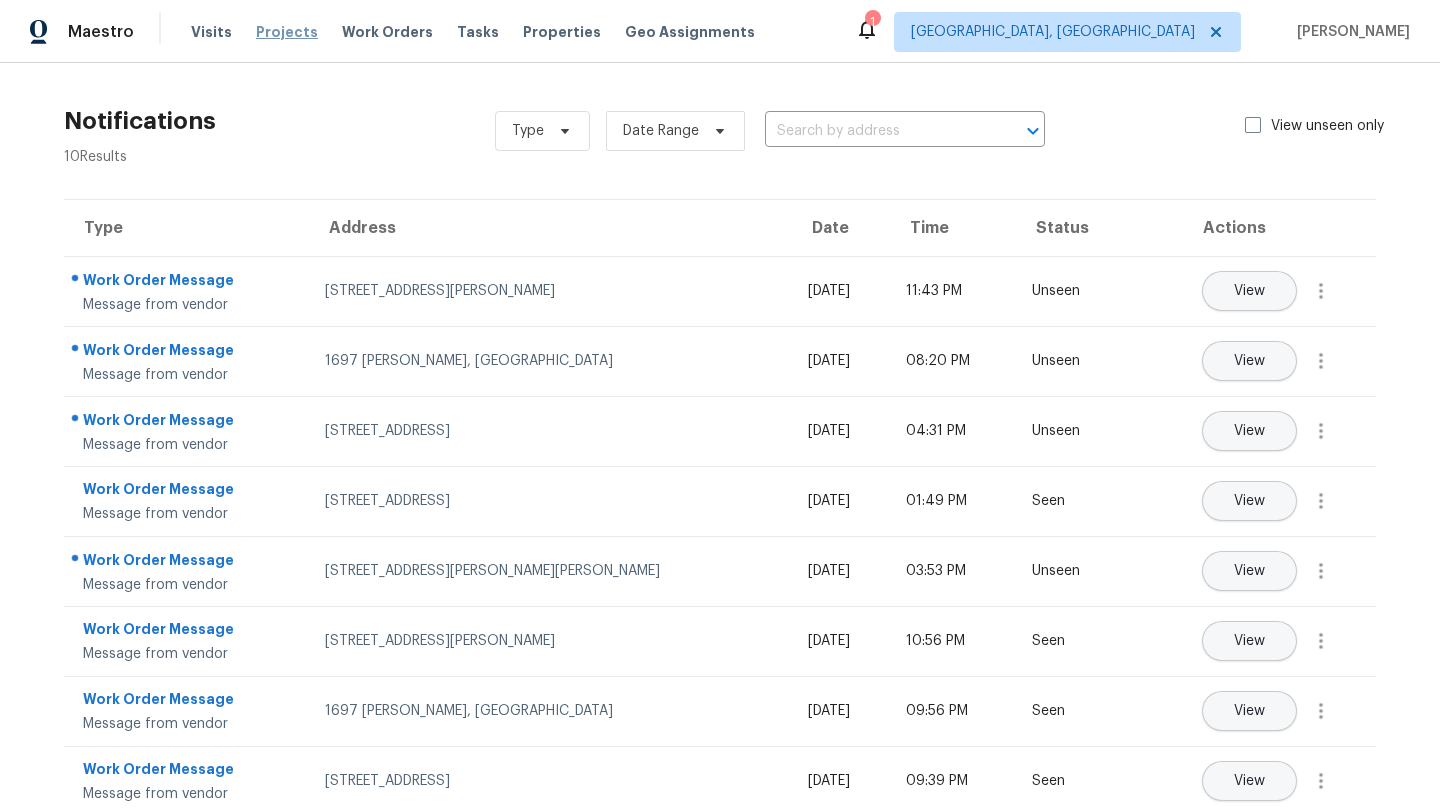 click on "Projects" at bounding box center (287, 32) 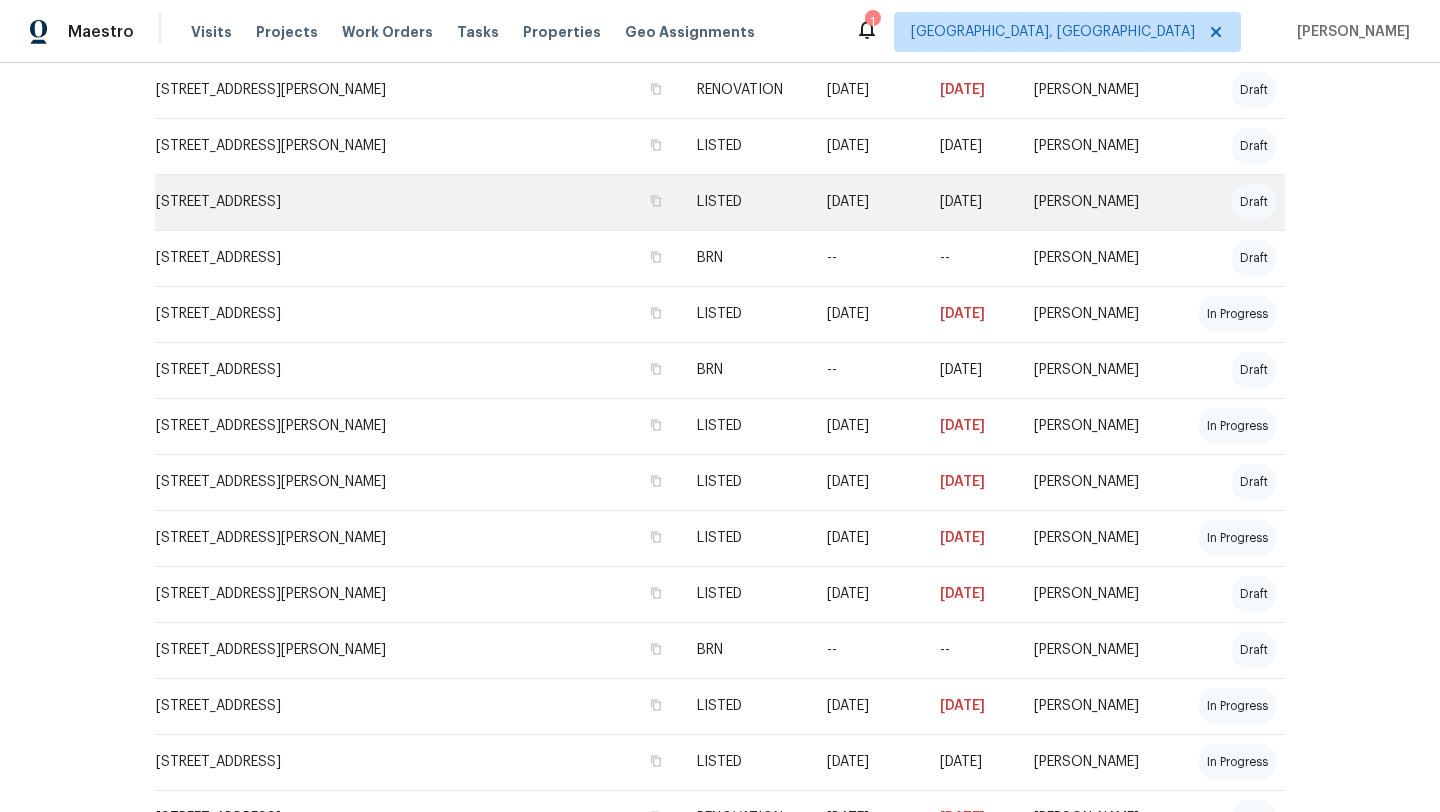 scroll, scrollTop: 606, scrollLeft: 0, axis: vertical 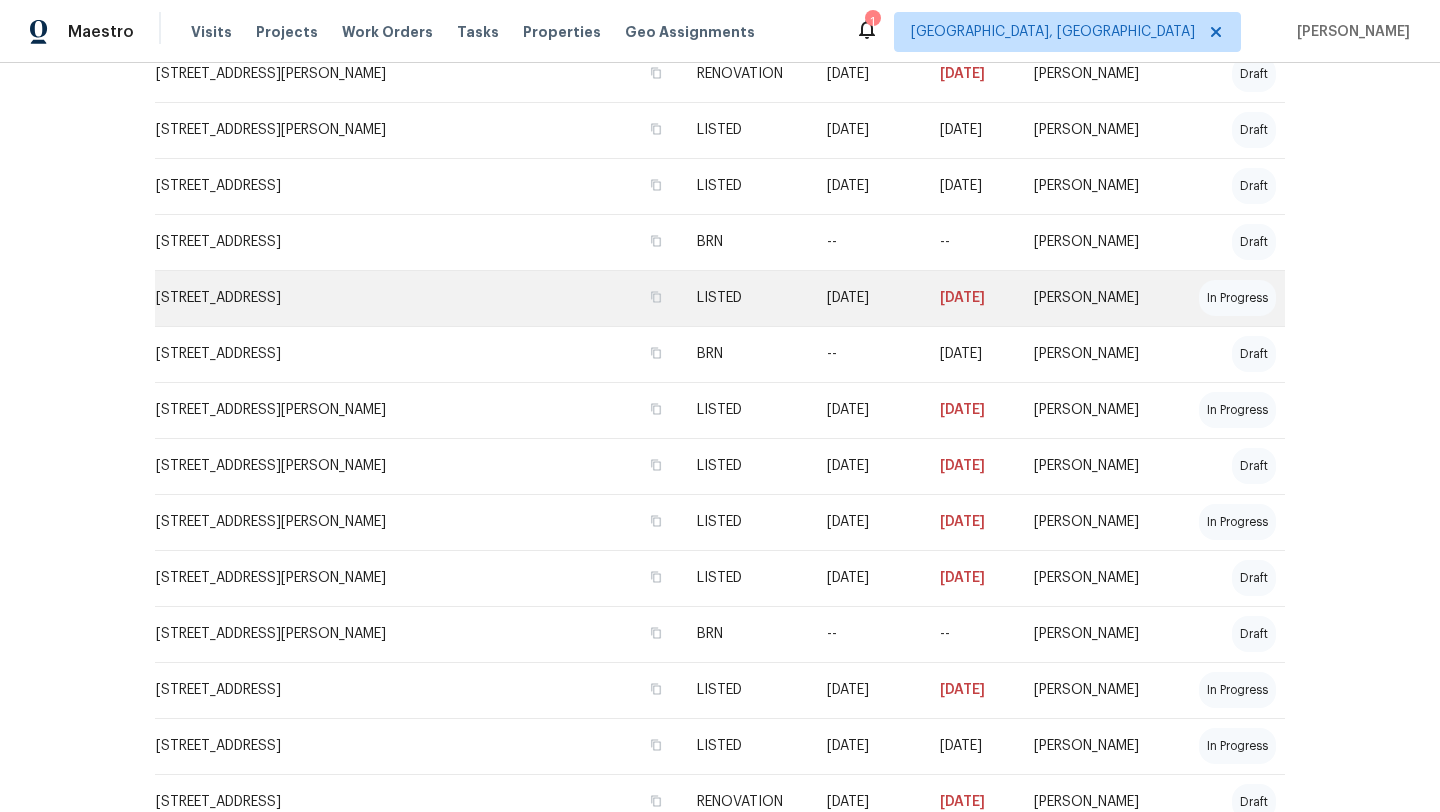click on "[STREET_ADDRESS]" at bounding box center (418, 298) 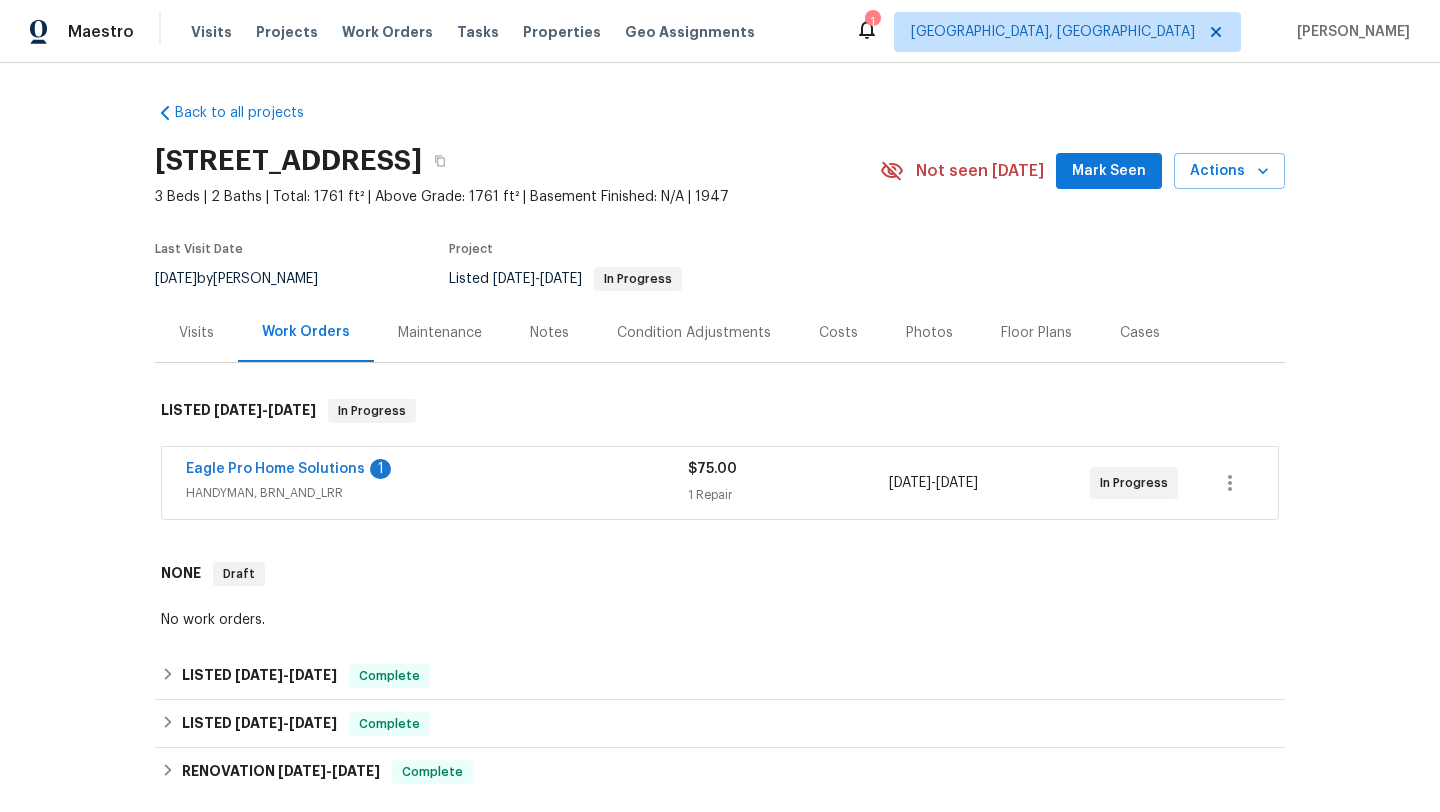 click on "Eagle Pro Home Solutions" at bounding box center (275, 469) 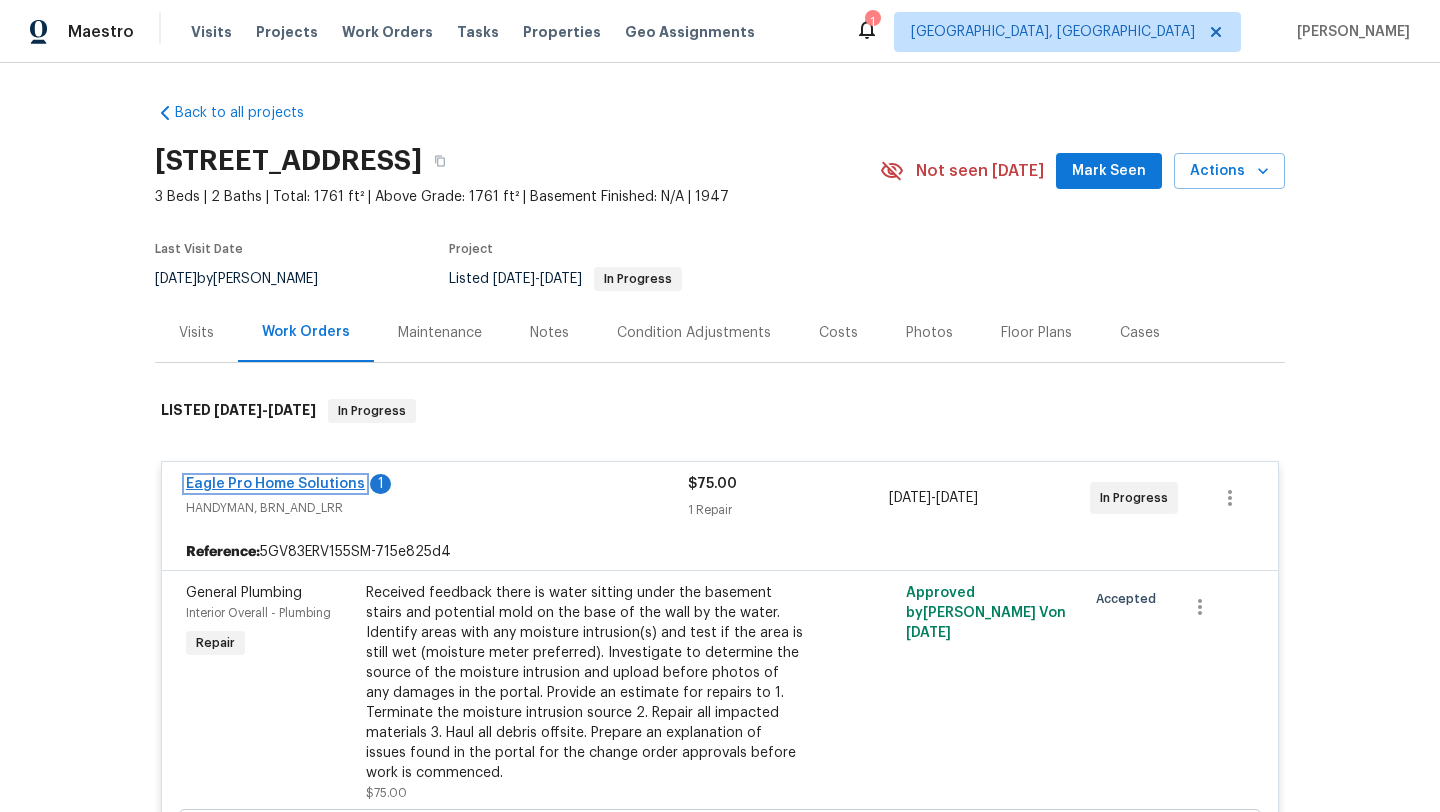 click on "Eagle Pro Home Solutions" at bounding box center [275, 484] 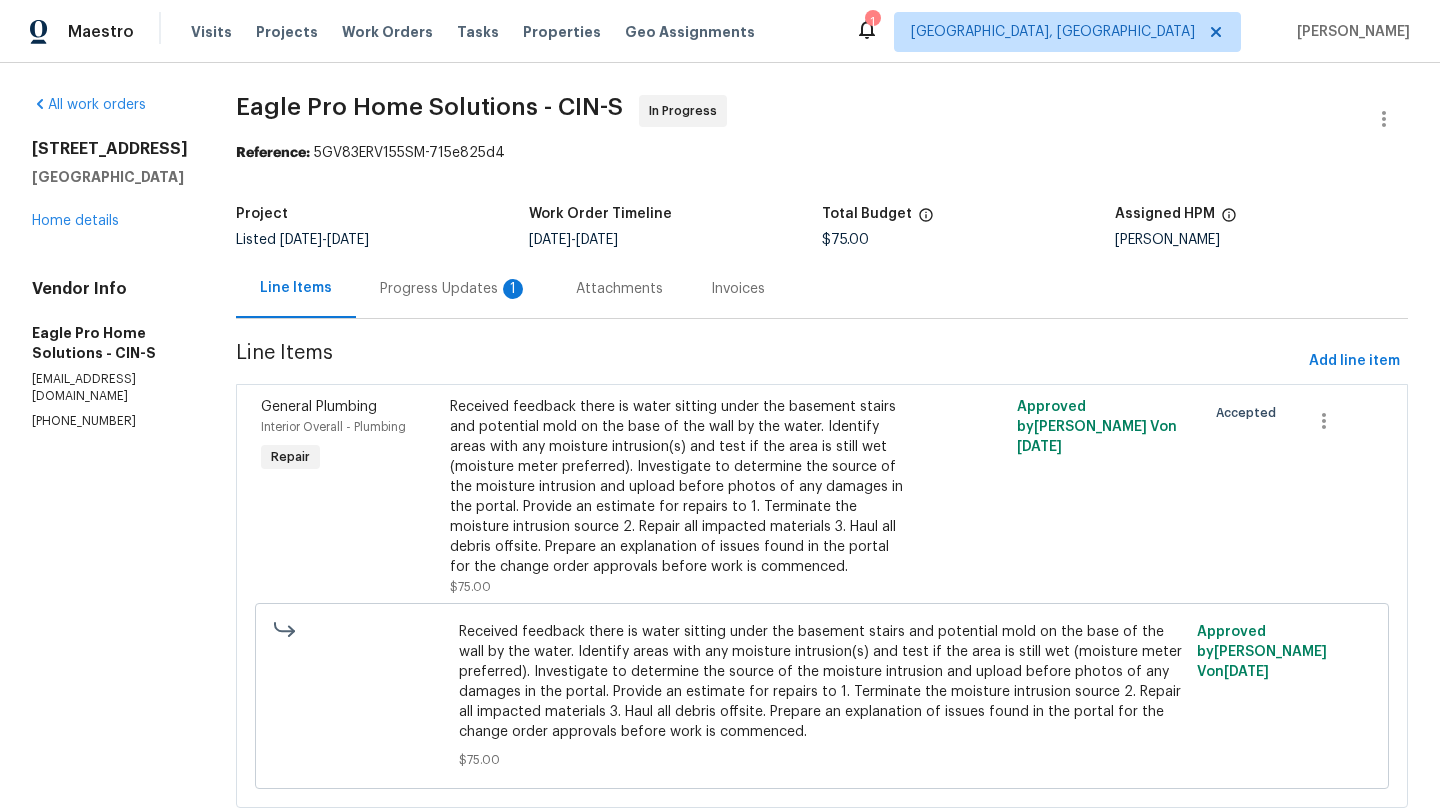 click on "Progress Updates 1" at bounding box center [454, 289] 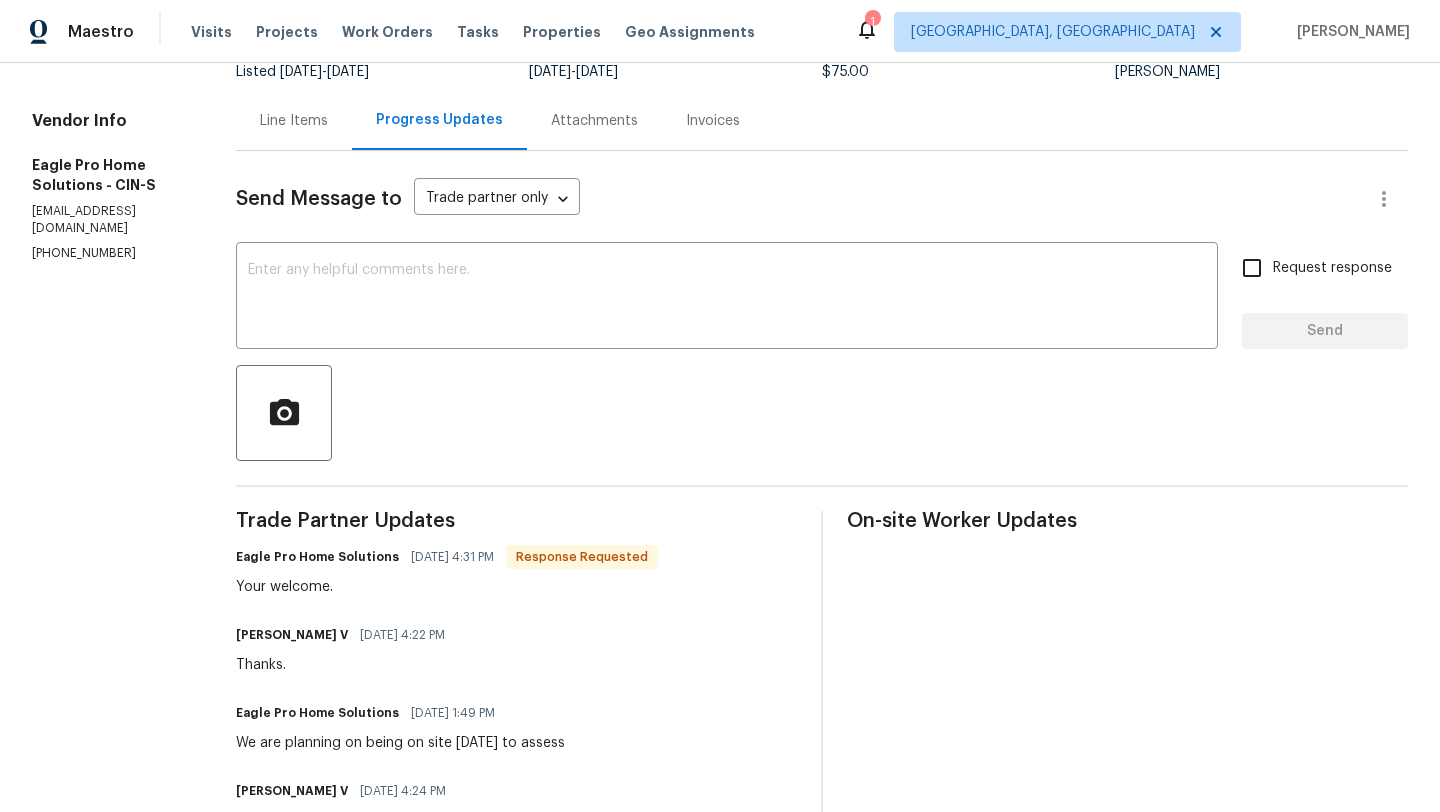 scroll, scrollTop: 0, scrollLeft: 0, axis: both 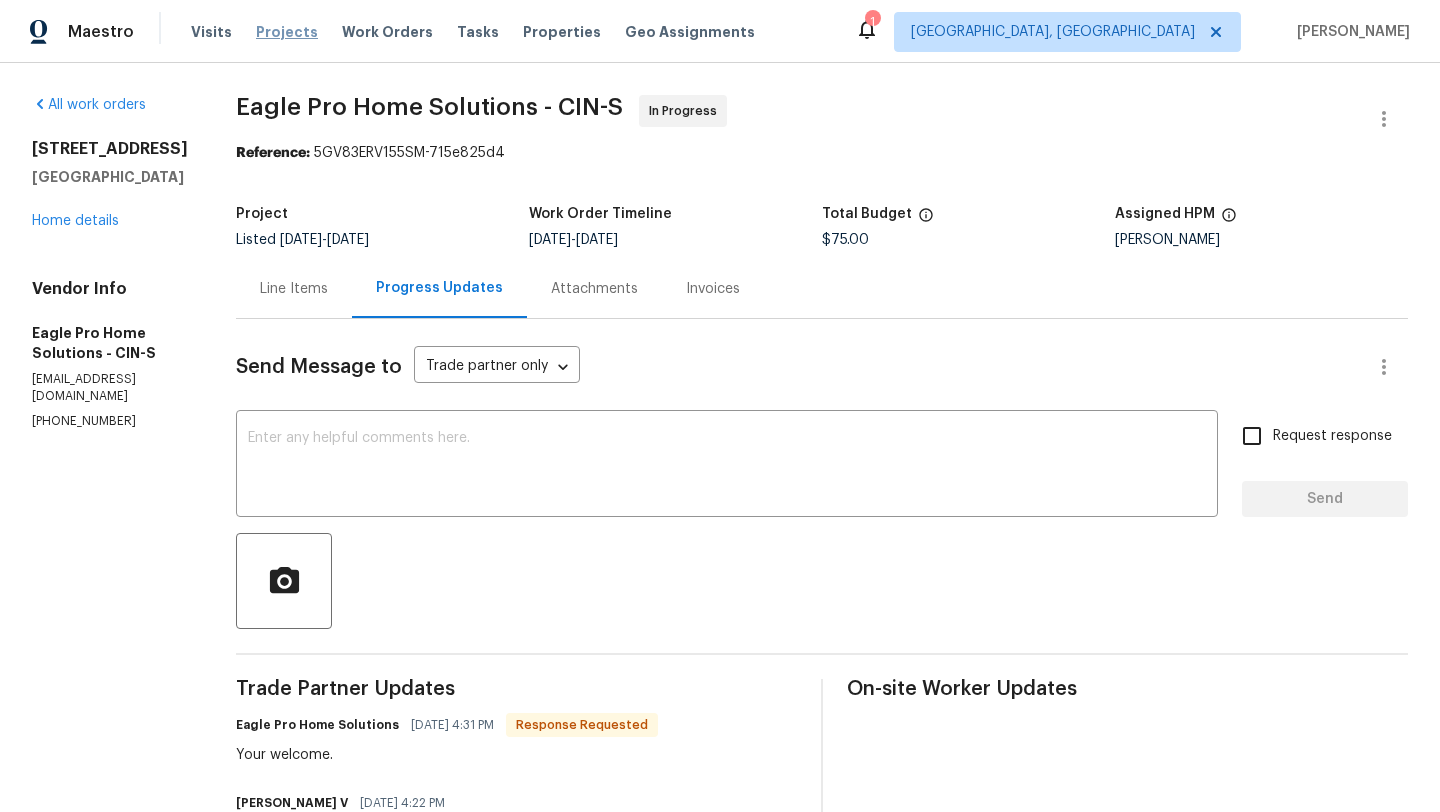 click on "Projects" at bounding box center [287, 32] 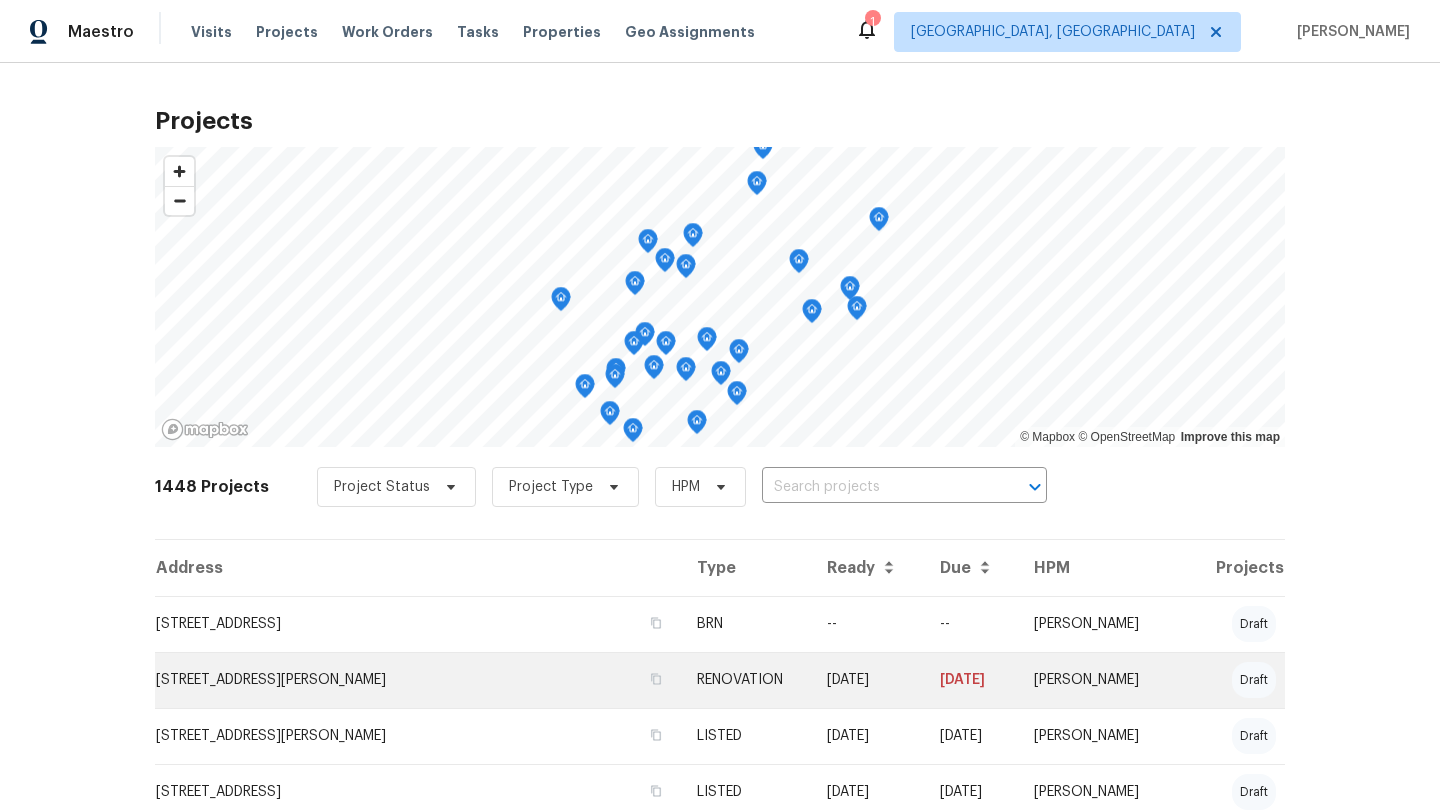 click on "[STREET_ADDRESS][PERSON_NAME]" at bounding box center (418, 680) 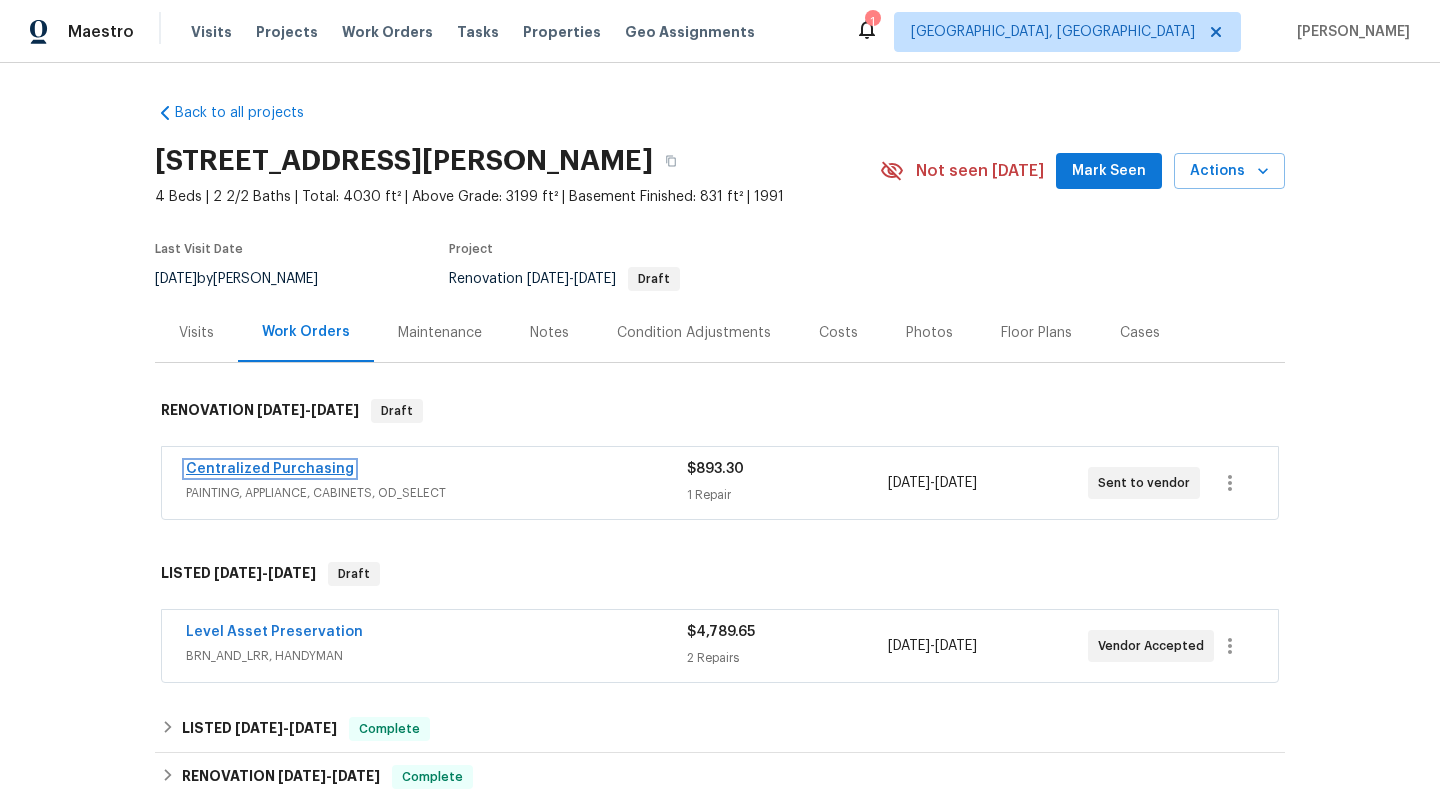 click on "Centralized Purchasing" at bounding box center [270, 469] 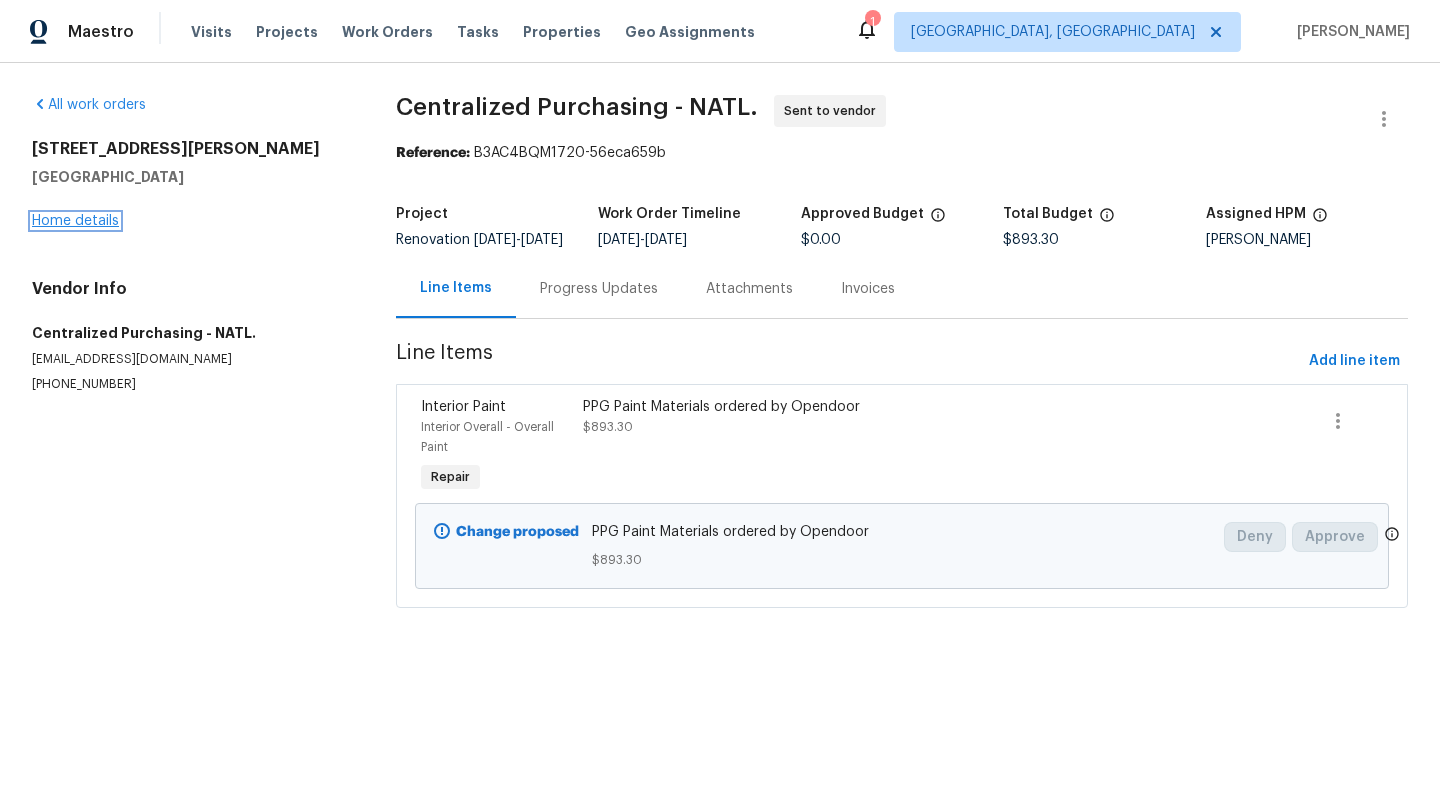click on "Home details" at bounding box center (75, 221) 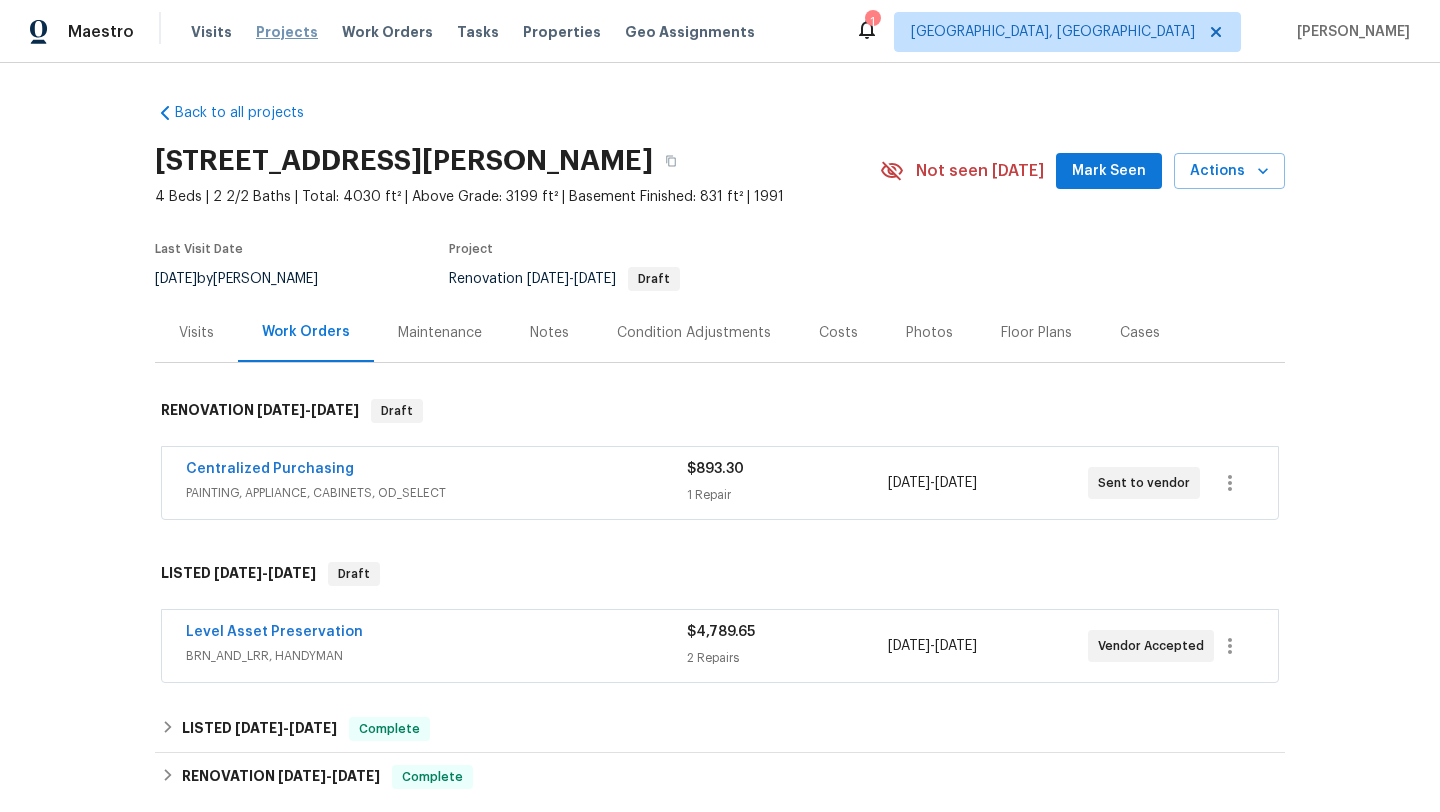 click on "Projects" at bounding box center (287, 32) 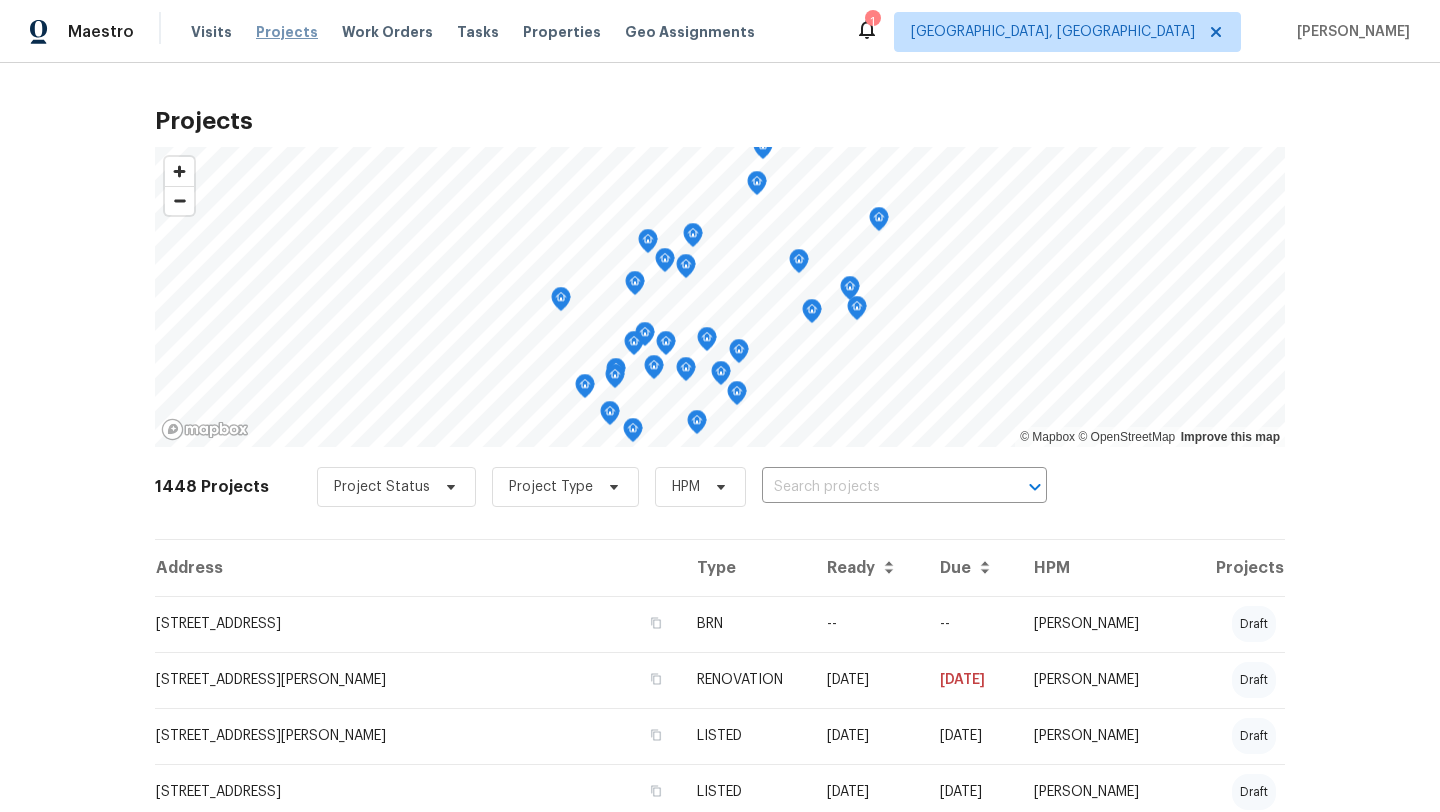 click on "Projects" at bounding box center (287, 32) 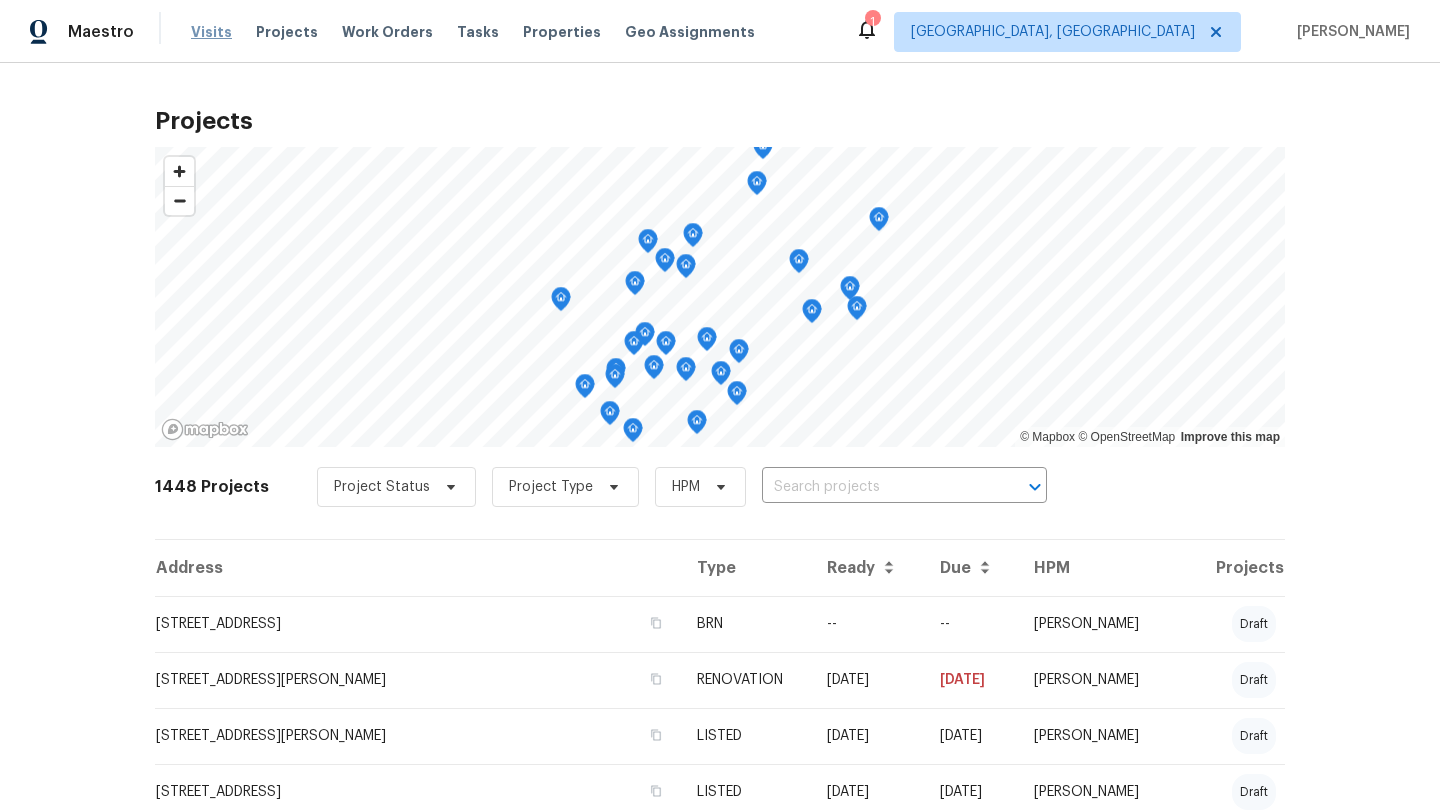 click on "Visits" at bounding box center [211, 32] 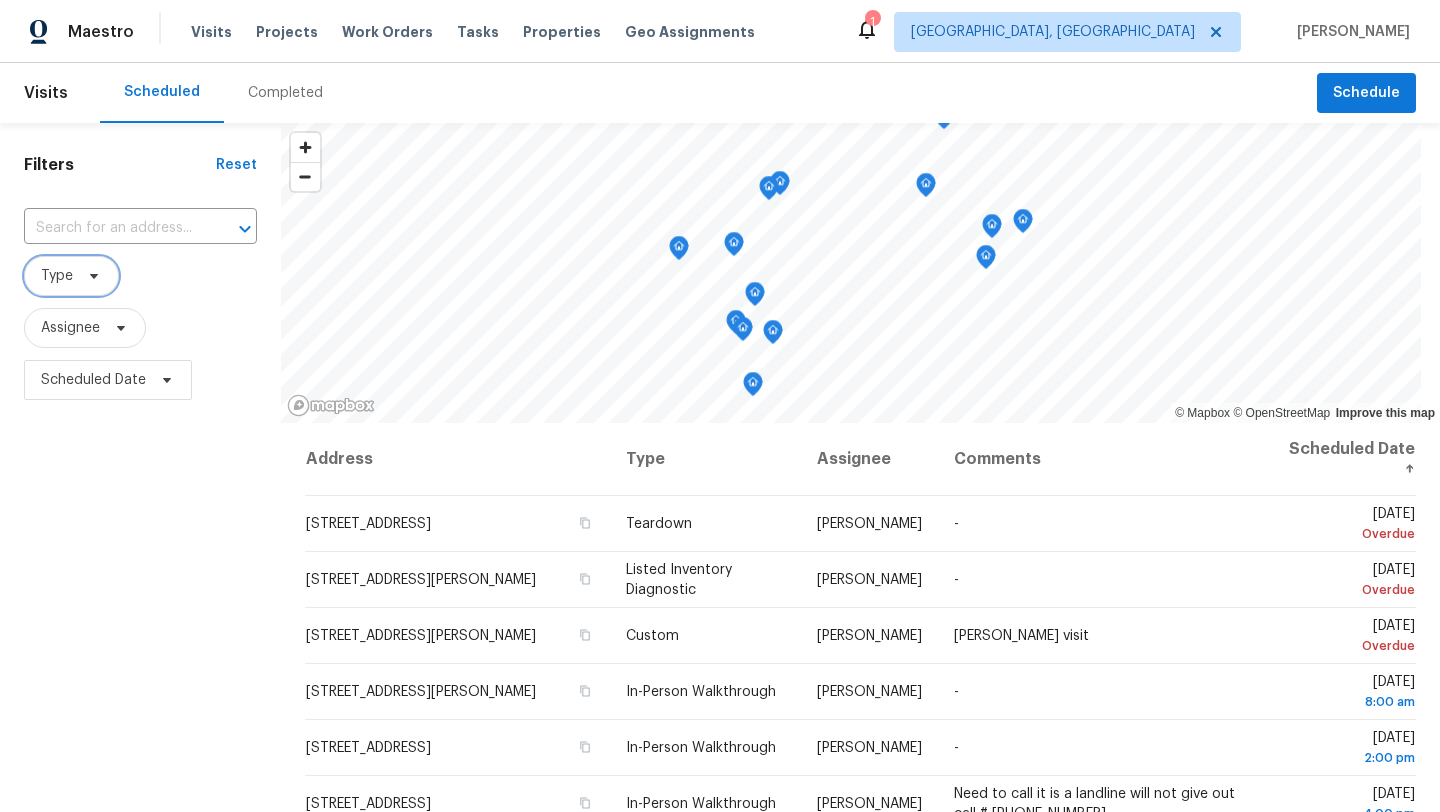 click 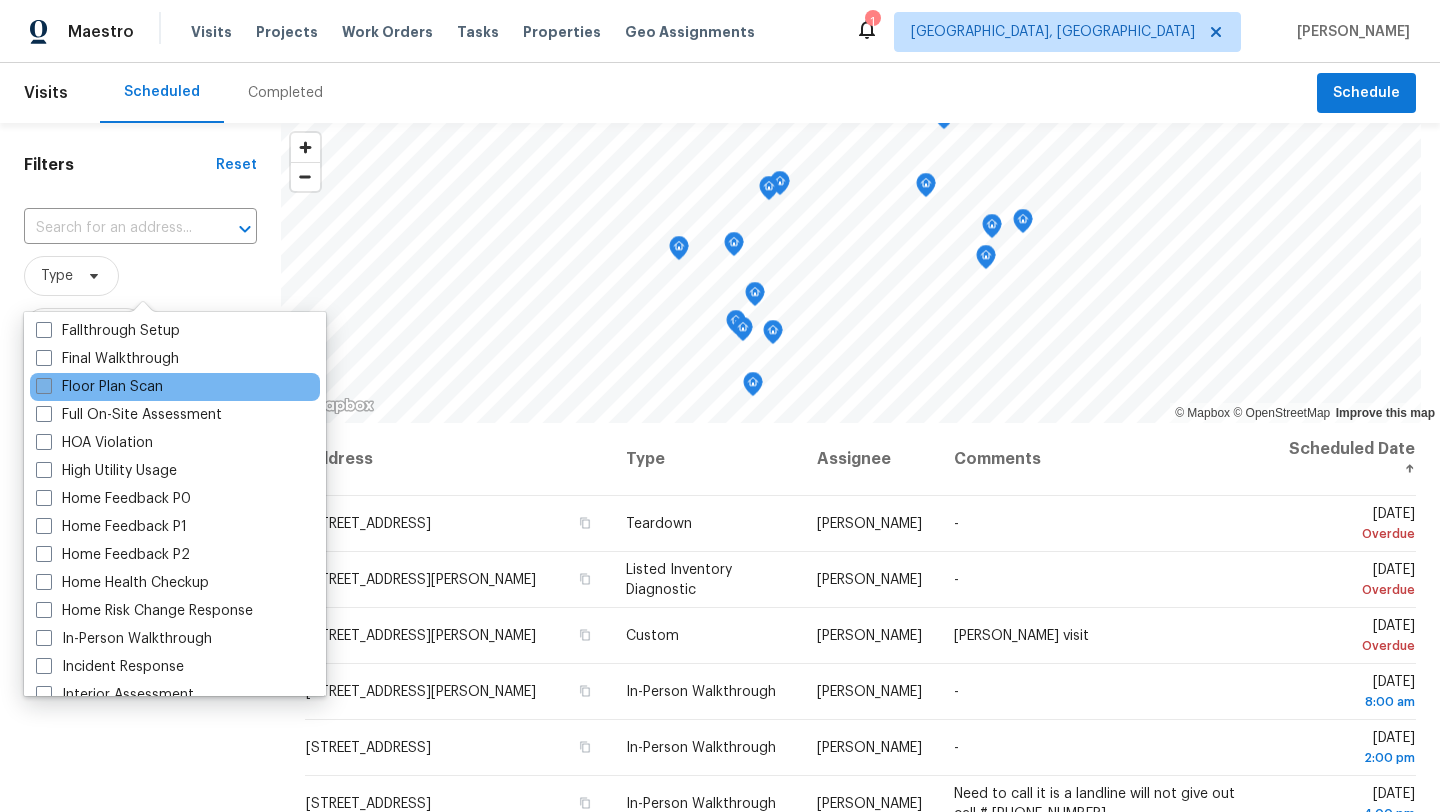 scroll, scrollTop: 491, scrollLeft: 0, axis: vertical 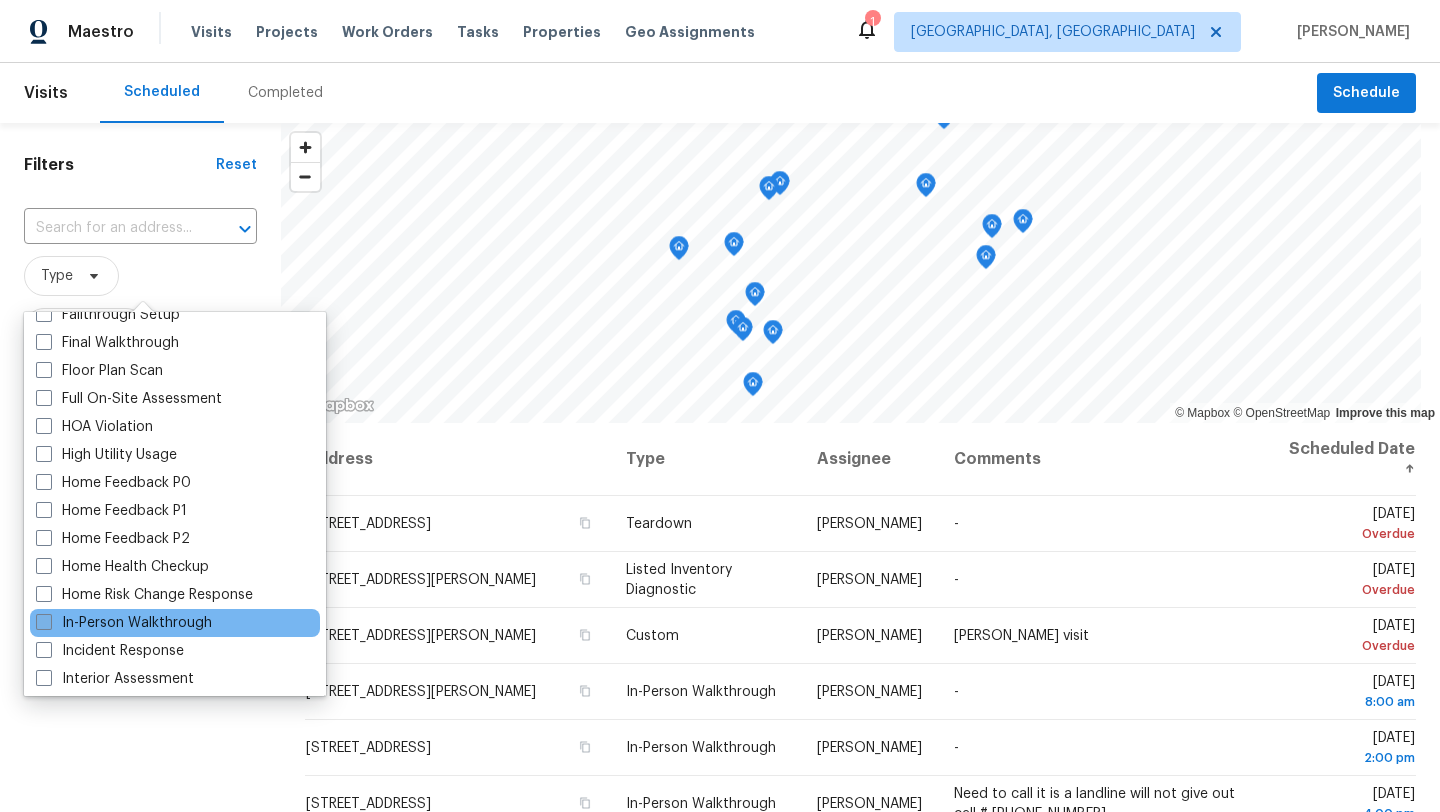 click on "In-Person Walkthrough" at bounding box center [124, 623] 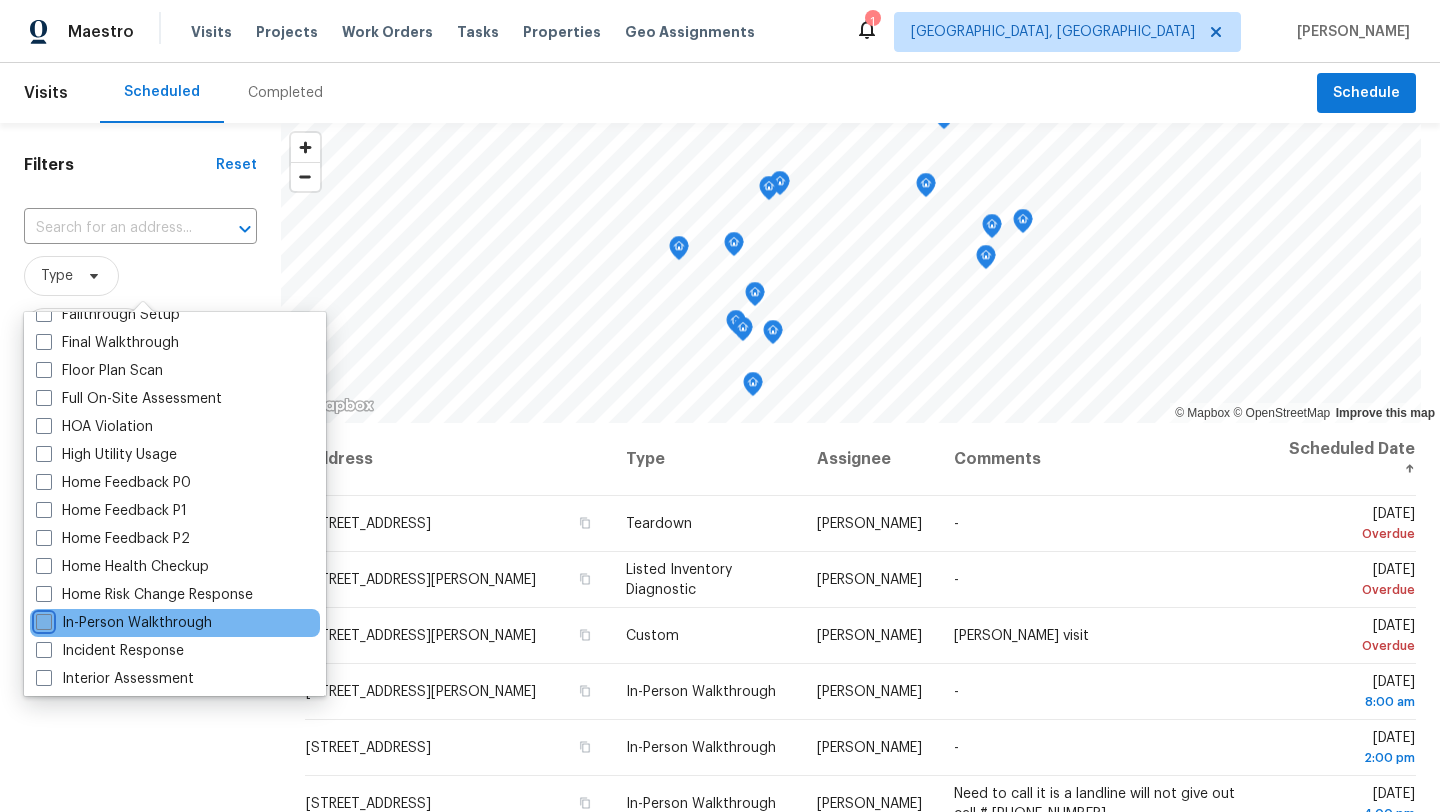 click on "In-Person Walkthrough" at bounding box center (42, 619) 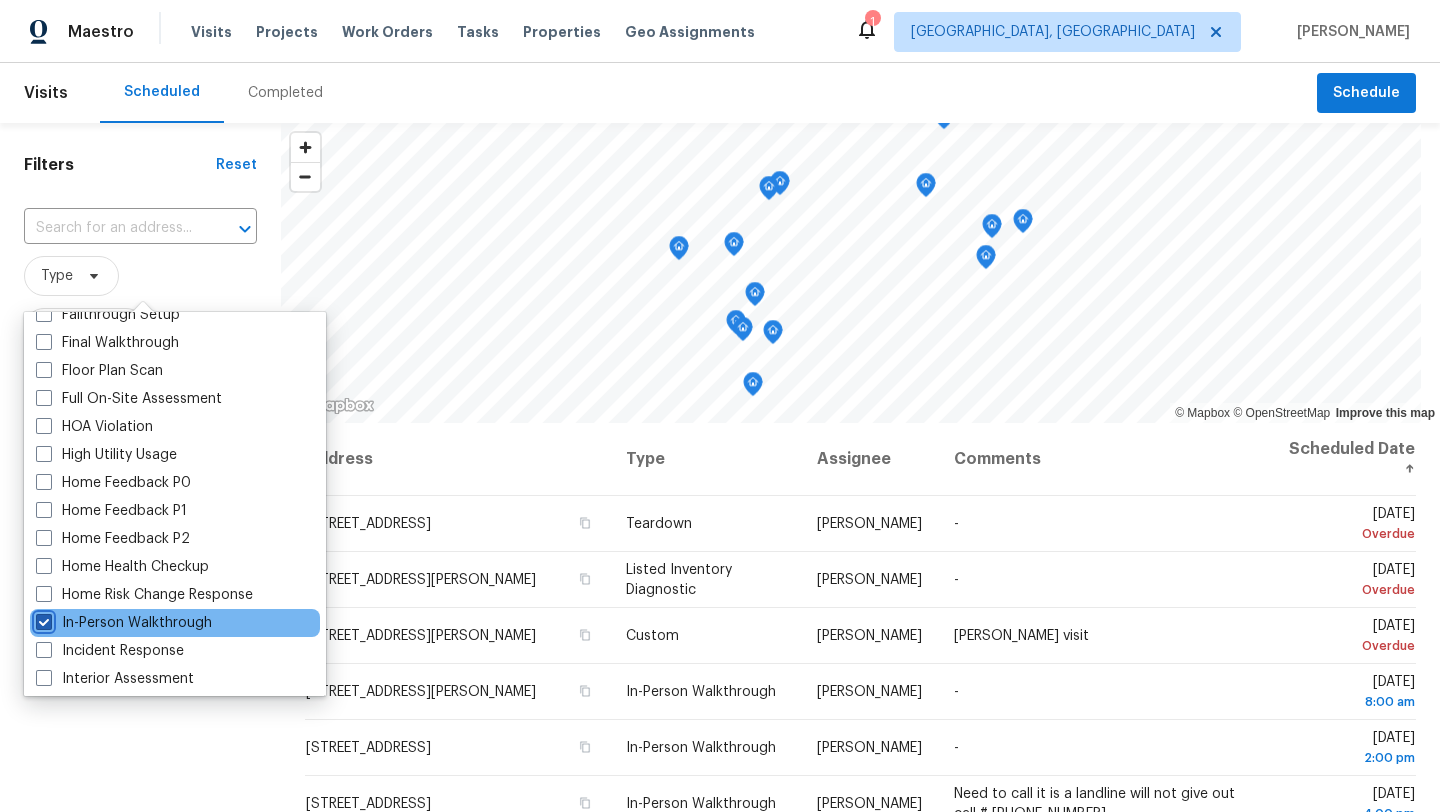 checkbox on "true" 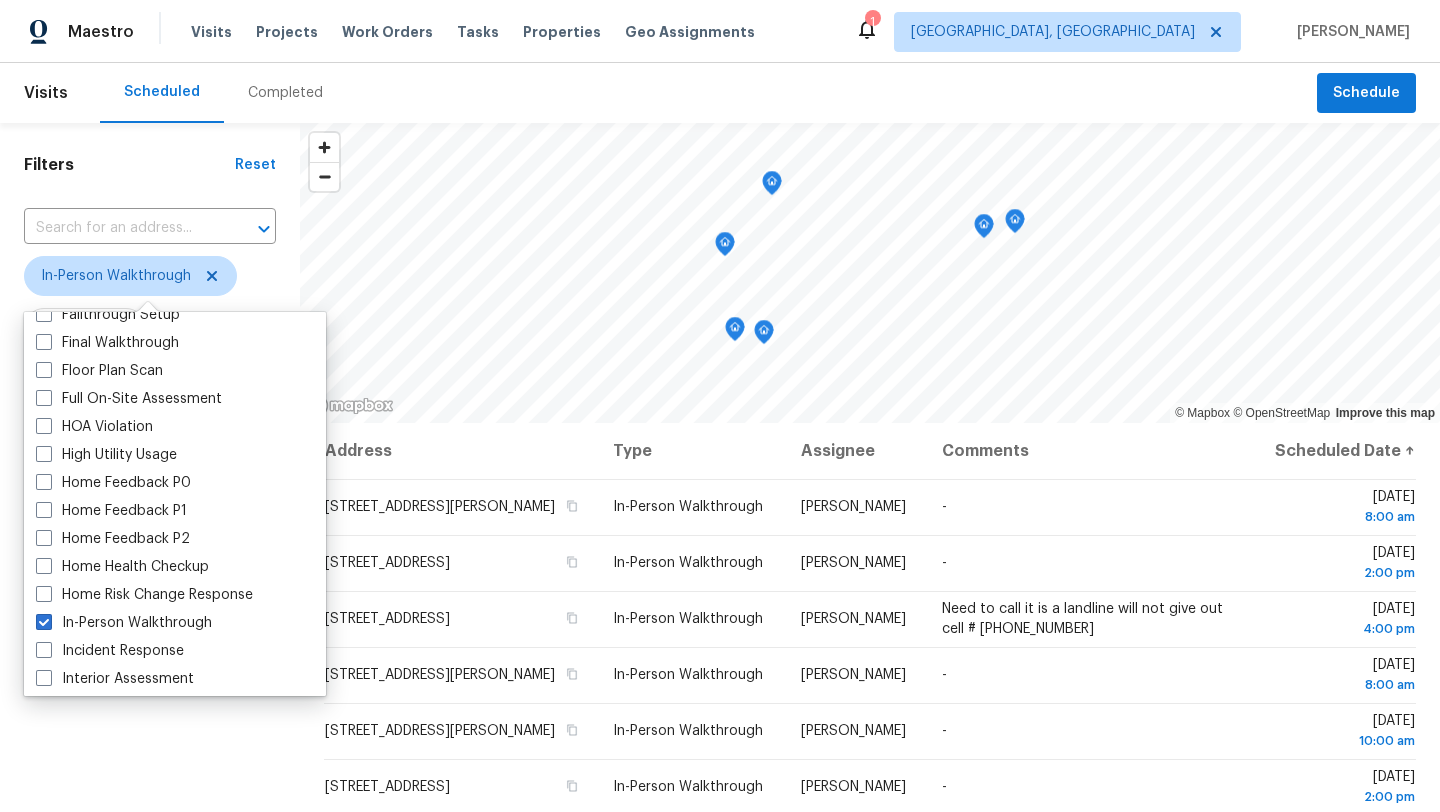click on "Filters Reset ​ In-Person Walkthrough Assignee Scheduled Date" at bounding box center (150, 598) 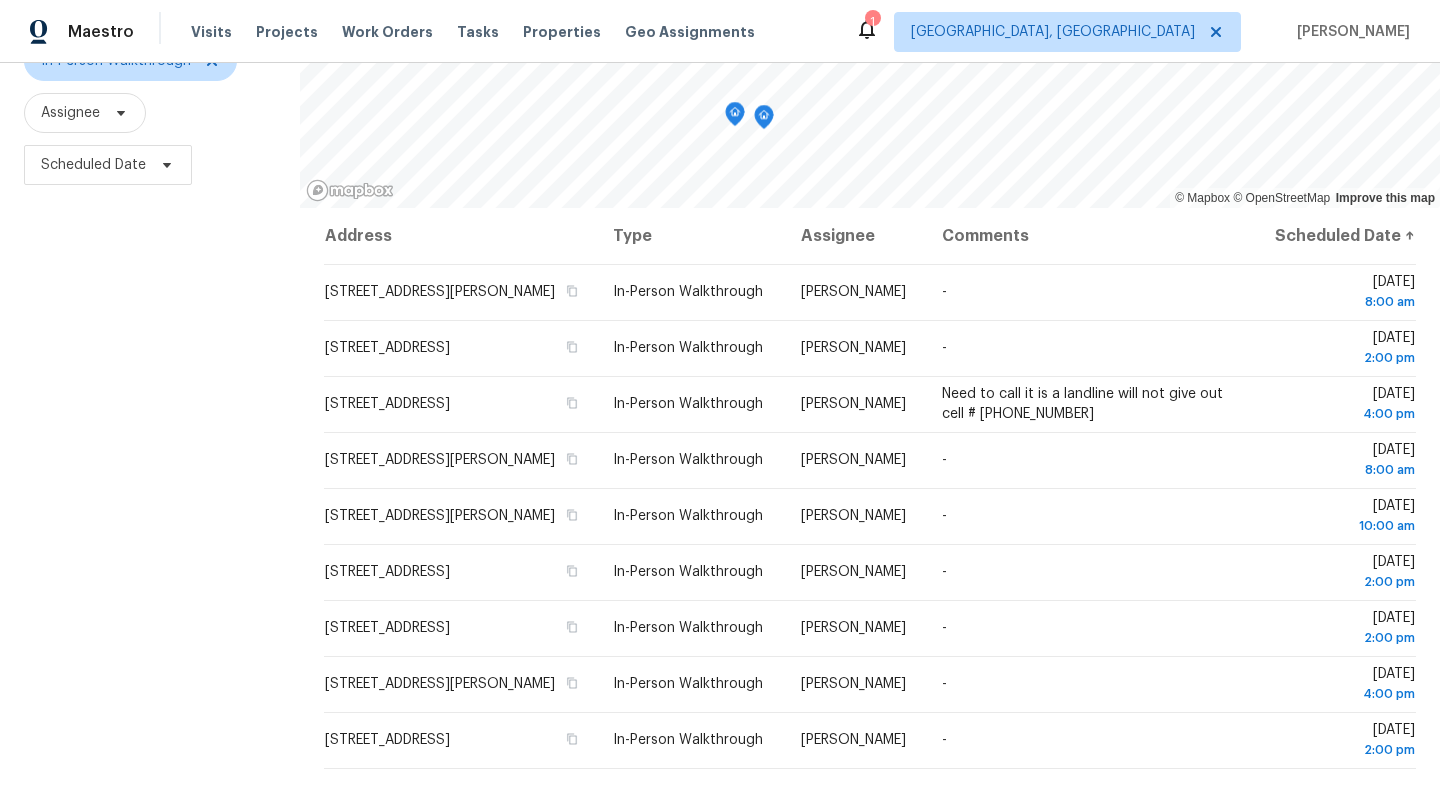 scroll, scrollTop: 260, scrollLeft: 0, axis: vertical 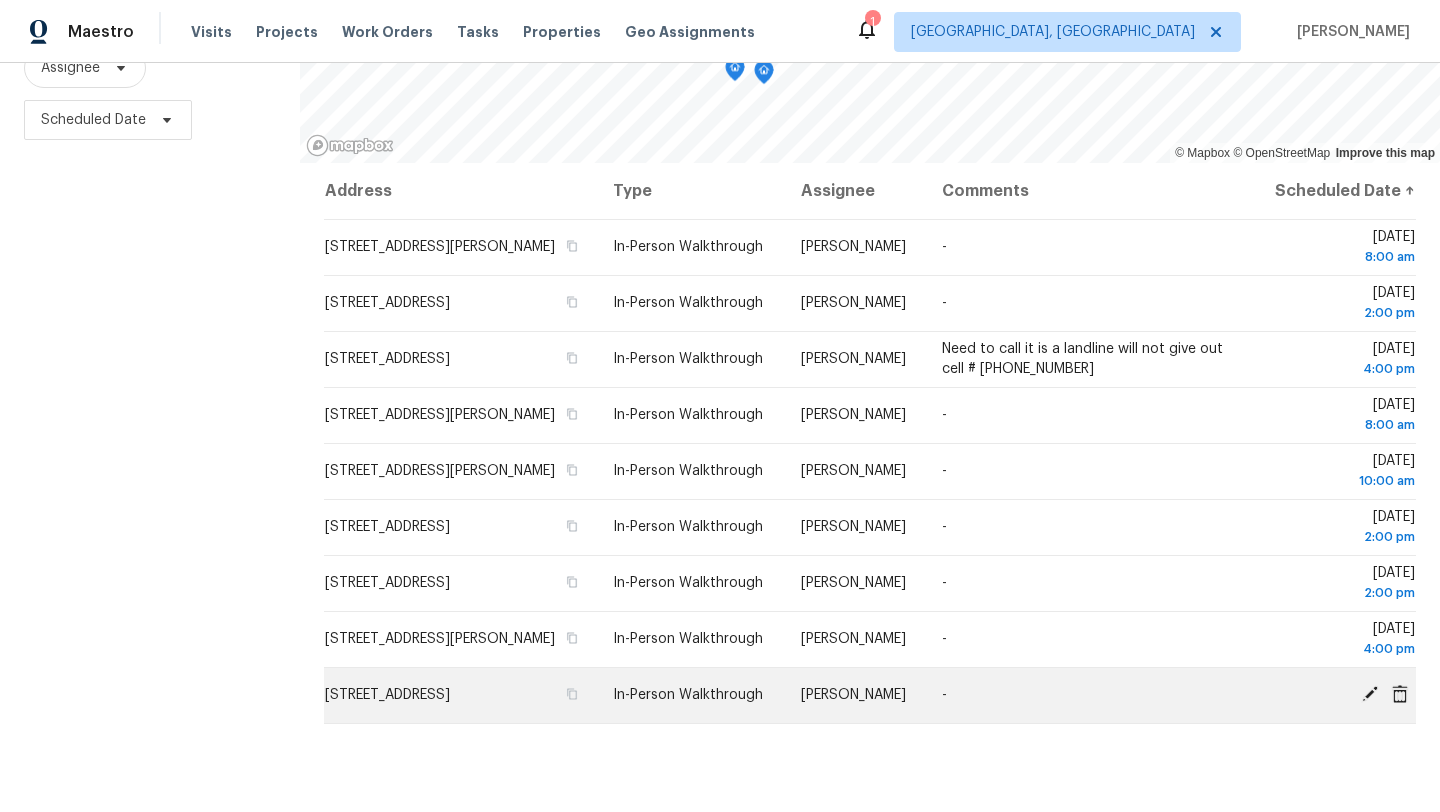 click 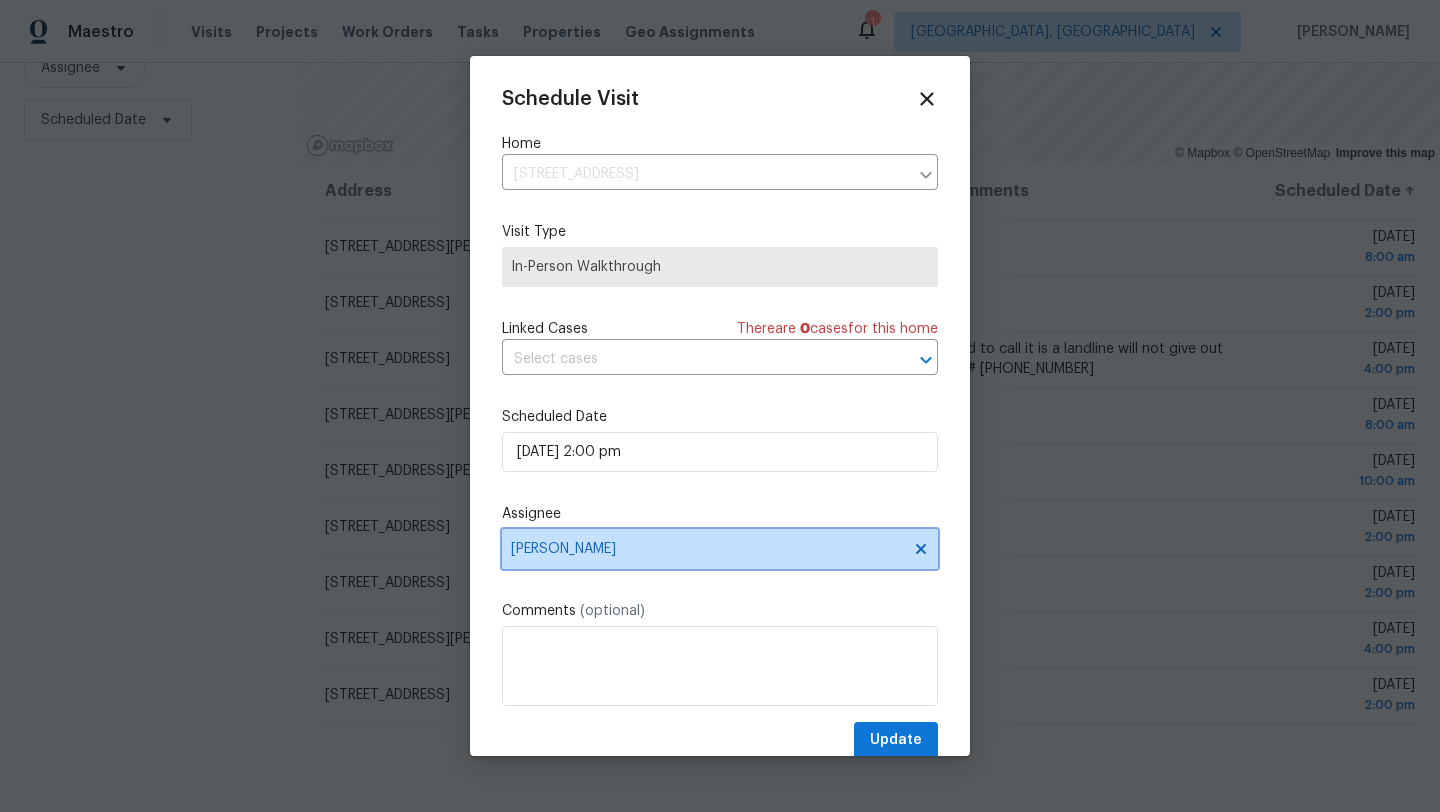 click on "[PERSON_NAME]" at bounding box center (707, 549) 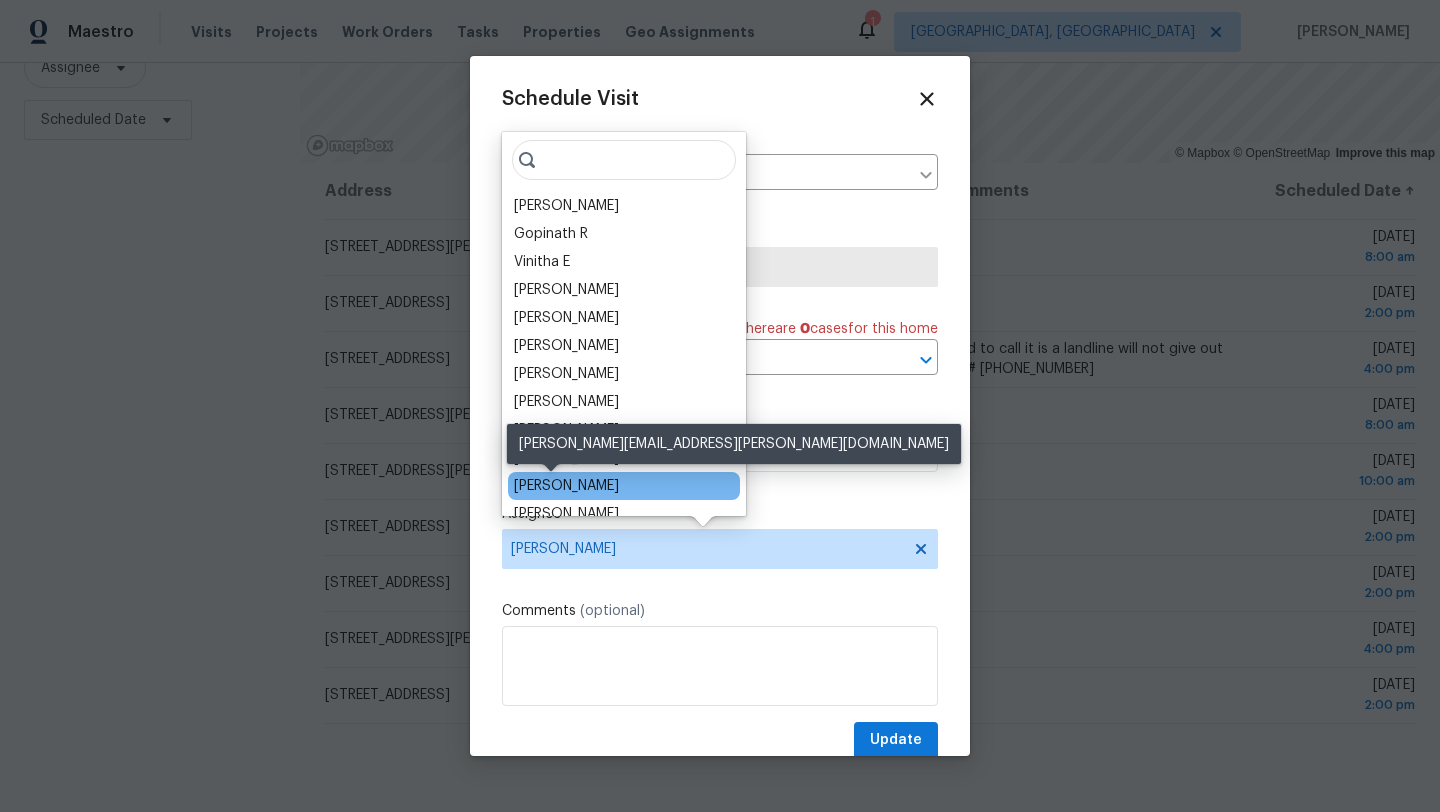 click on "[PERSON_NAME]" at bounding box center [566, 486] 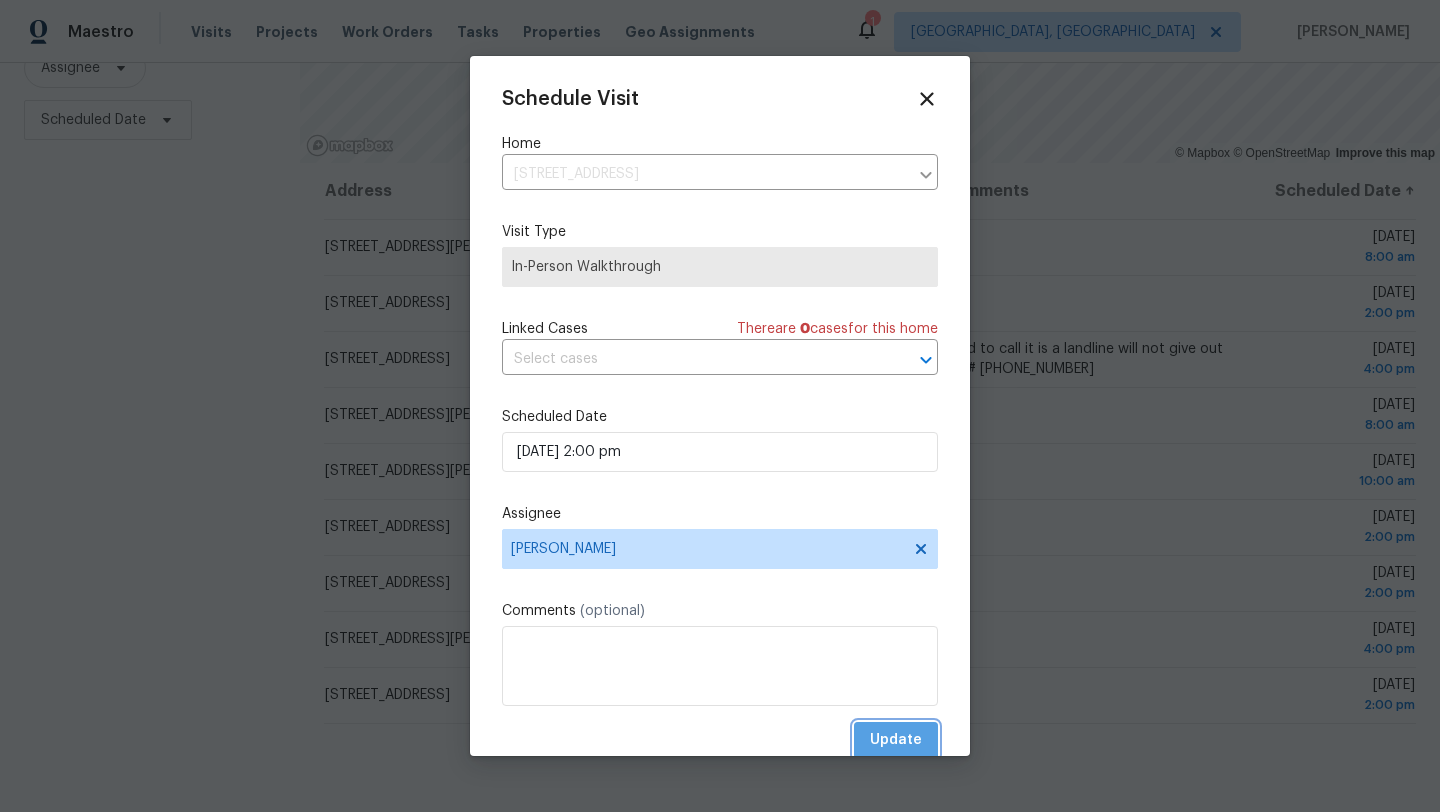 click on "Update" at bounding box center [896, 740] 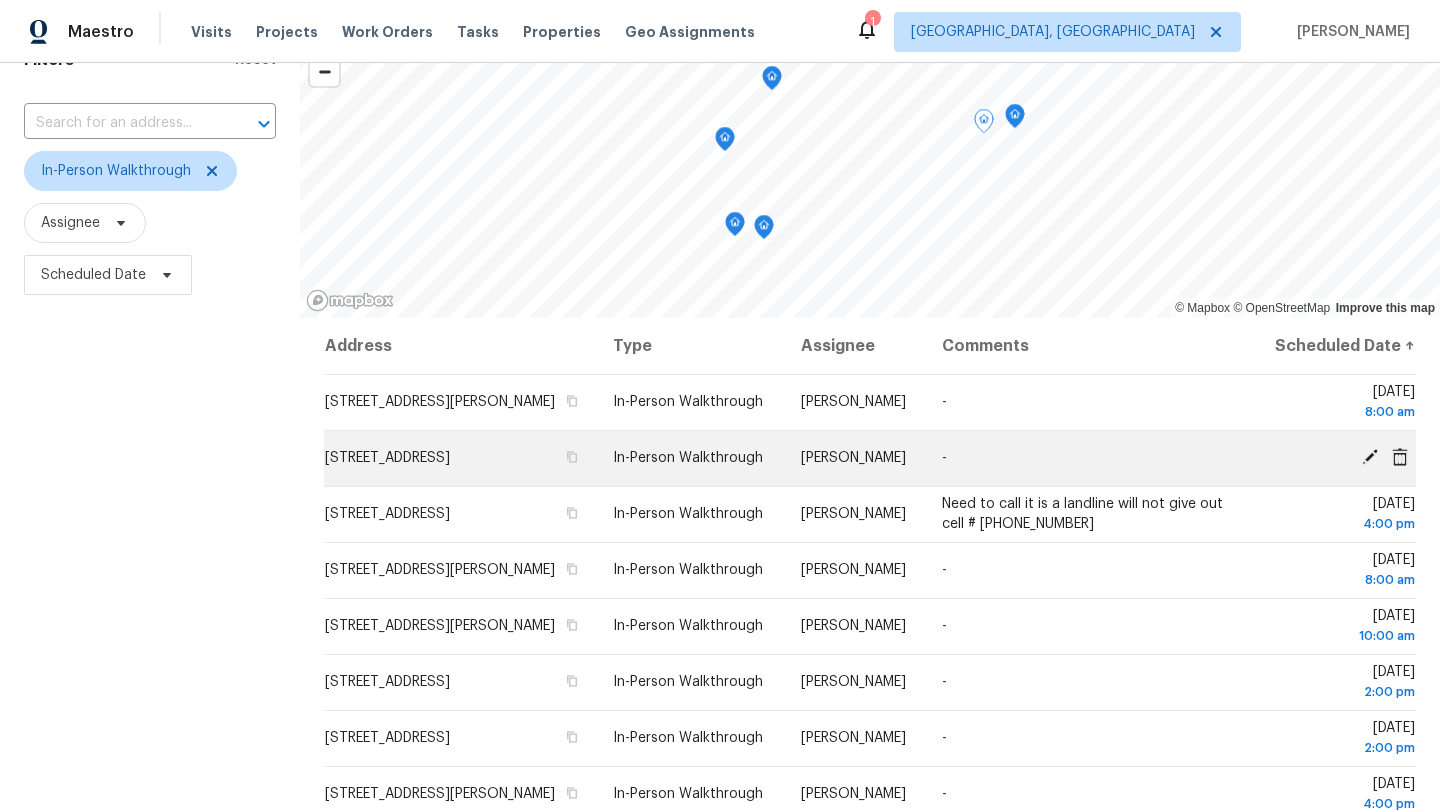 scroll, scrollTop: 0, scrollLeft: 0, axis: both 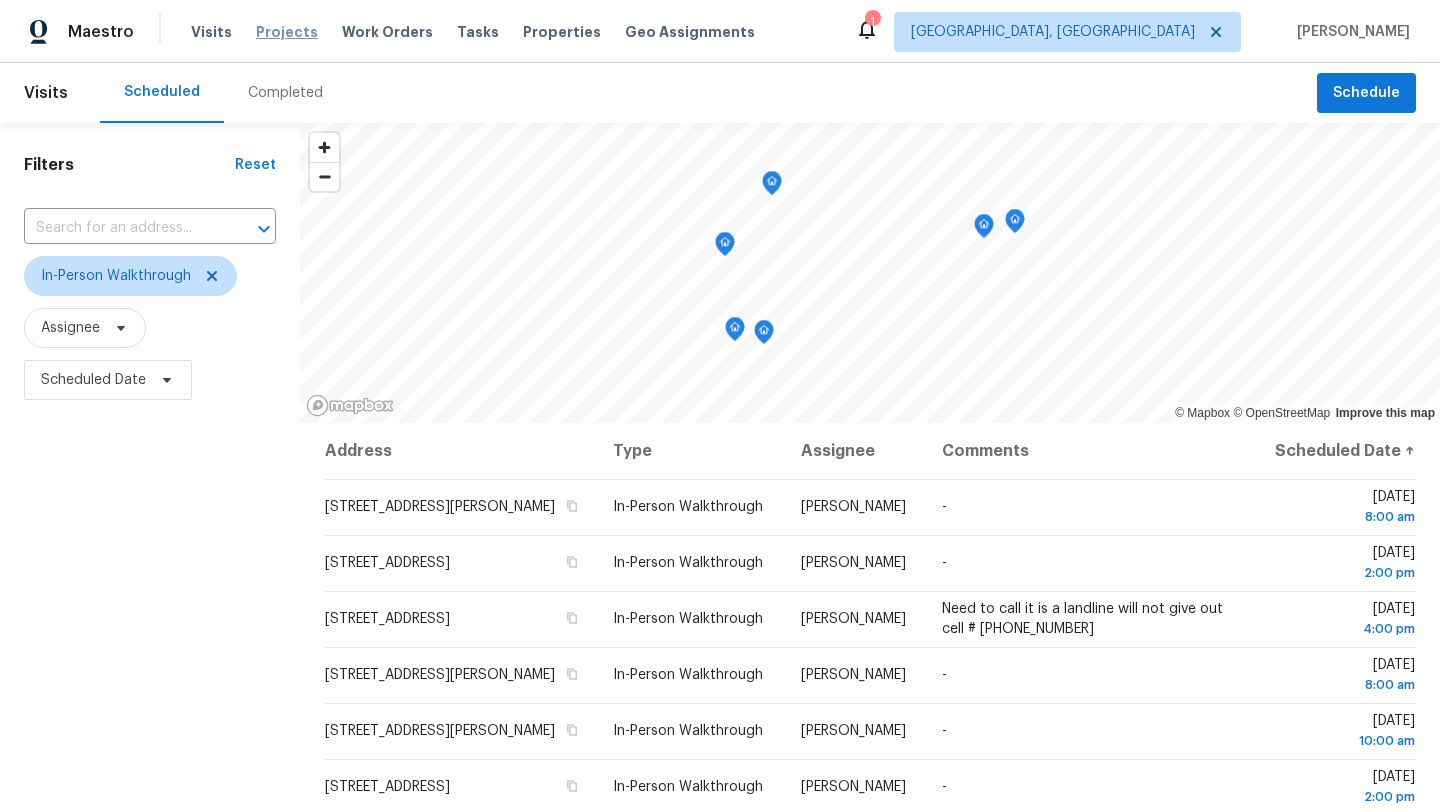 click on "Projects" at bounding box center [287, 32] 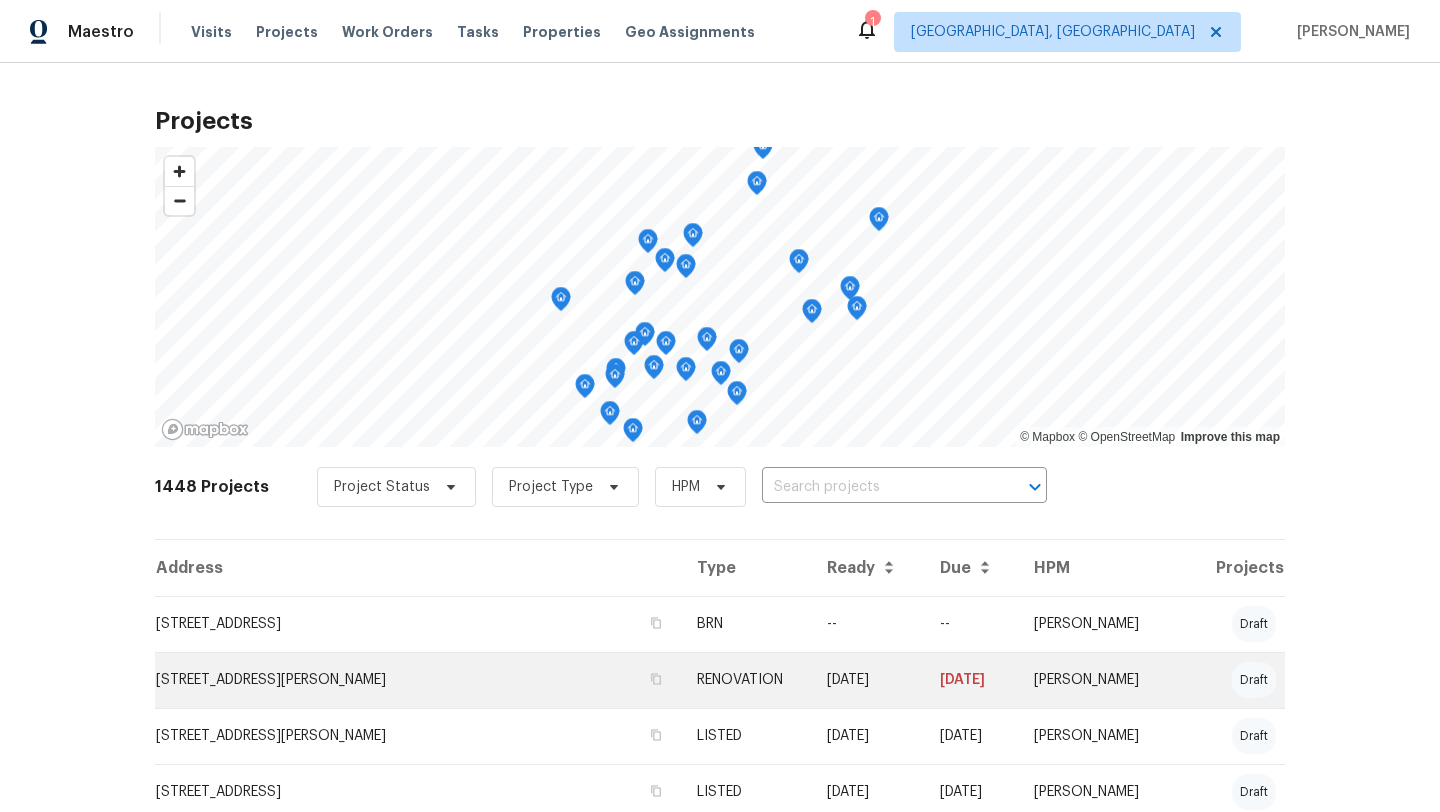 click on "[STREET_ADDRESS][PERSON_NAME]" at bounding box center [418, 680] 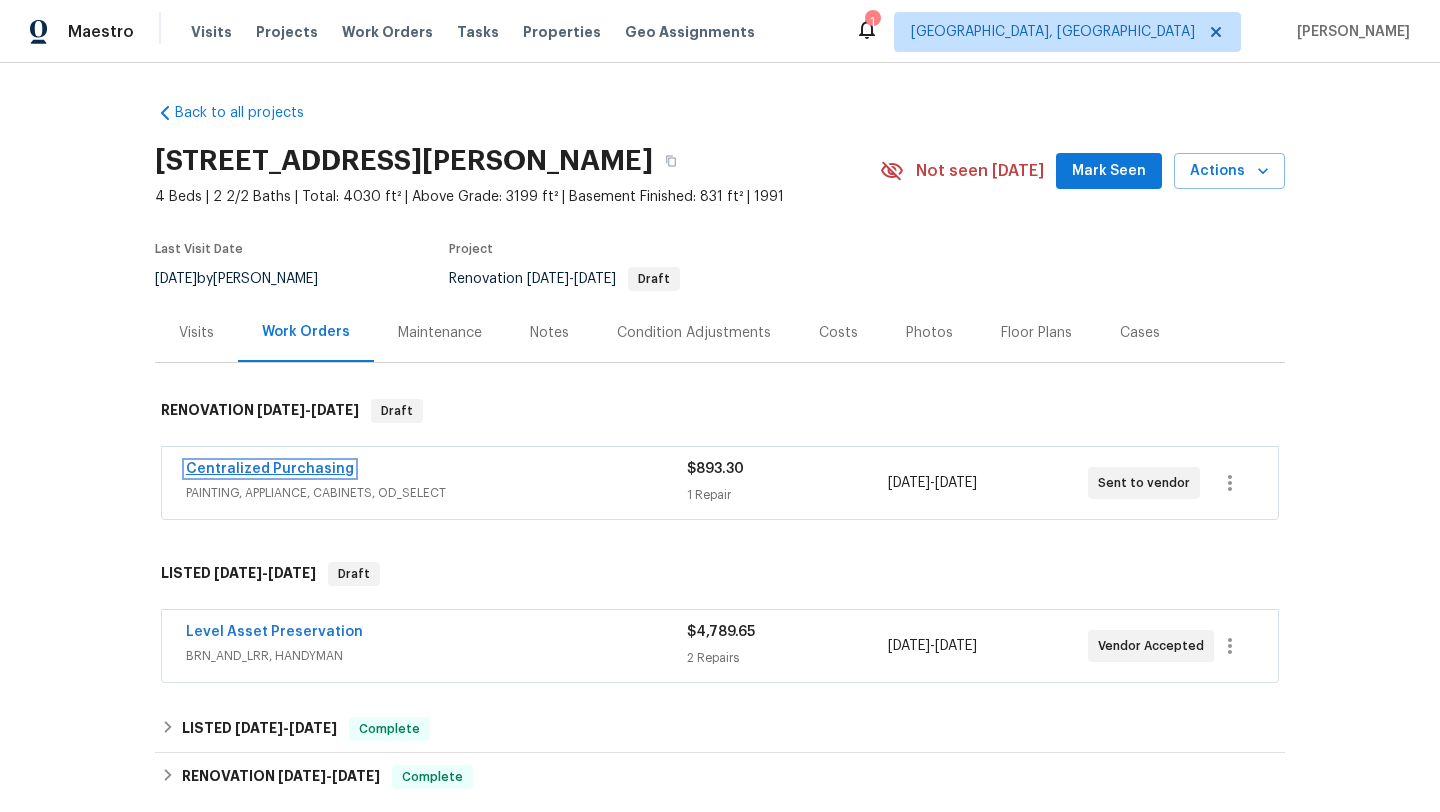 click on "Centralized Purchasing" at bounding box center (270, 469) 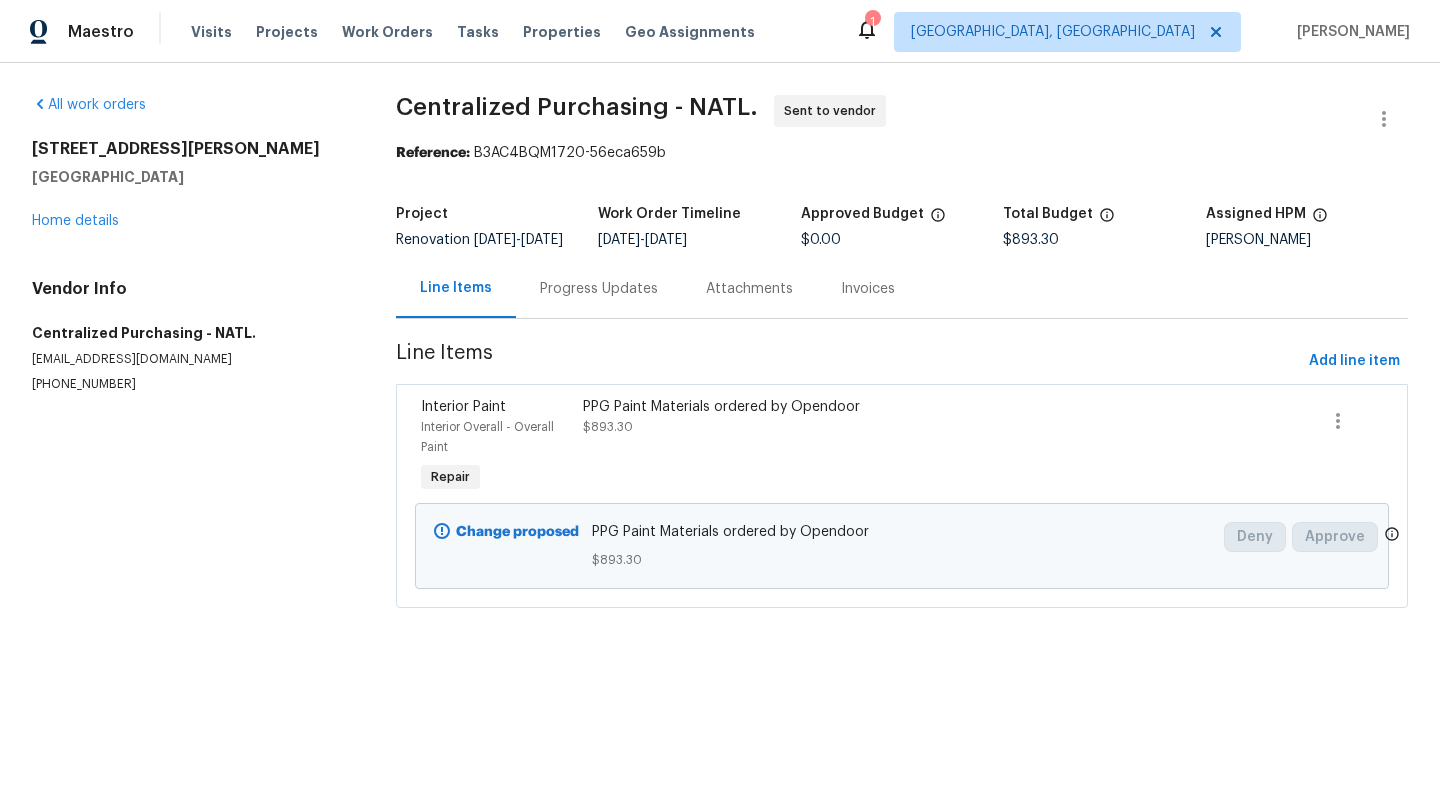 click on "PPG Paint Materials ordered by Opendoor $893.30" at bounding box center [780, 447] 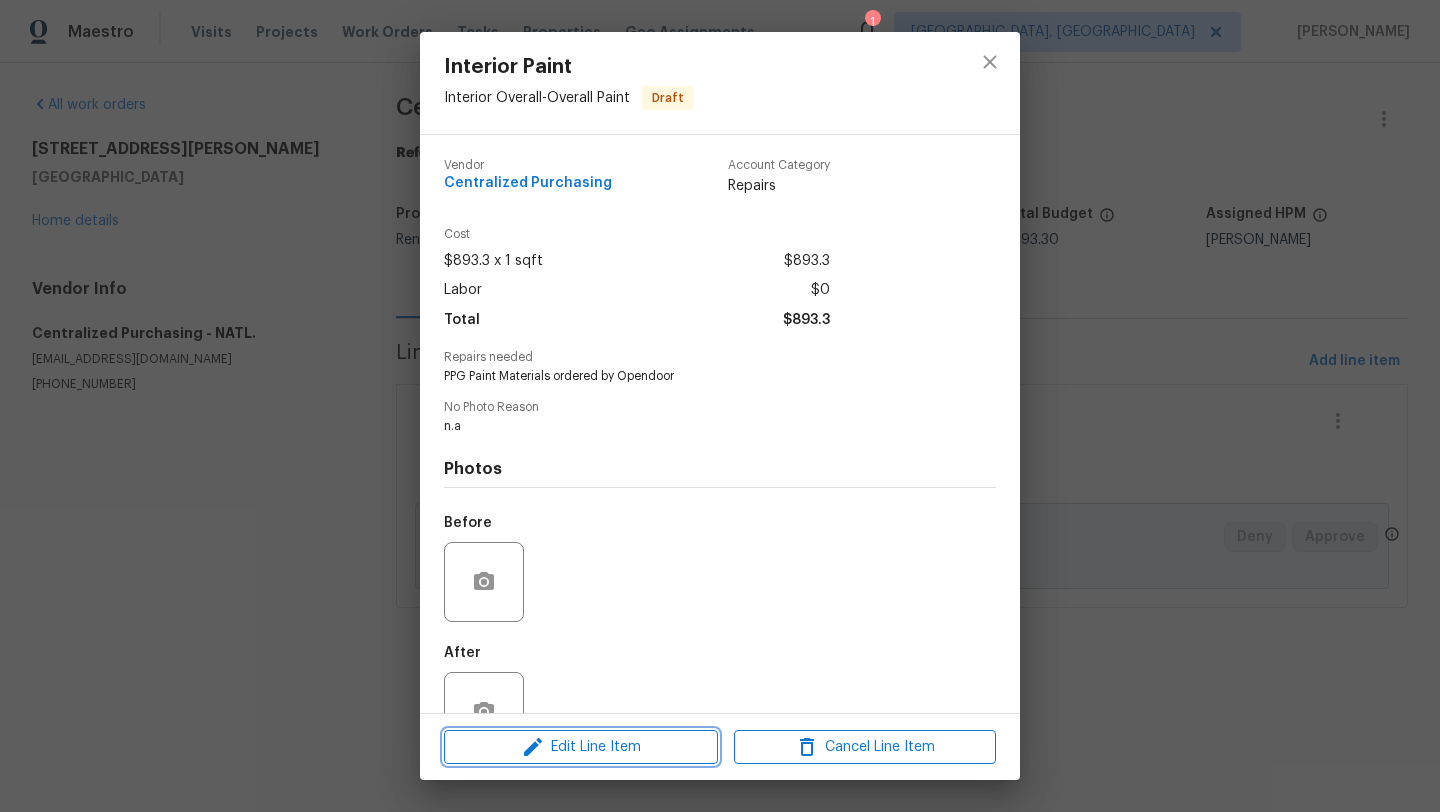 click on "Edit Line Item" at bounding box center [581, 747] 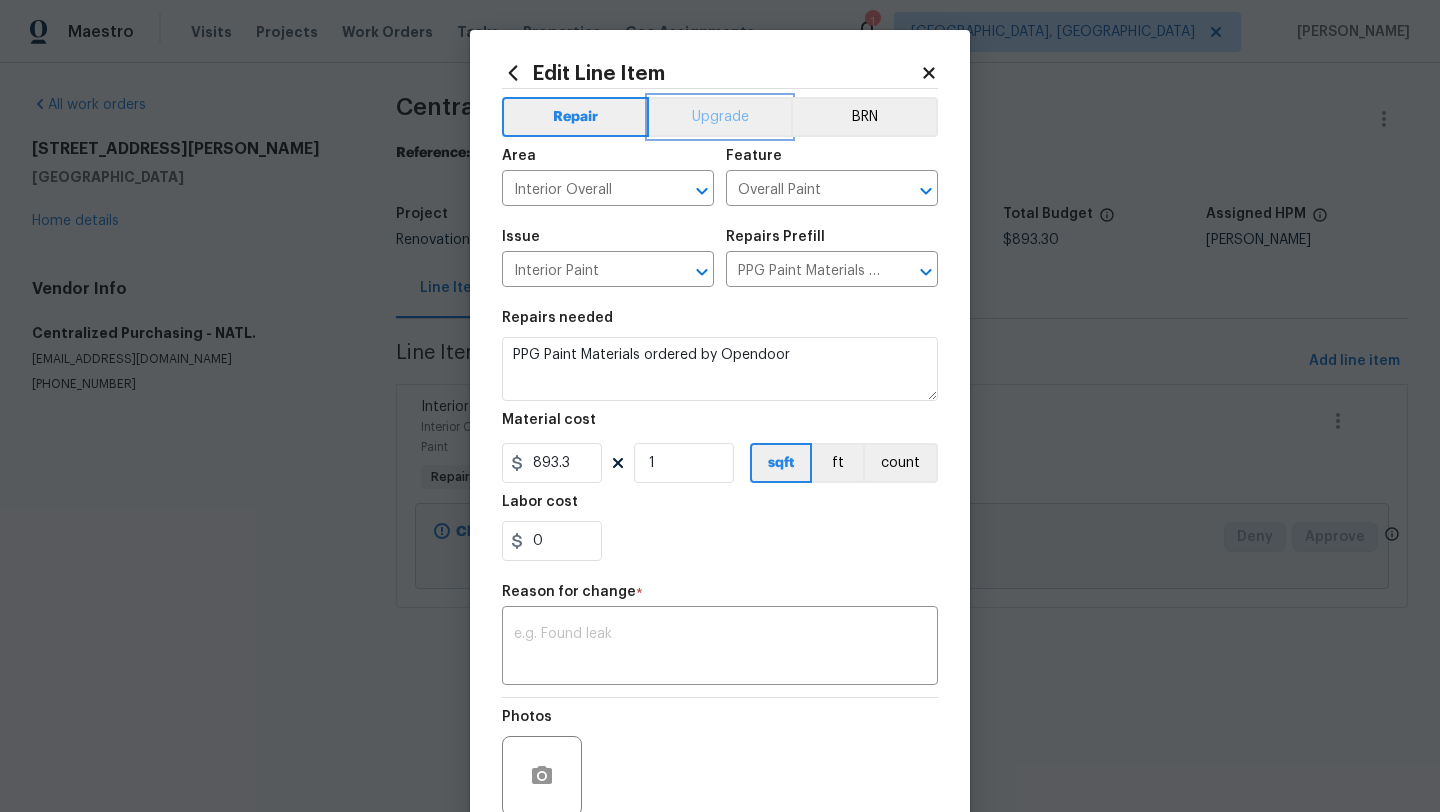 click on "Upgrade" at bounding box center [720, 117] 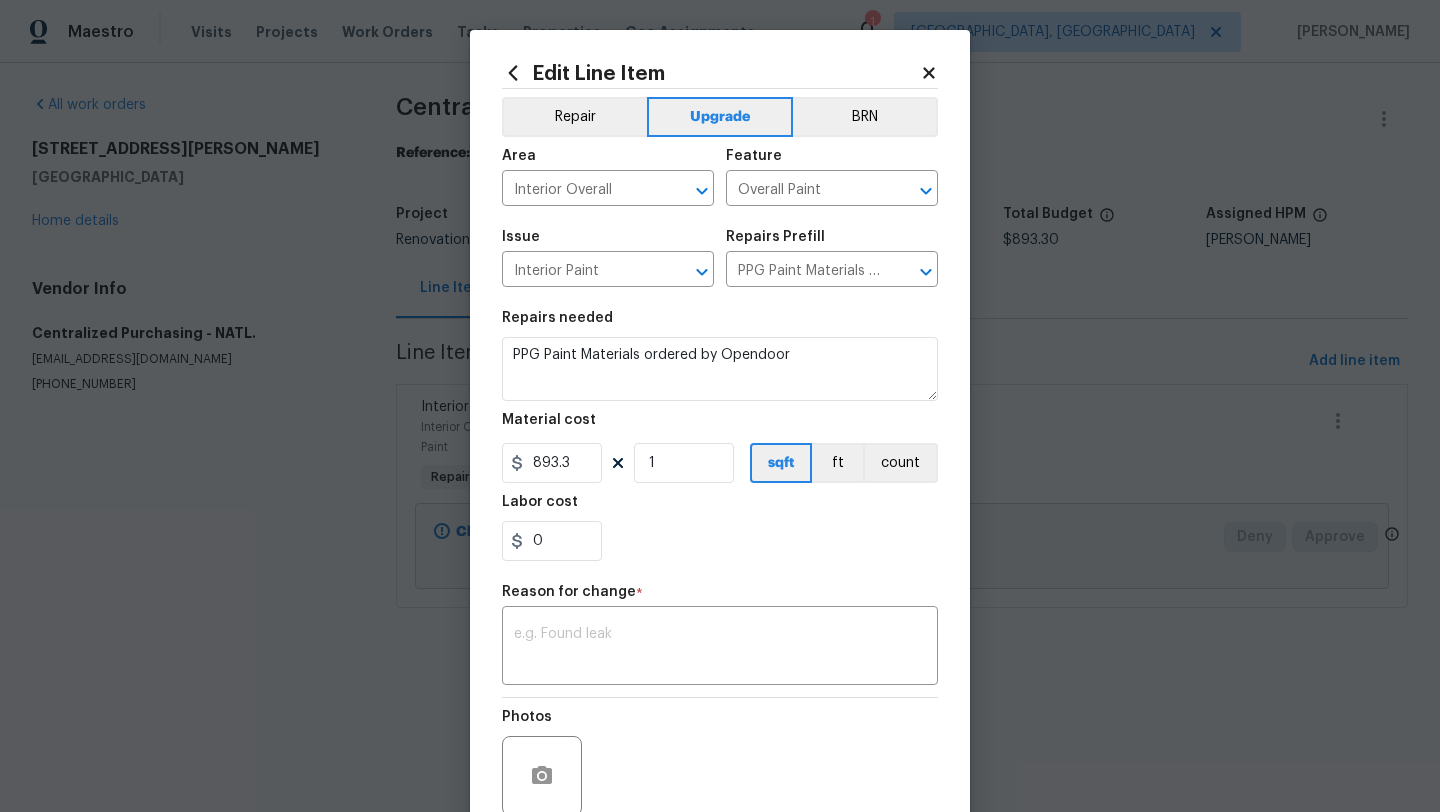click on "0" at bounding box center [720, 541] 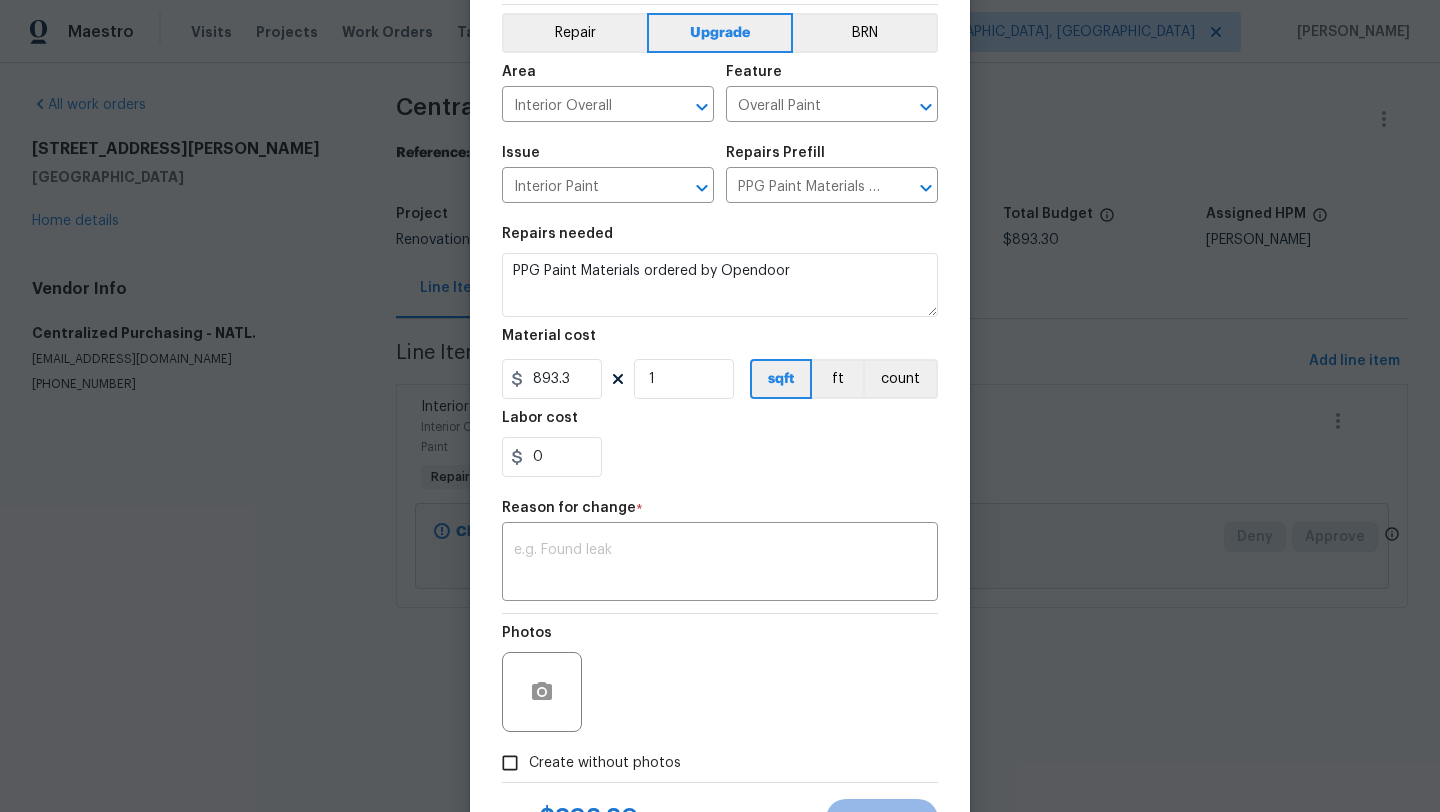 scroll, scrollTop: 75, scrollLeft: 0, axis: vertical 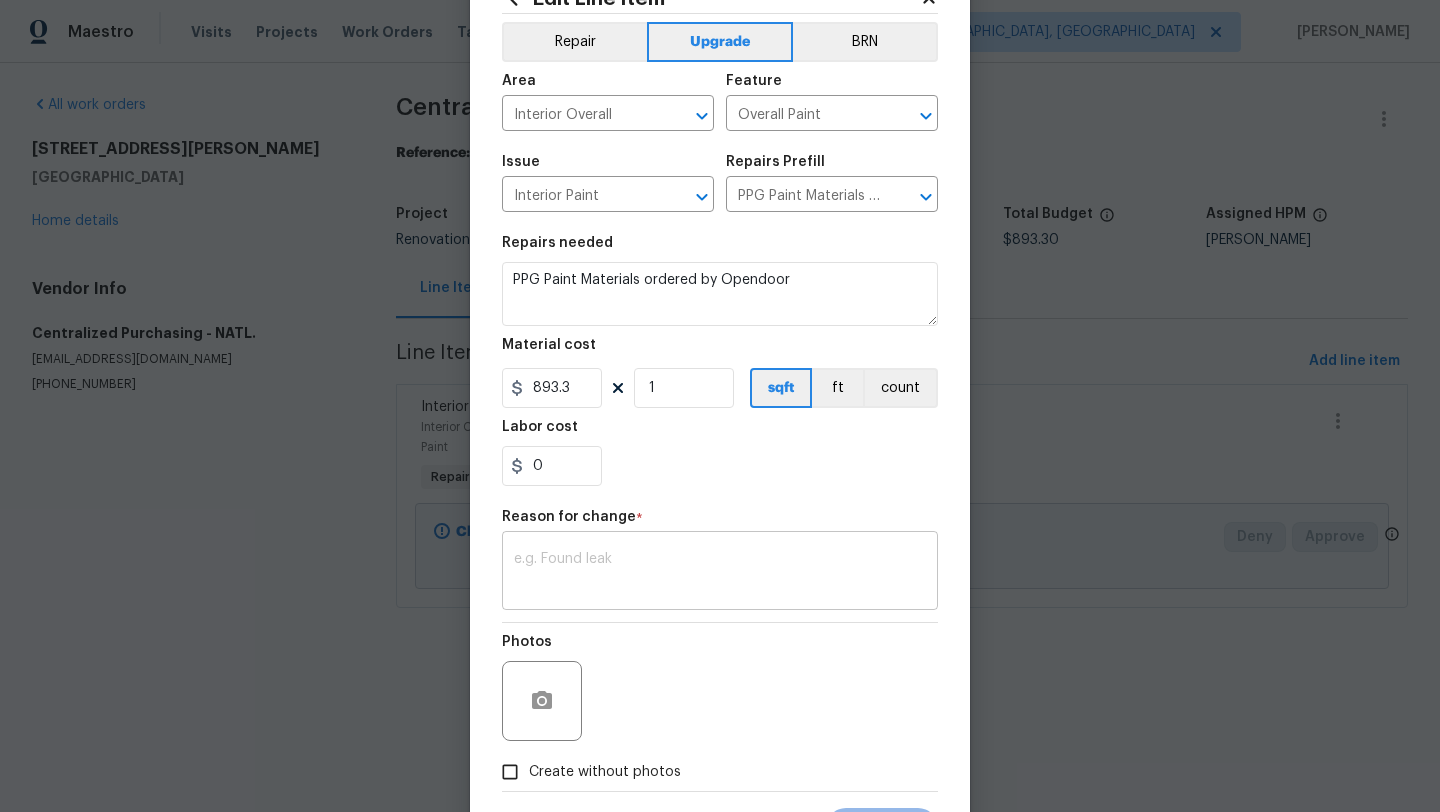 click at bounding box center [720, 573] 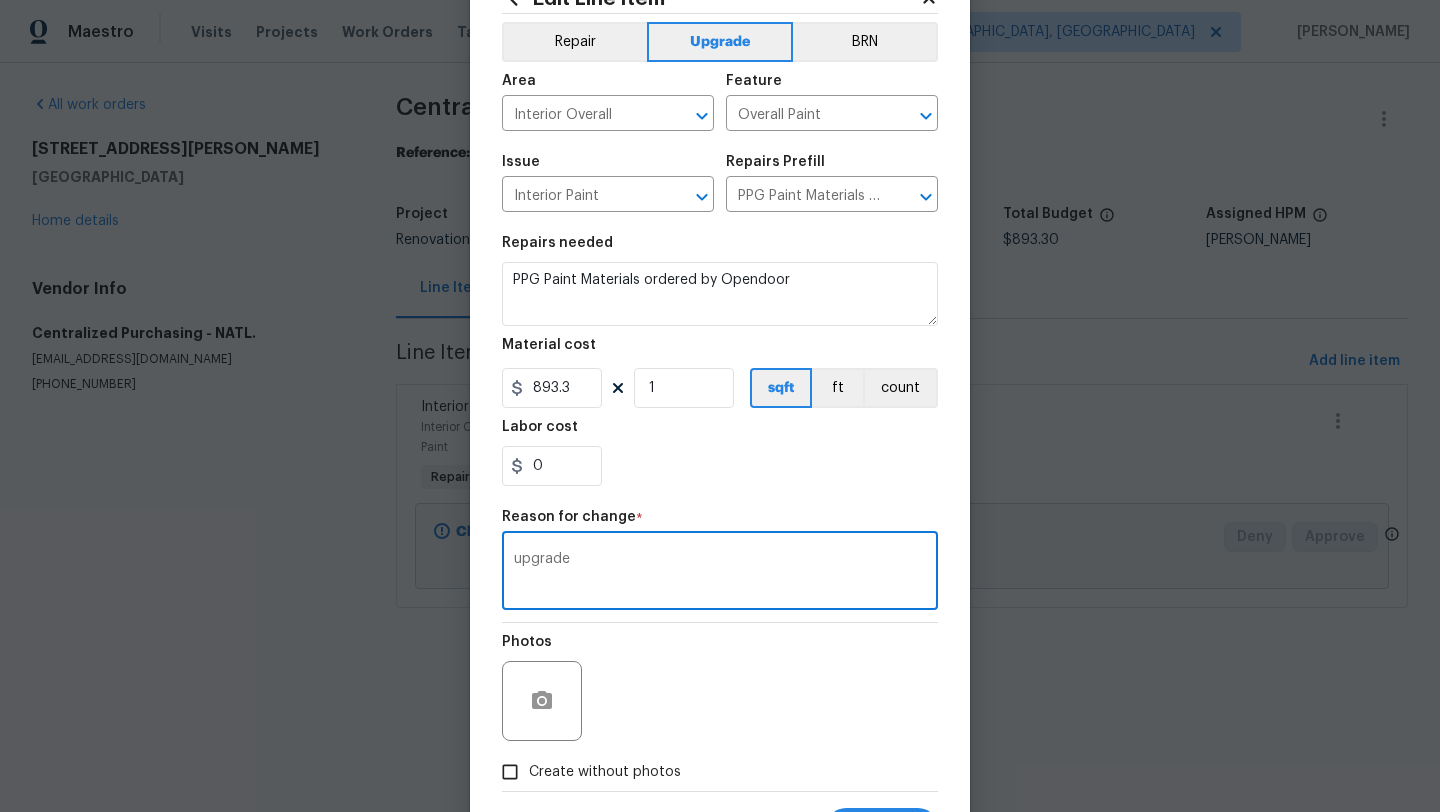 type on "upgrade" 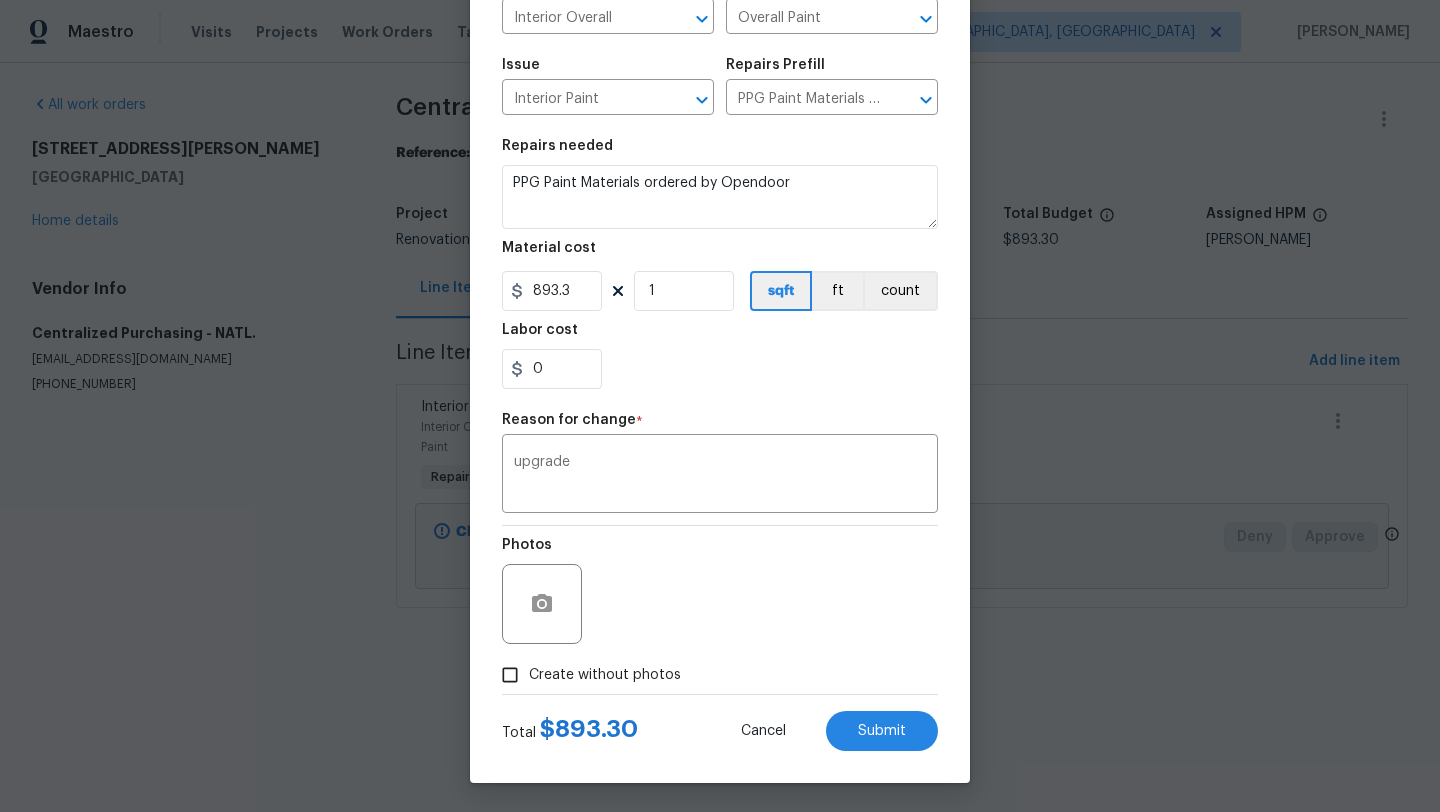 scroll, scrollTop: 174, scrollLeft: 0, axis: vertical 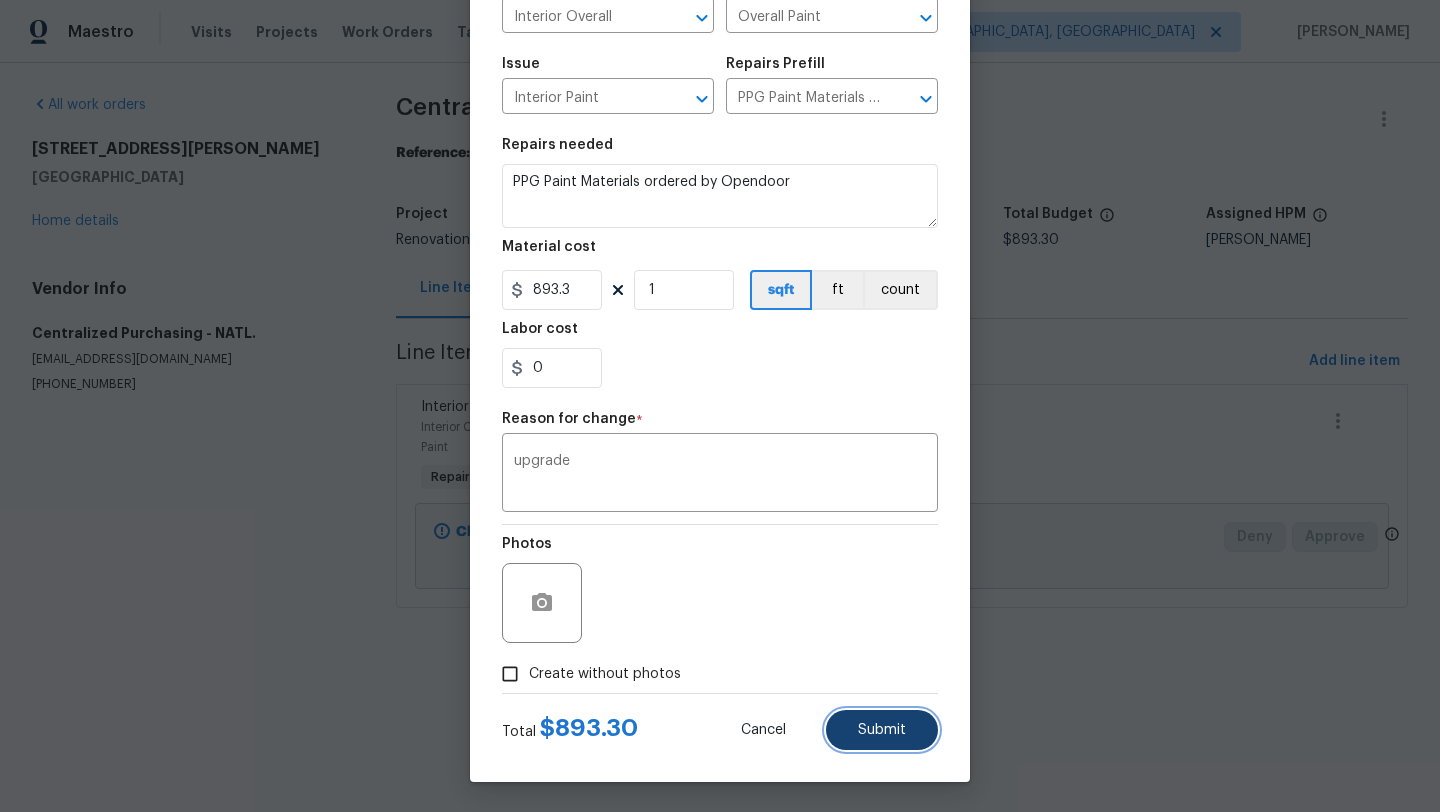 click on "Submit" at bounding box center [882, 730] 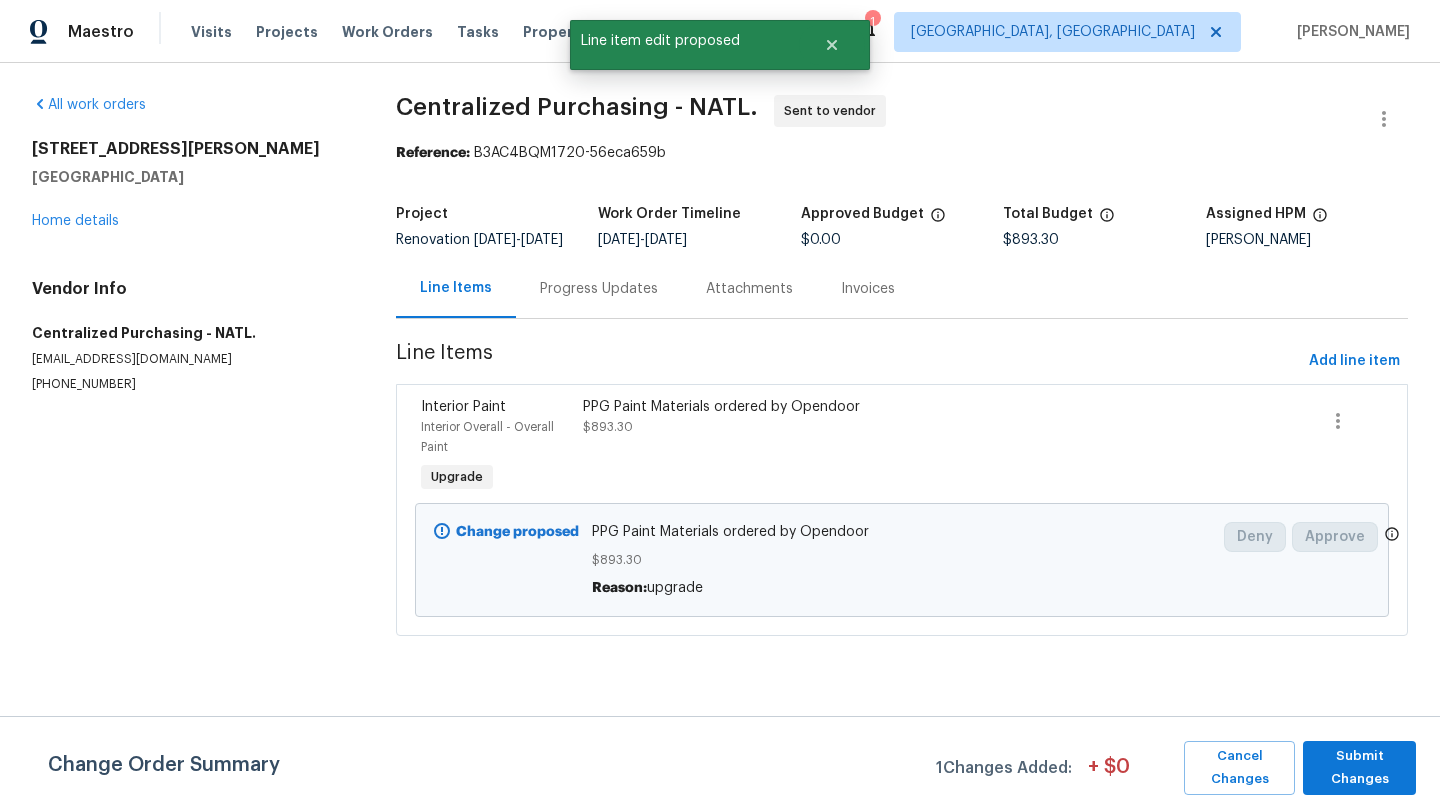 scroll, scrollTop: 0, scrollLeft: 0, axis: both 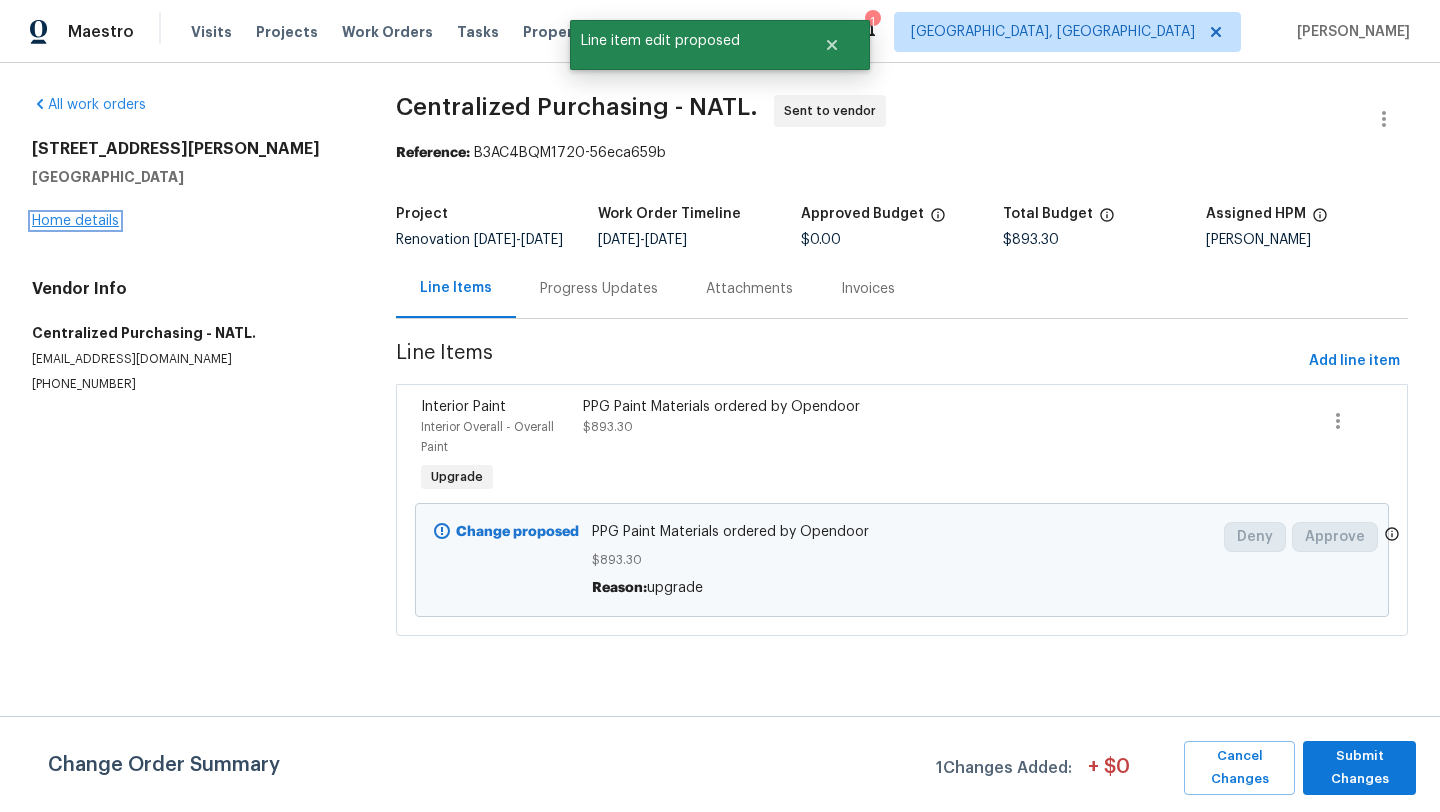click on "Home details" at bounding box center [75, 221] 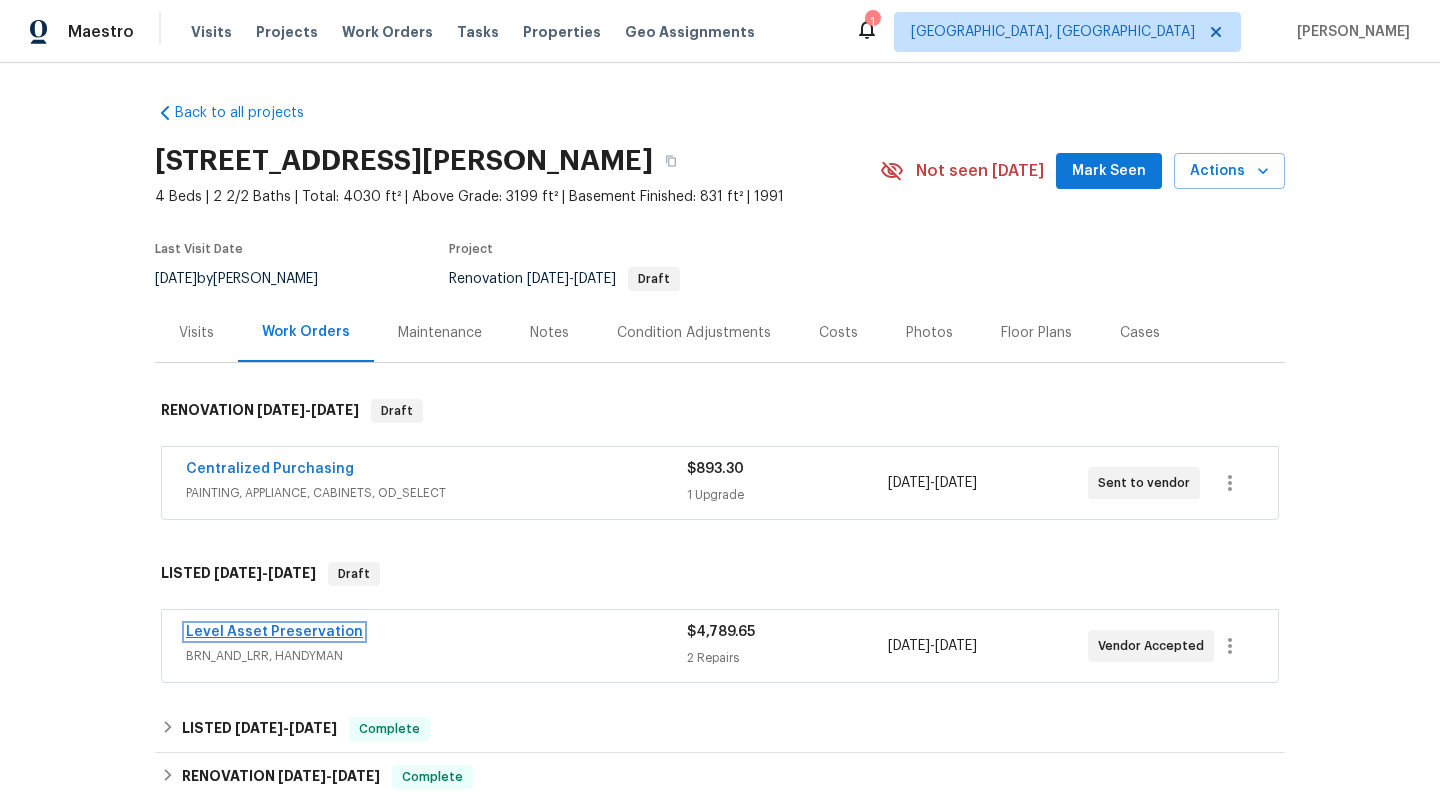 click on "Level Asset Preservation" at bounding box center (274, 632) 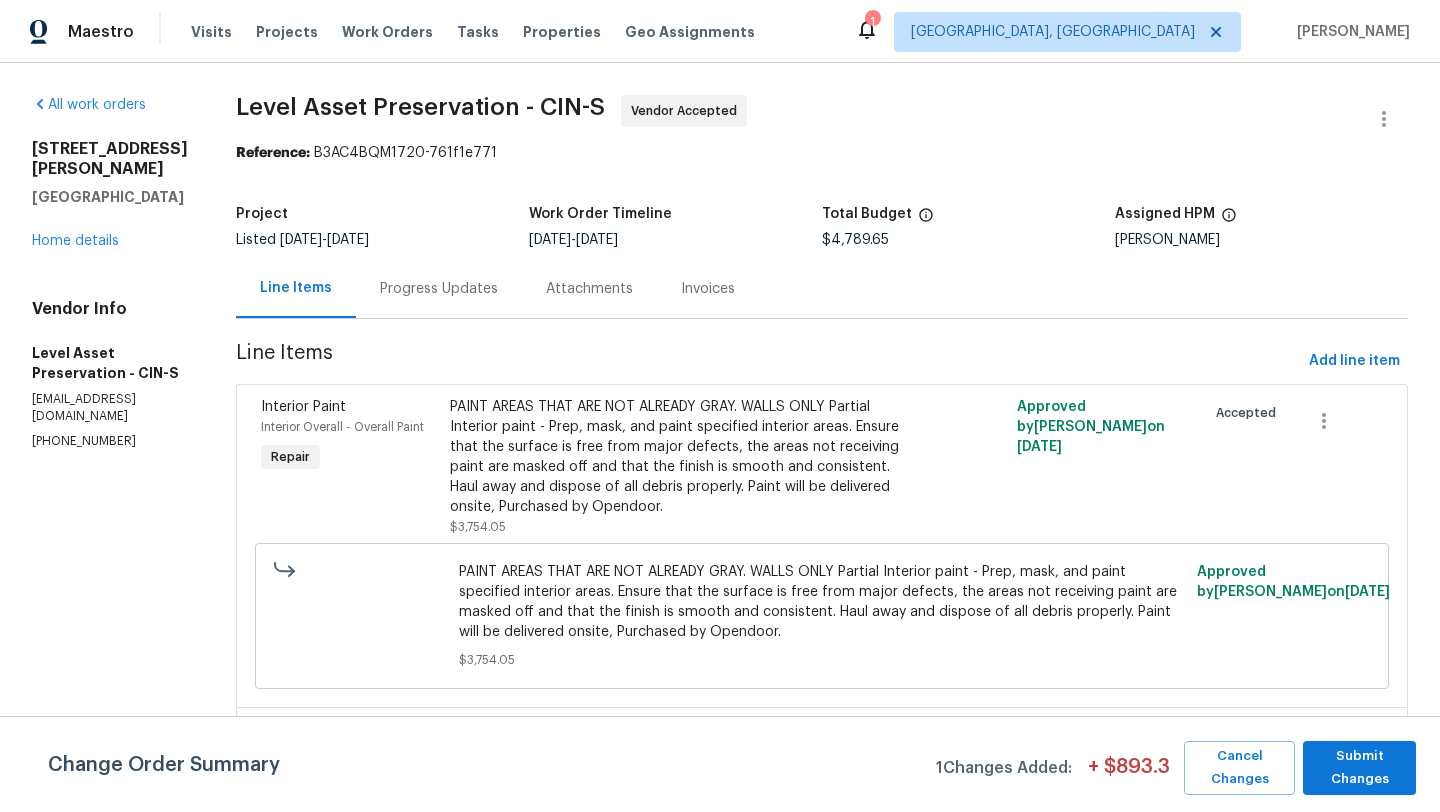 click on "PAINT AREAS THAT ARE NOT ALREADY GRAY. WALLS ONLY
Partial Interior paint - Prep, mask, and paint specified interior areas. Ensure that the surface is free from major defects, the areas not receiving paint are masked off and that the finish is smooth and consistent. Haul away and dispose of all debris properly. Paint will be delivered onsite, Purchased by Opendoor." at bounding box center (680, 457) 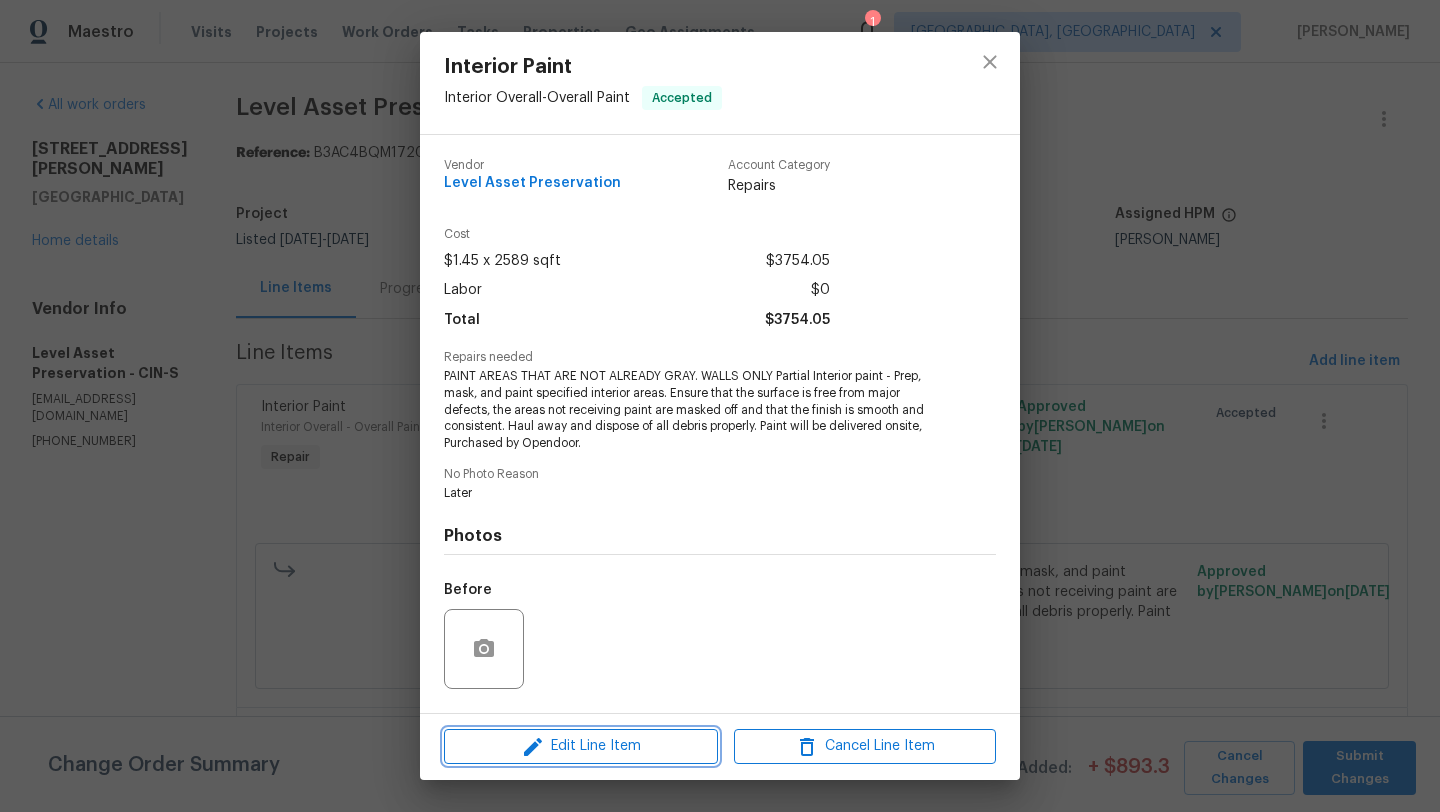click on "Edit Line Item" at bounding box center [581, 746] 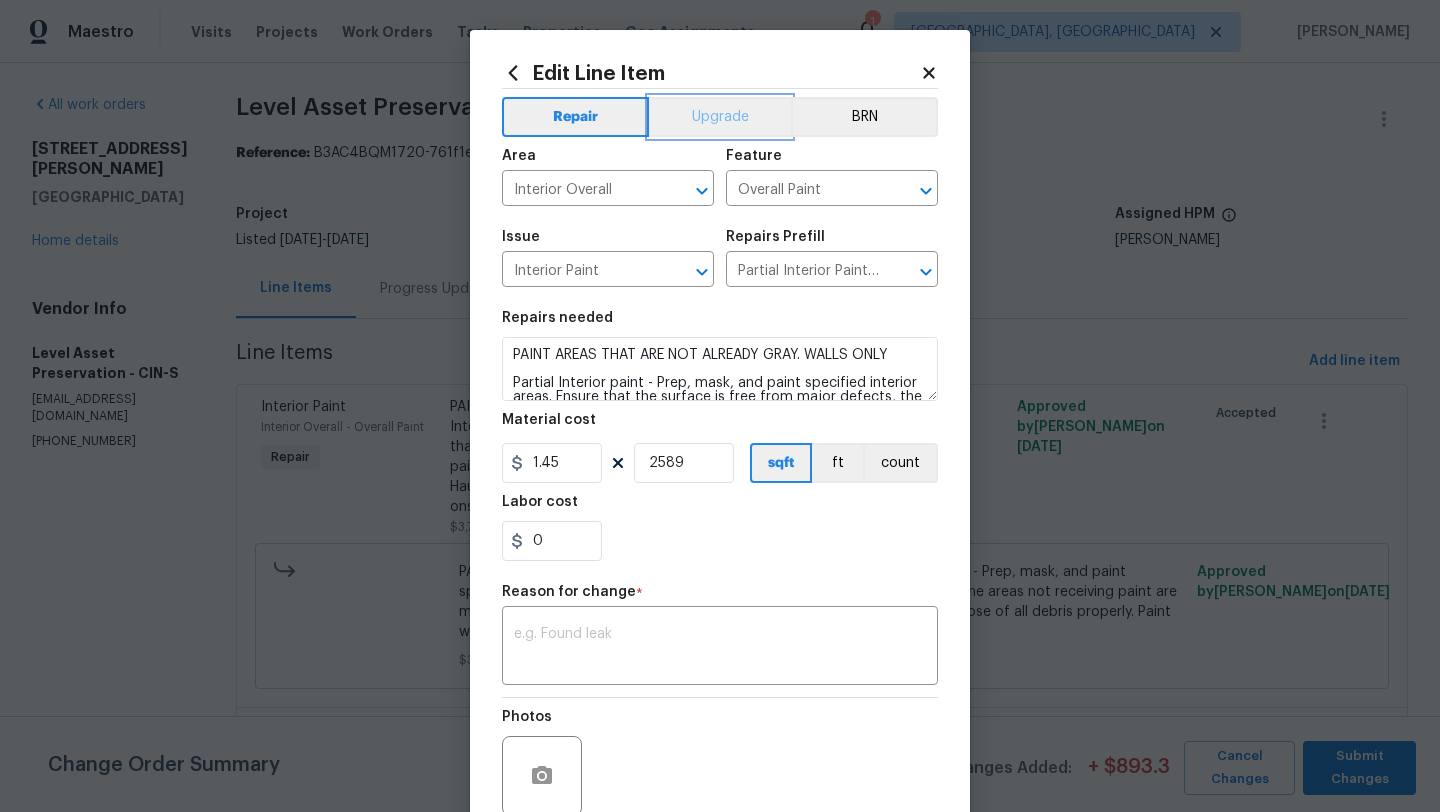 click on "Upgrade" at bounding box center [720, 117] 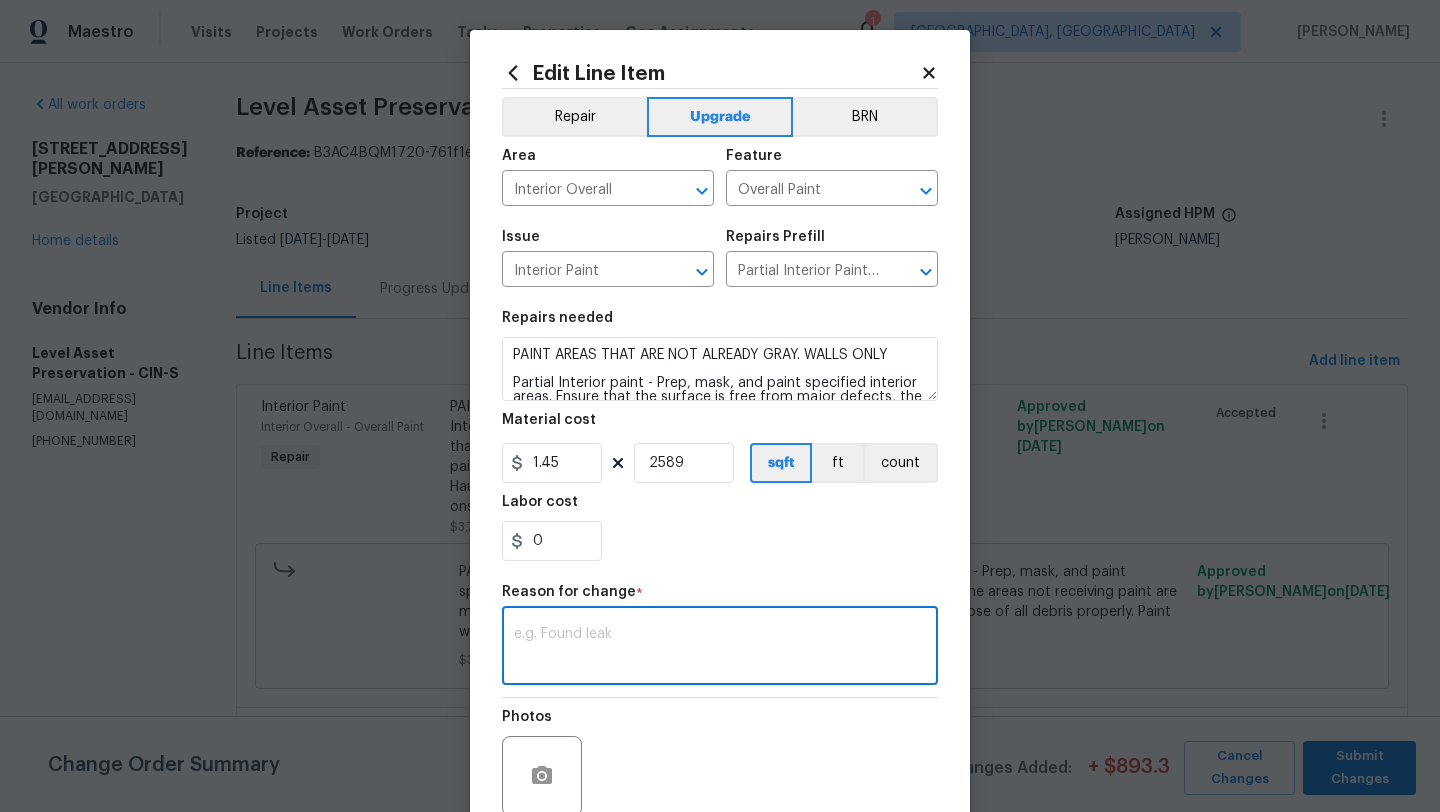 click at bounding box center [720, 648] 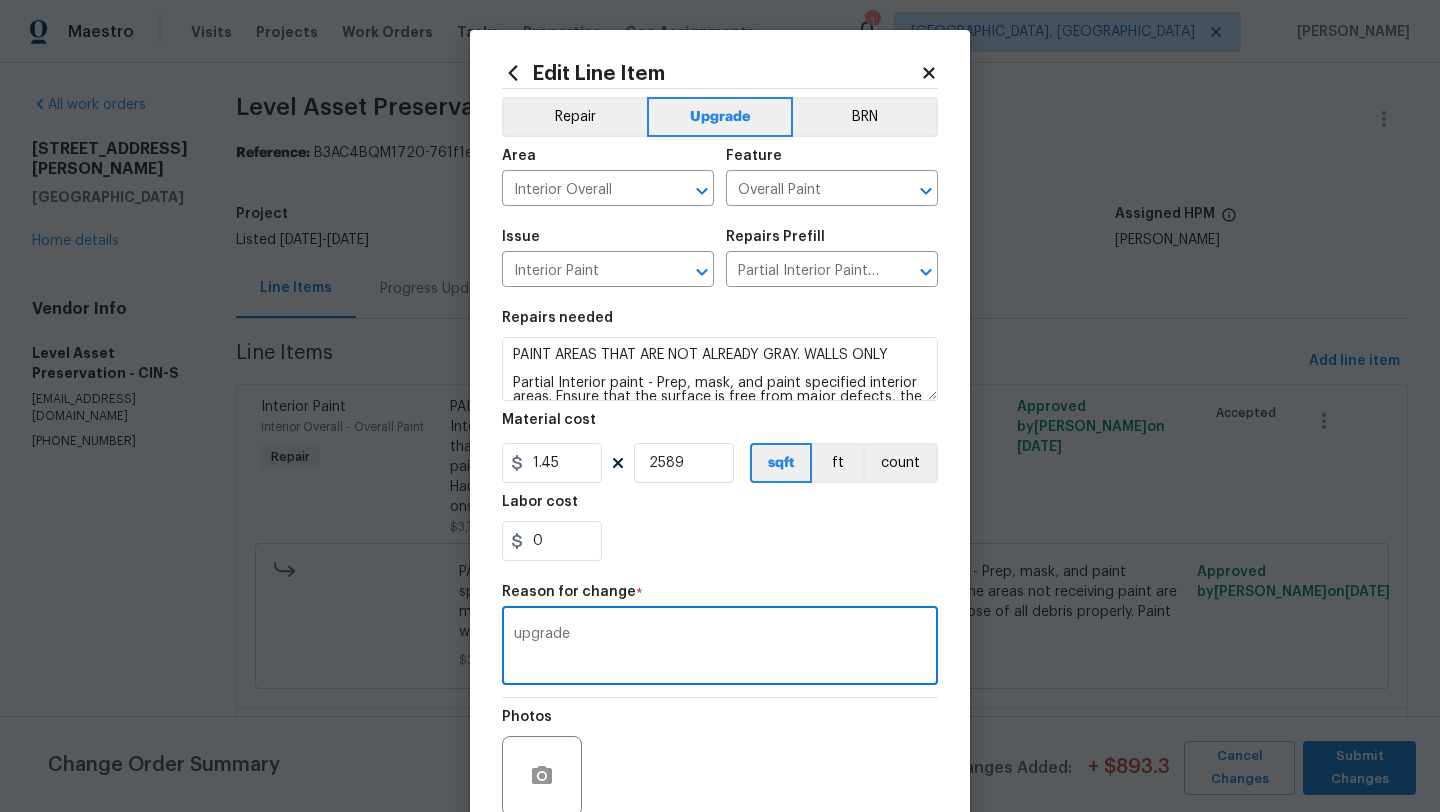 type on "upgrade" 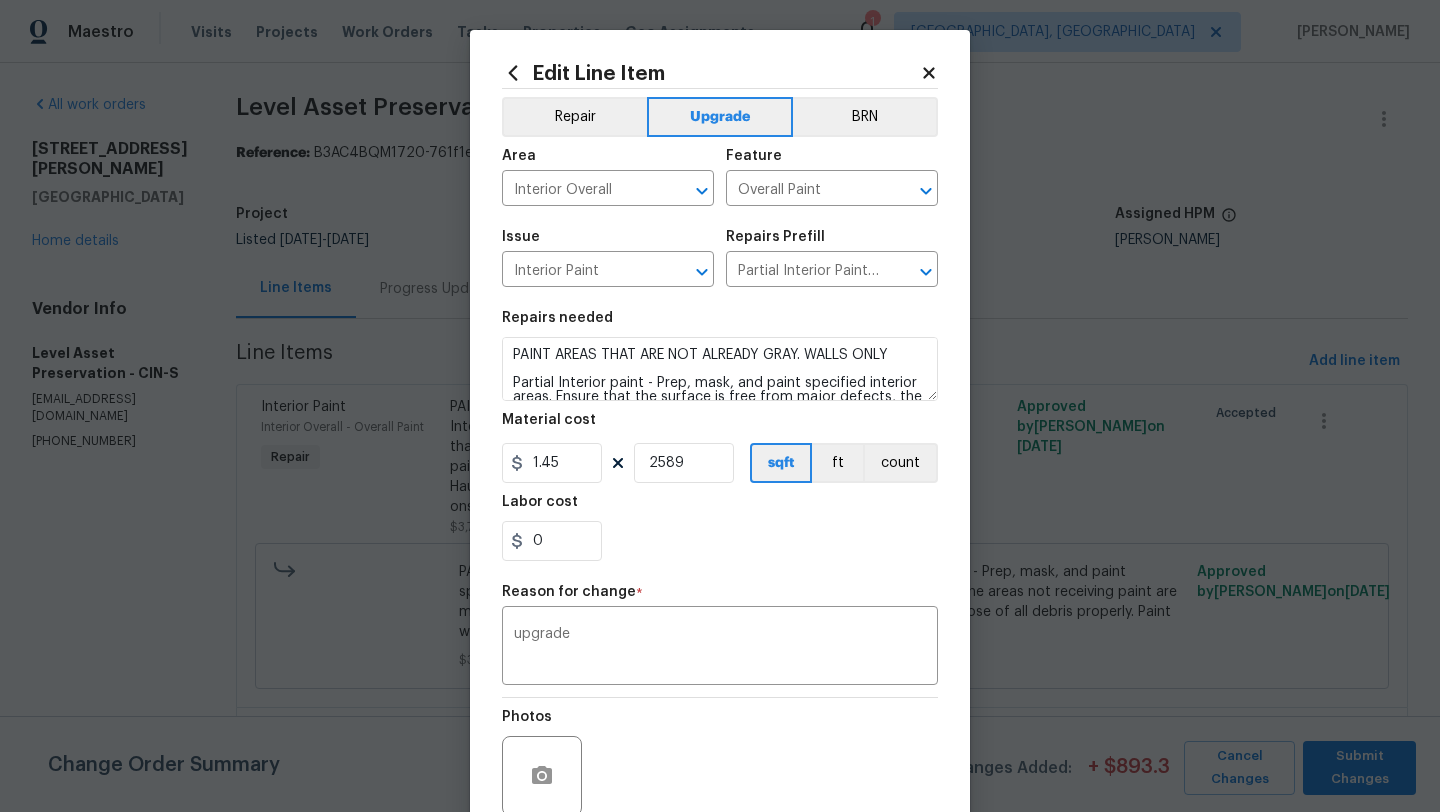 click on "Repair Upgrade BRN Area Interior Overall ​ Feature Overall Paint ​ Issue Interior Paint ​ Repairs Prefill Partial Interior Paint LABOR ONLY $1.65 ​ Repairs needed PAINT AREAS THAT ARE NOT ALREADY GRAY. WALLS ONLY
Partial Interior paint - Prep, mask, and paint specified interior areas. Ensure that the surface is free from major defects, the areas not receiving paint are masked off and that the finish is smooth and consistent. Haul away and dispose of all debris properly. Paint will be delivered onsite, Purchased by Opendoor. Material cost 1.45 2589 sqft ft count Labor cost 0 Reason for change * upgrade x ​ Photos Create without photos" at bounding box center (720, 477) 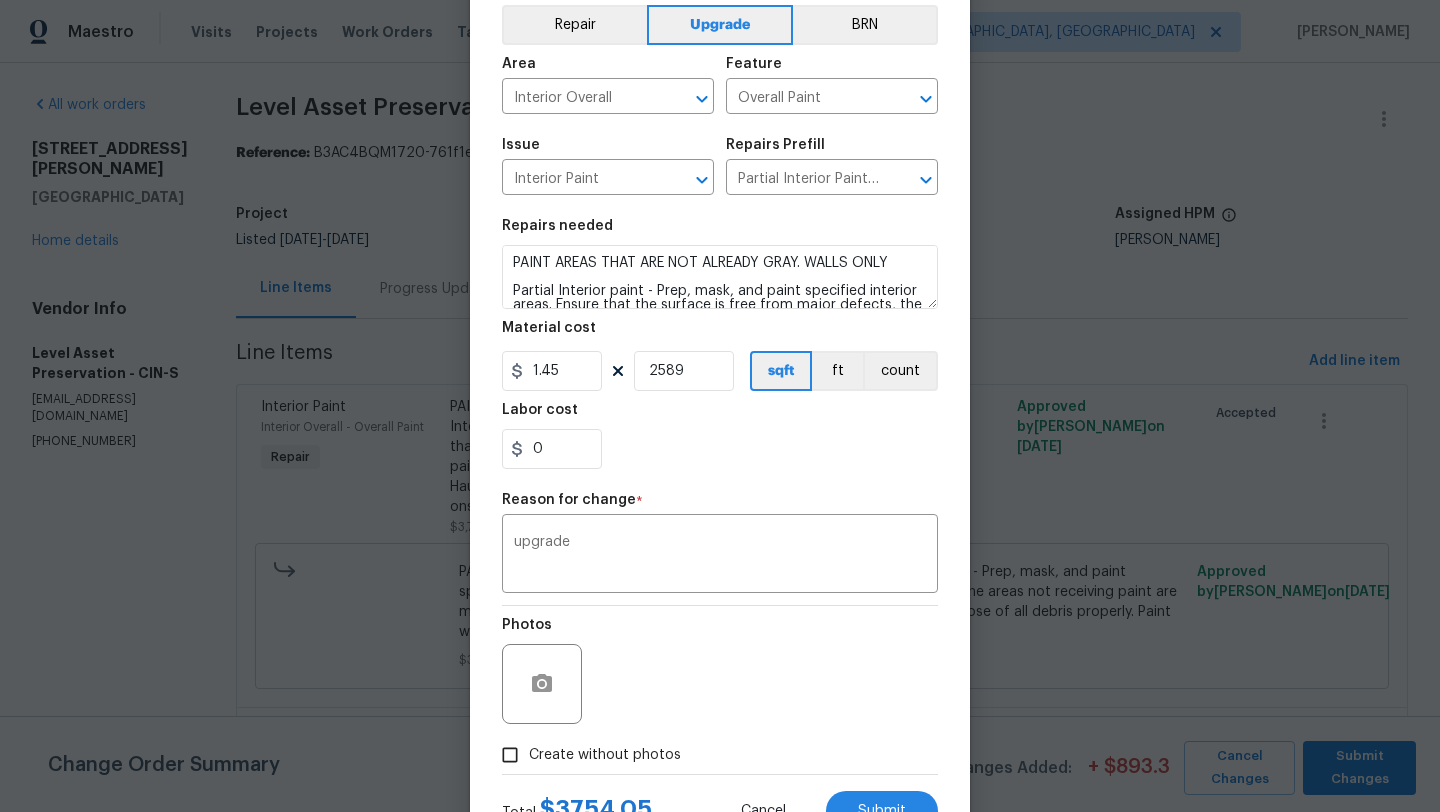 scroll, scrollTop: 174, scrollLeft: 0, axis: vertical 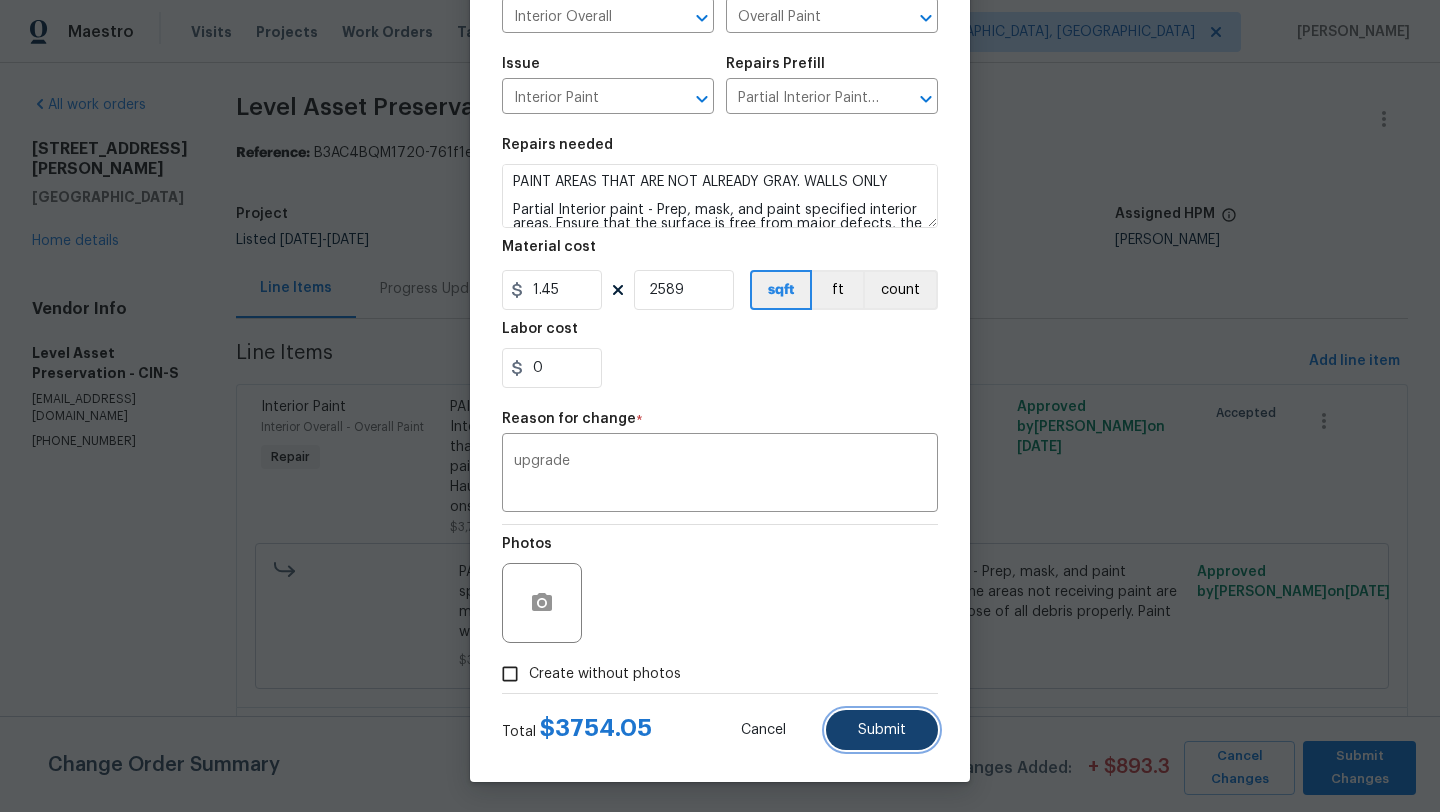 click on "Submit" at bounding box center [882, 730] 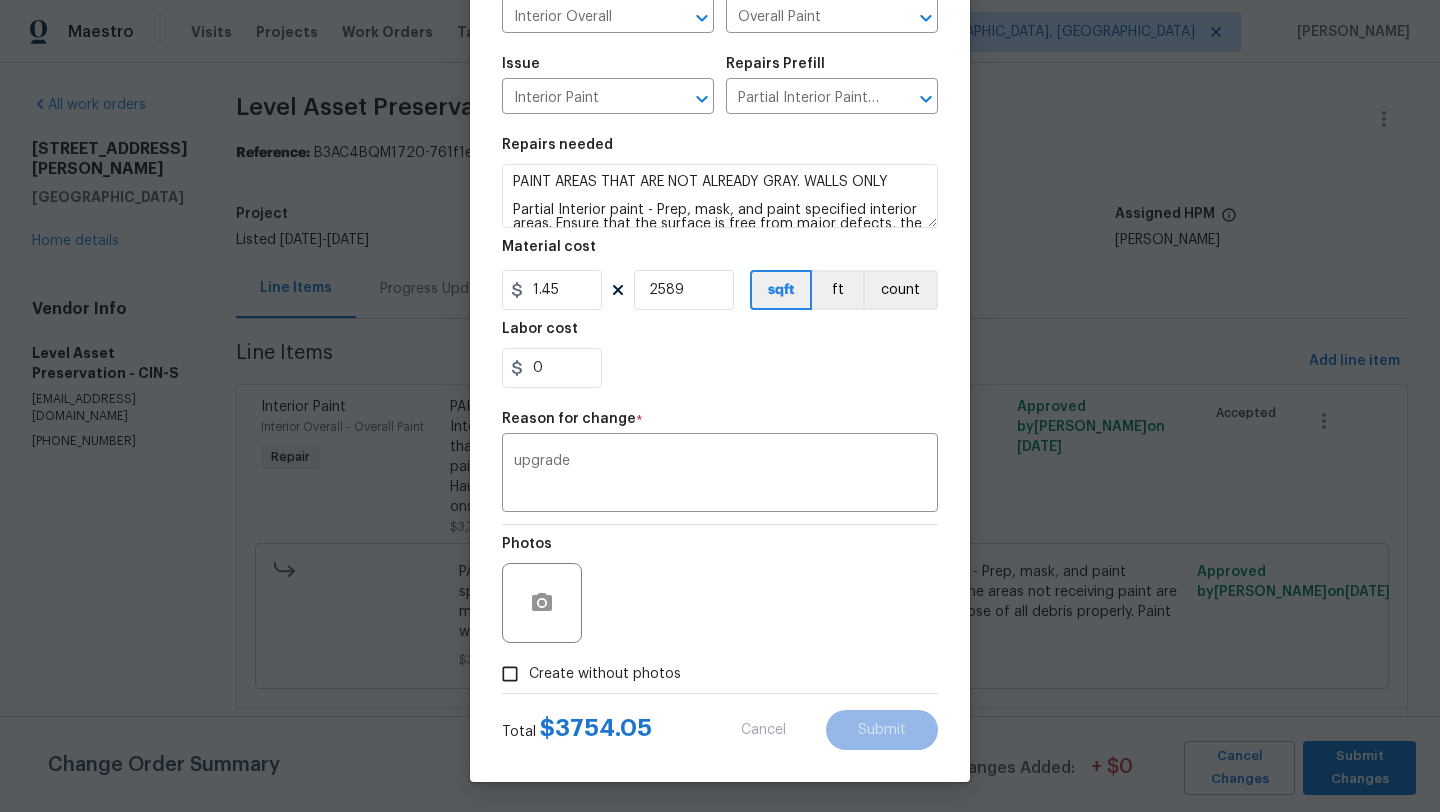 click on "Create without photos" at bounding box center (605, 674) 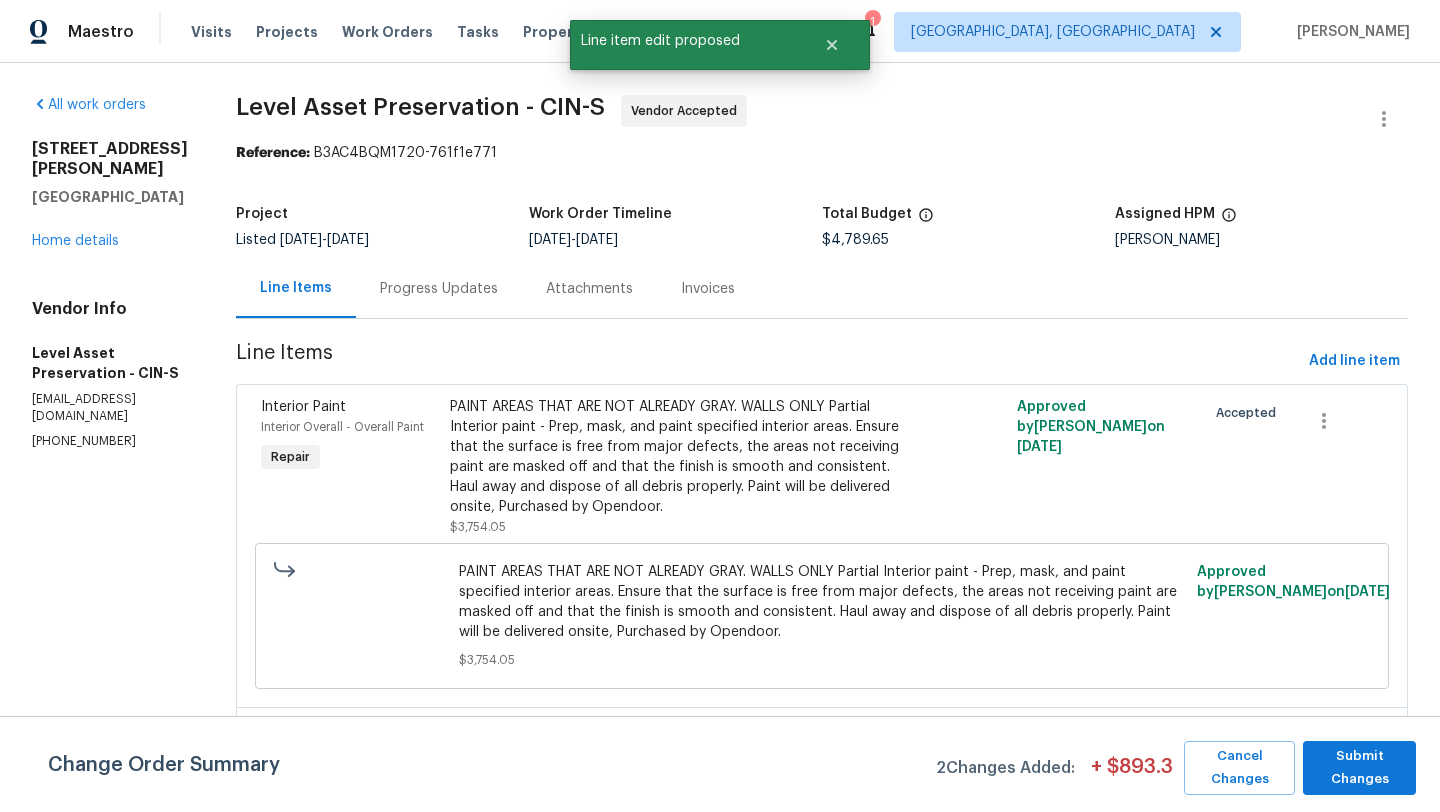 scroll, scrollTop: 0, scrollLeft: 0, axis: both 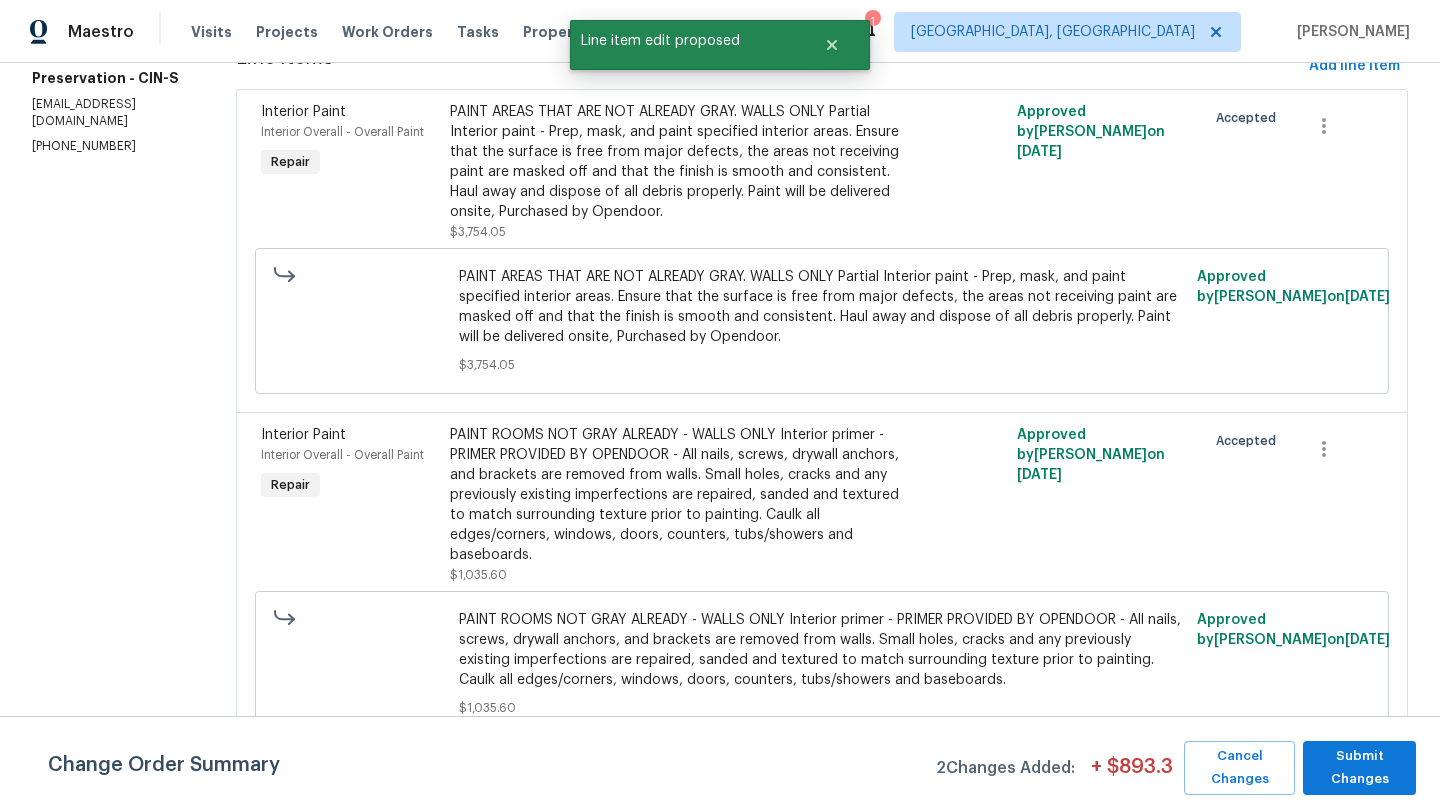 click on "PAINT ROOMS NOT GRAY ALREADY - WALLS ONLY
Interior primer - PRIMER PROVIDED BY OPENDOOR - All nails, screws, drywall anchors, and brackets are removed from walls. Small holes, cracks and any previously existing imperfections are repaired, sanded and textured to match surrounding texture prior to painting. Caulk all edges/corners, windows, doors, counters, tubs/showers and baseboards." at bounding box center [680, 495] 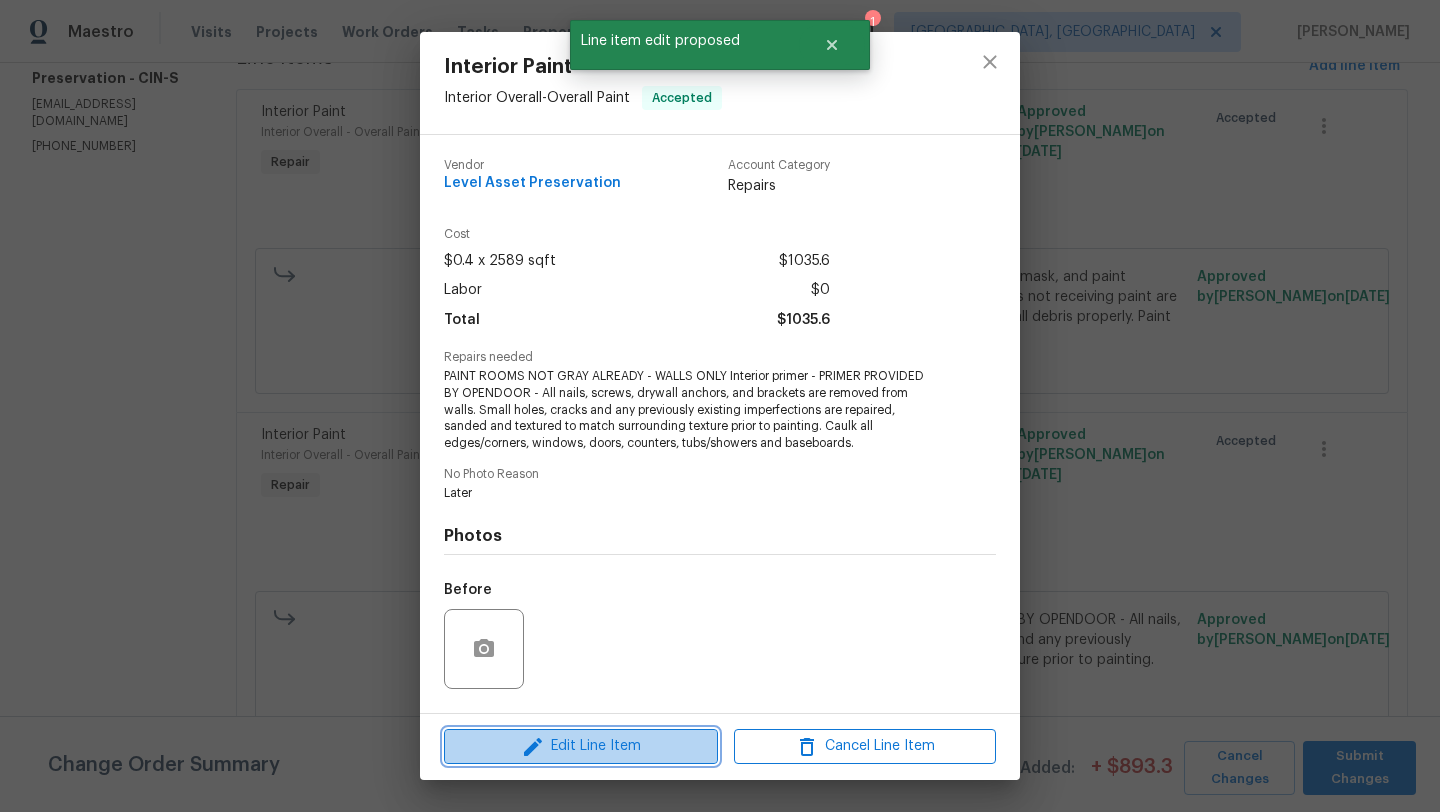 click on "Edit Line Item" at bounding box center (581, 746) 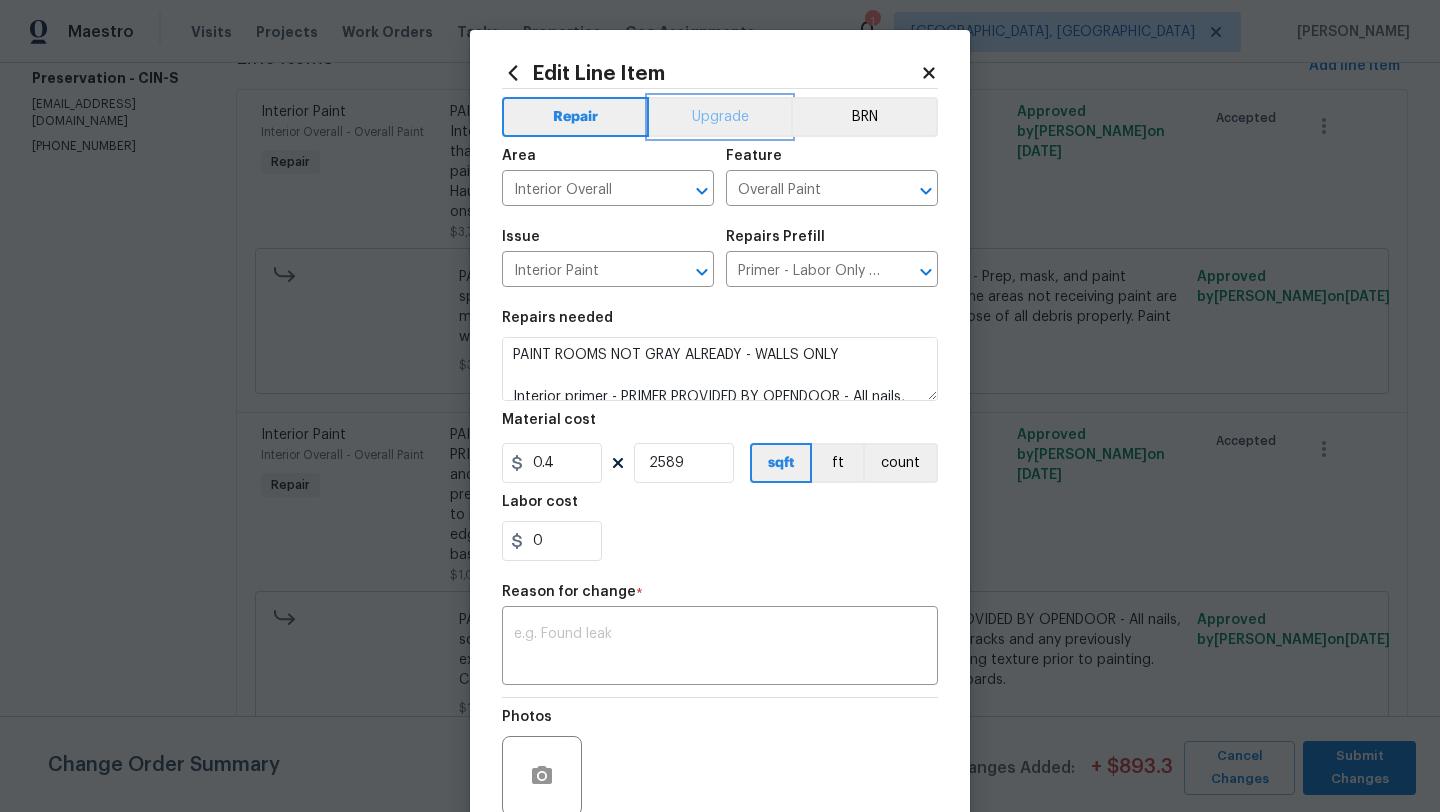 click on "Upgrade" at bounding box center [720, 117] 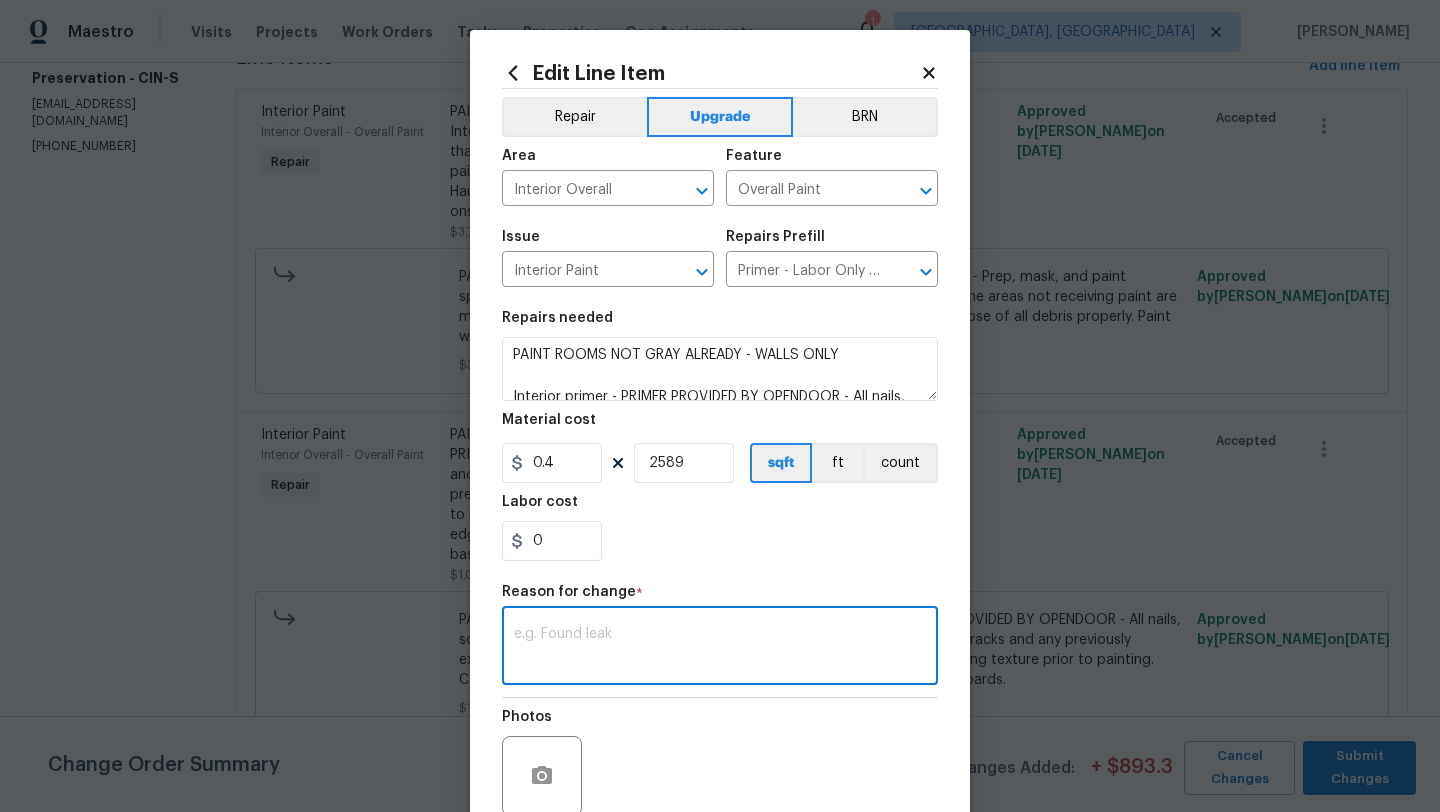 click at bounding box center [720, 648] 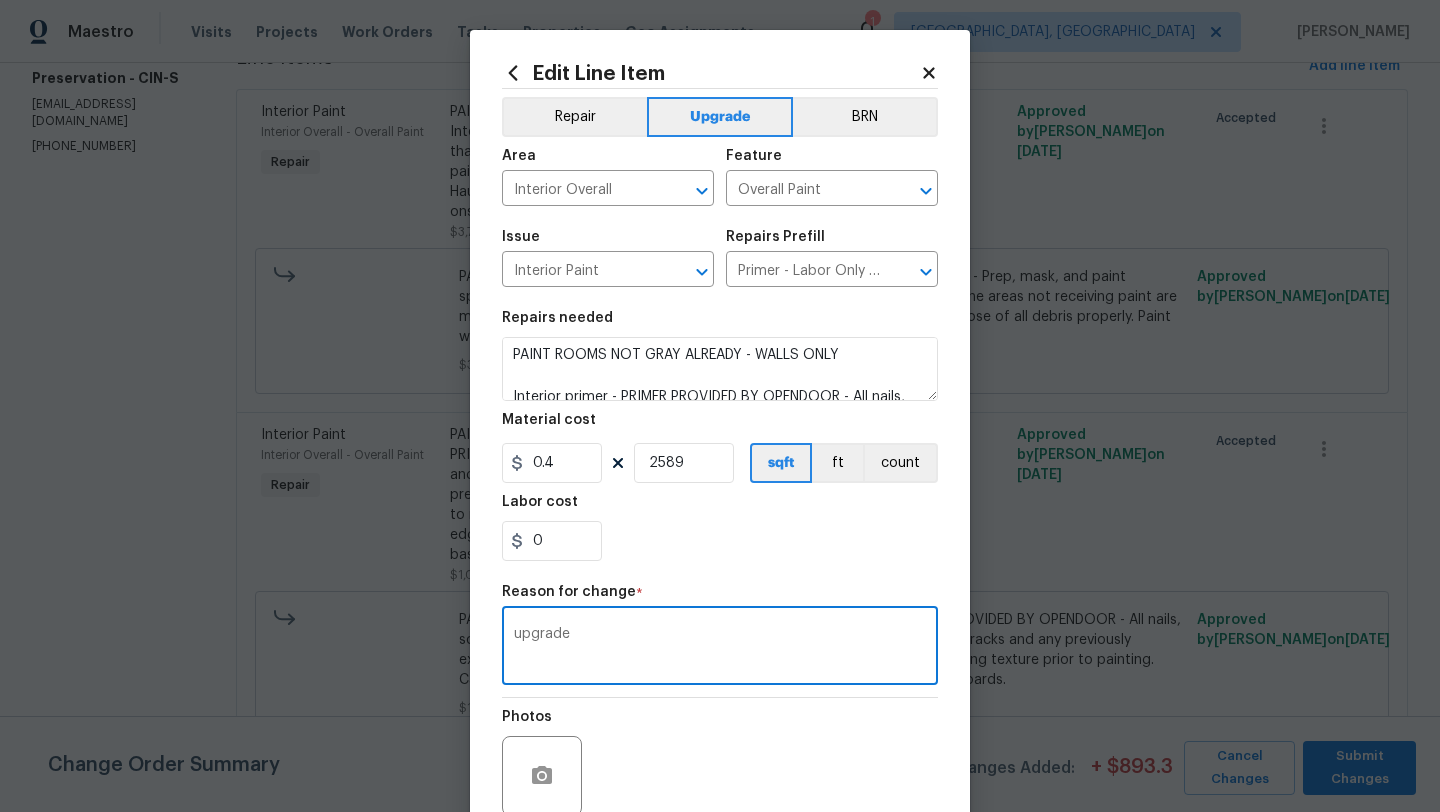 type on "upgrade" 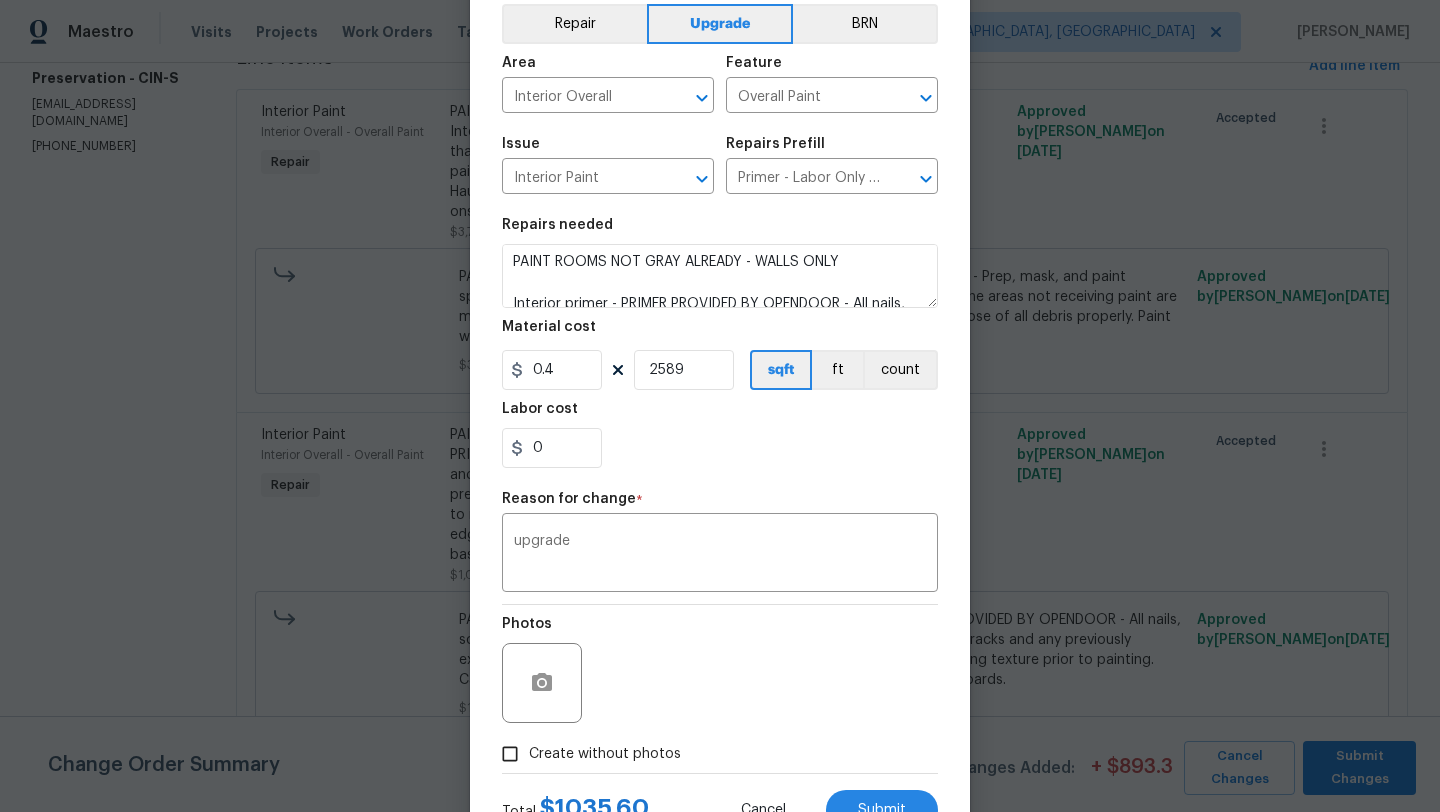 scroll, scrollTop: 174, scrollLeft: 0, axis: vertical 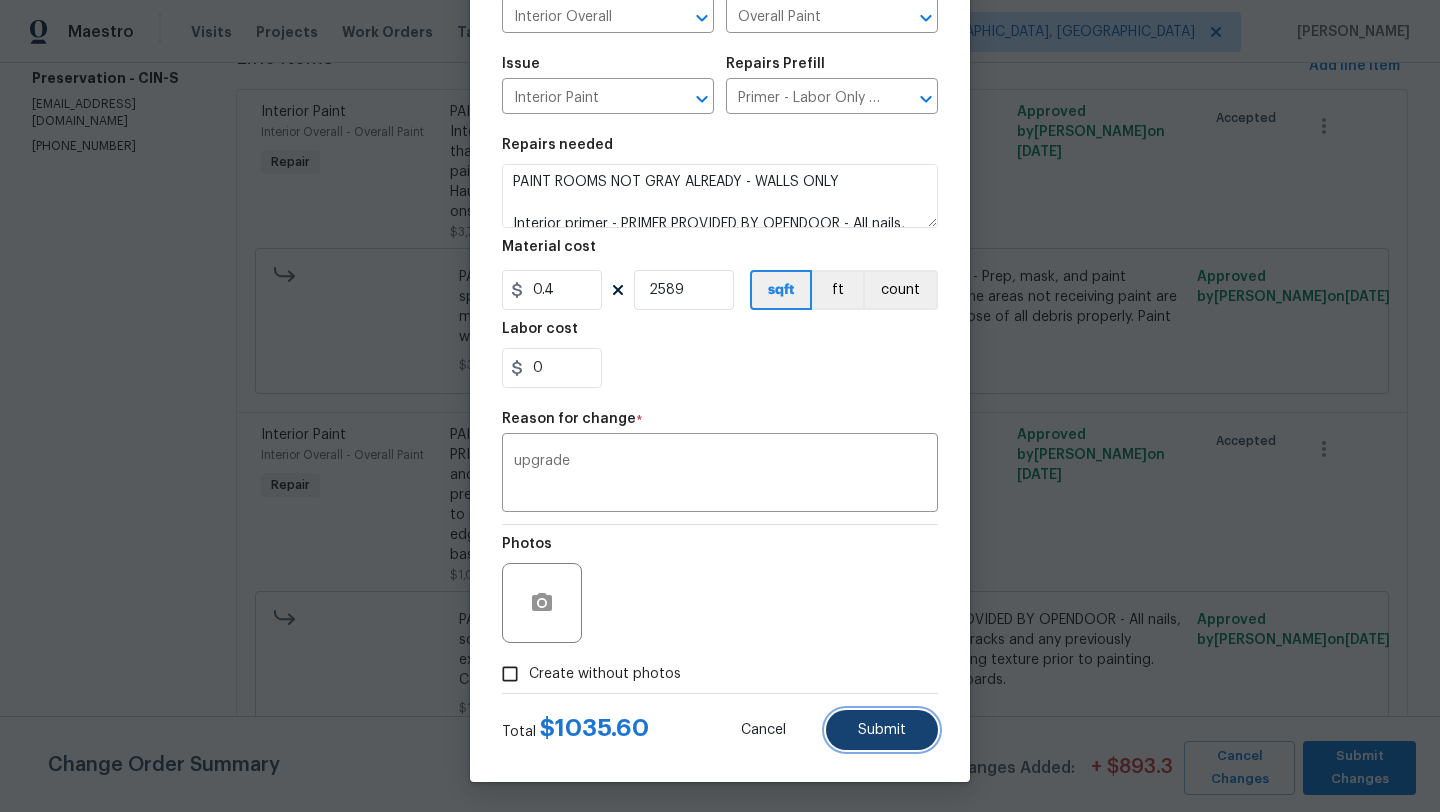 click on "Submit" at bounding box center [882, 730] 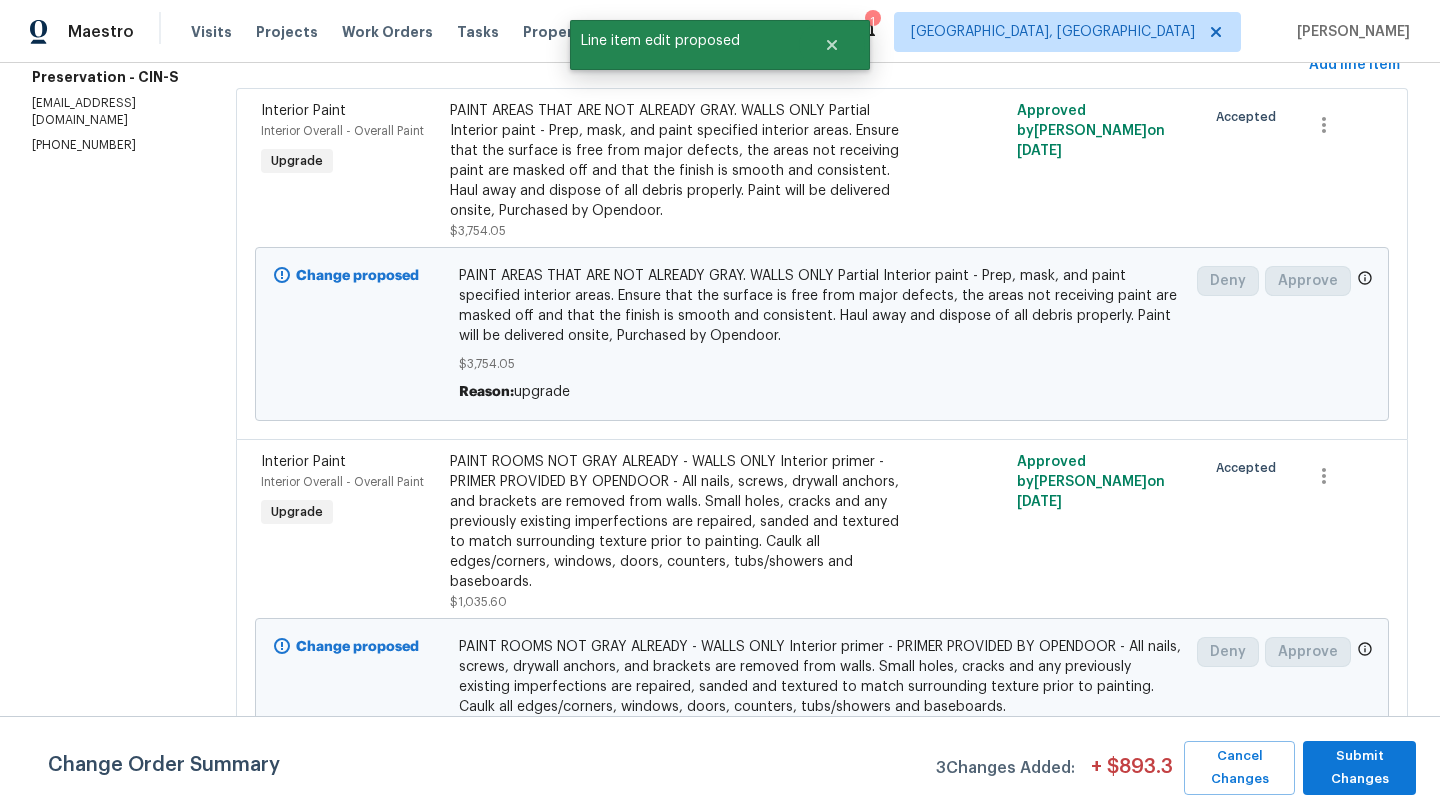 scroll, scrollTop: 0, scrollLeft: 0, axis: both 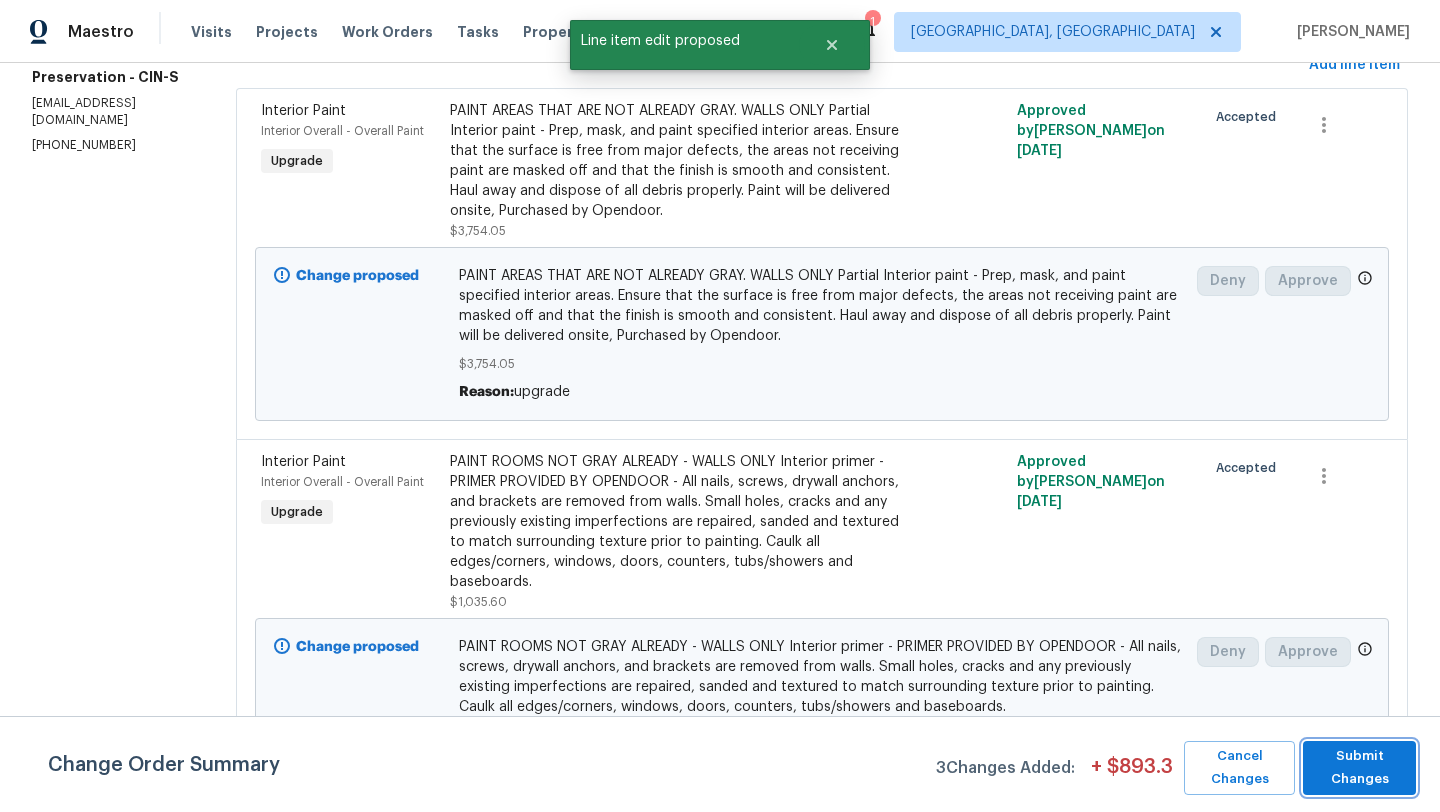 click on "Submit Changes" at bounding box center [1359, 768] 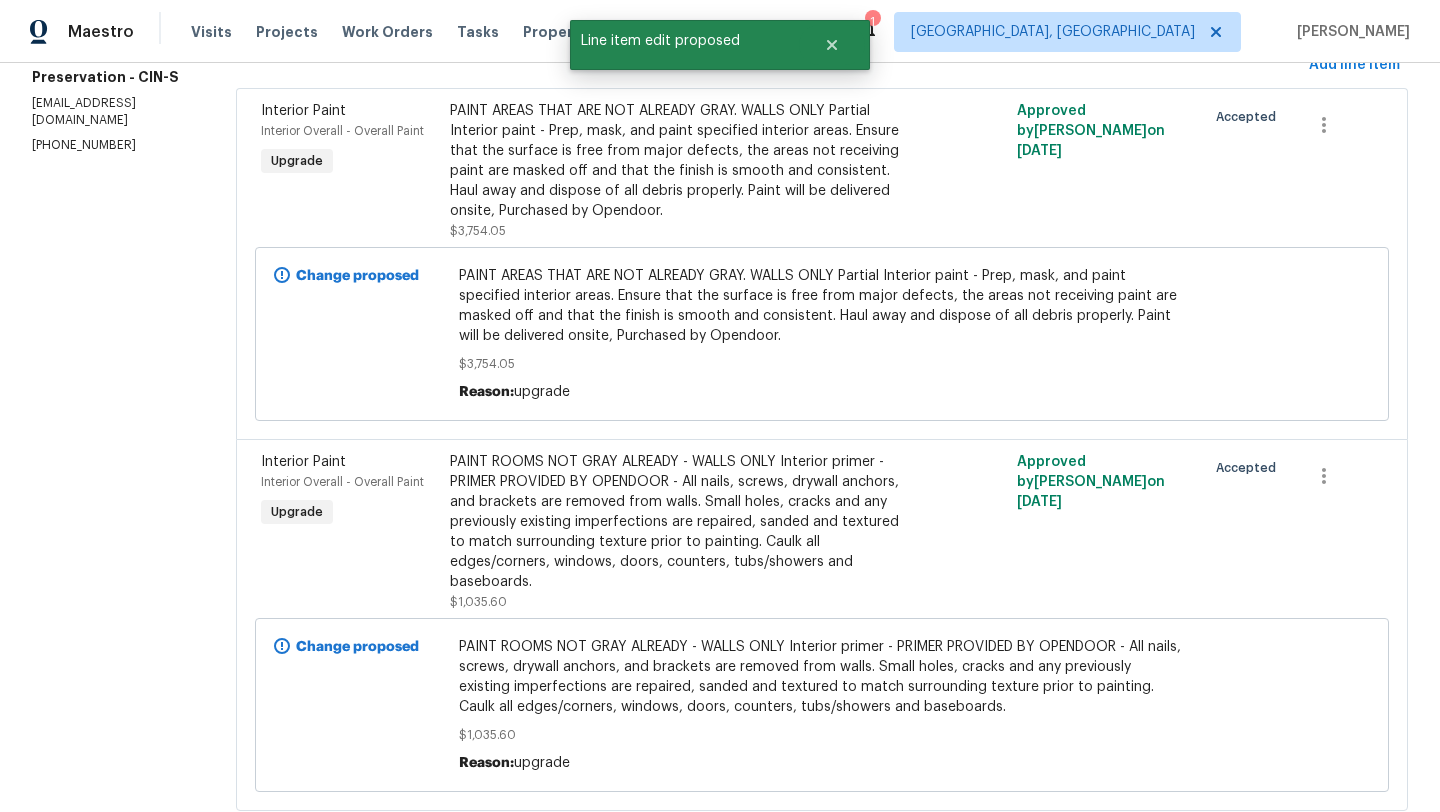 click on "All work orders [STREET_ADDRESS][PERSON_NAME] Home details Vendor Info Level Asset Preservation - CIN-S [EMAIL_ADDRESS][DOMAIN_NAME] [PHONE_NUMBER]" at bounding box center [110, 317] 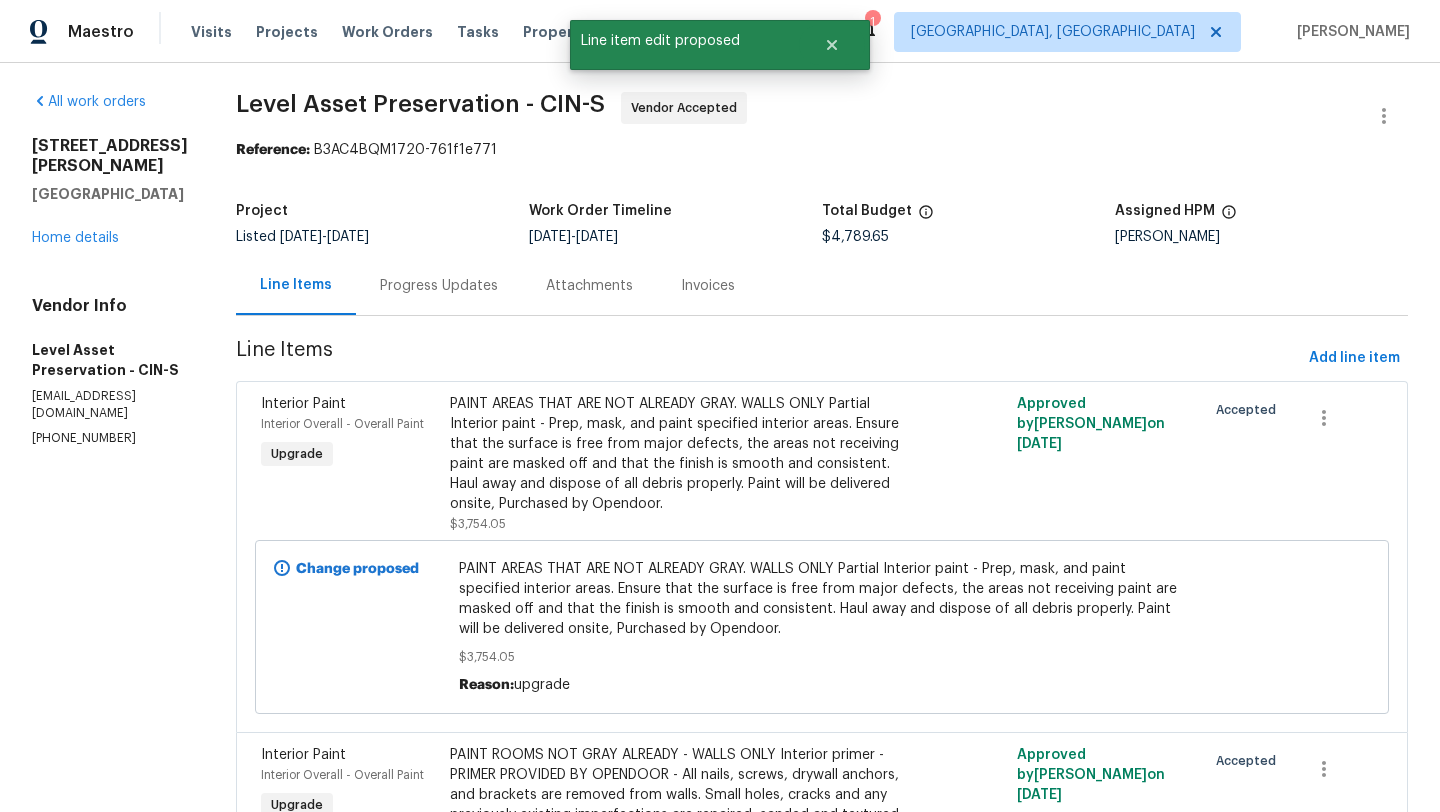 scroll, scrollTop: 0, scrollLeft: 0, axis: both 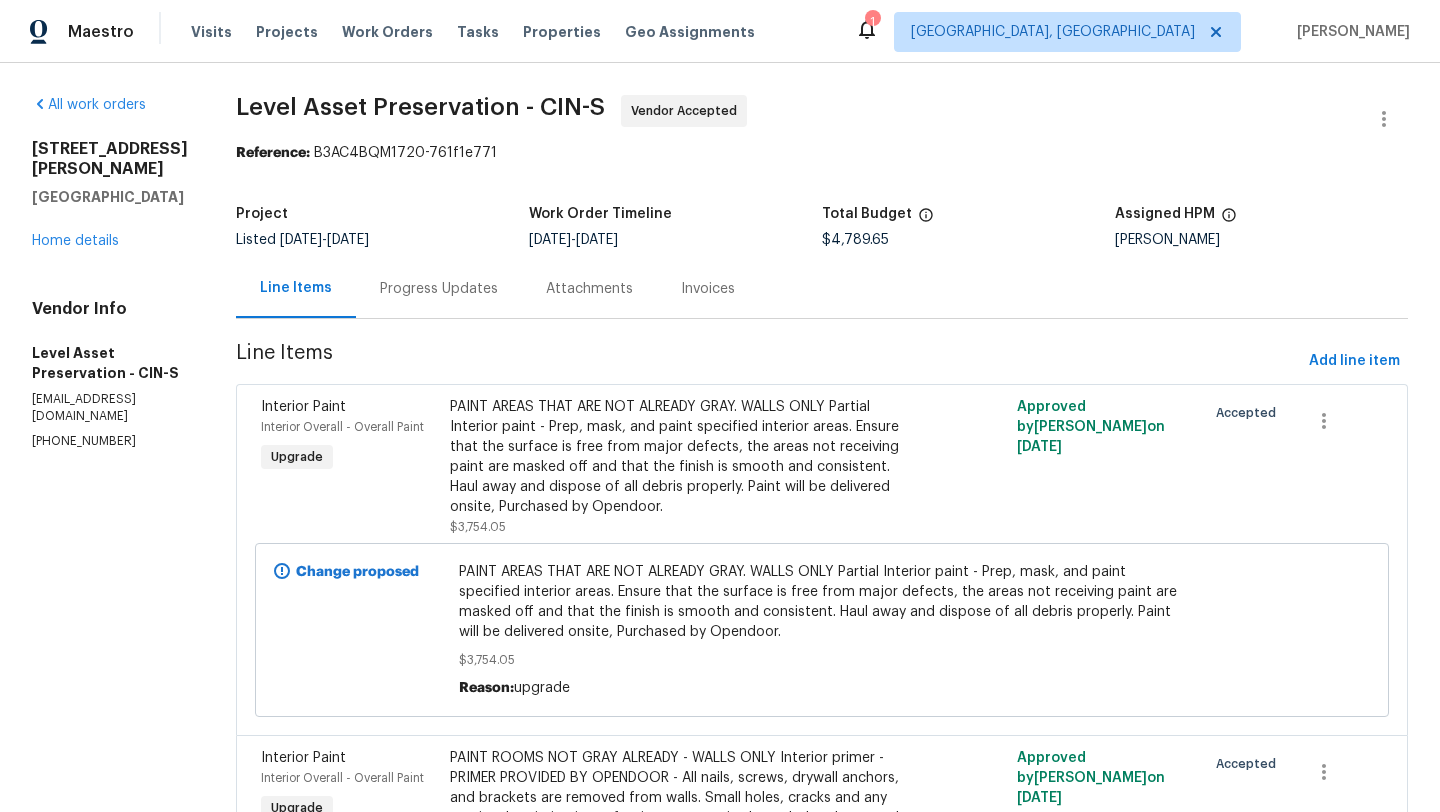 click on "[STREET_ADDRESS][PERSON_NAME] Home details" at bounding box center [110, 195] 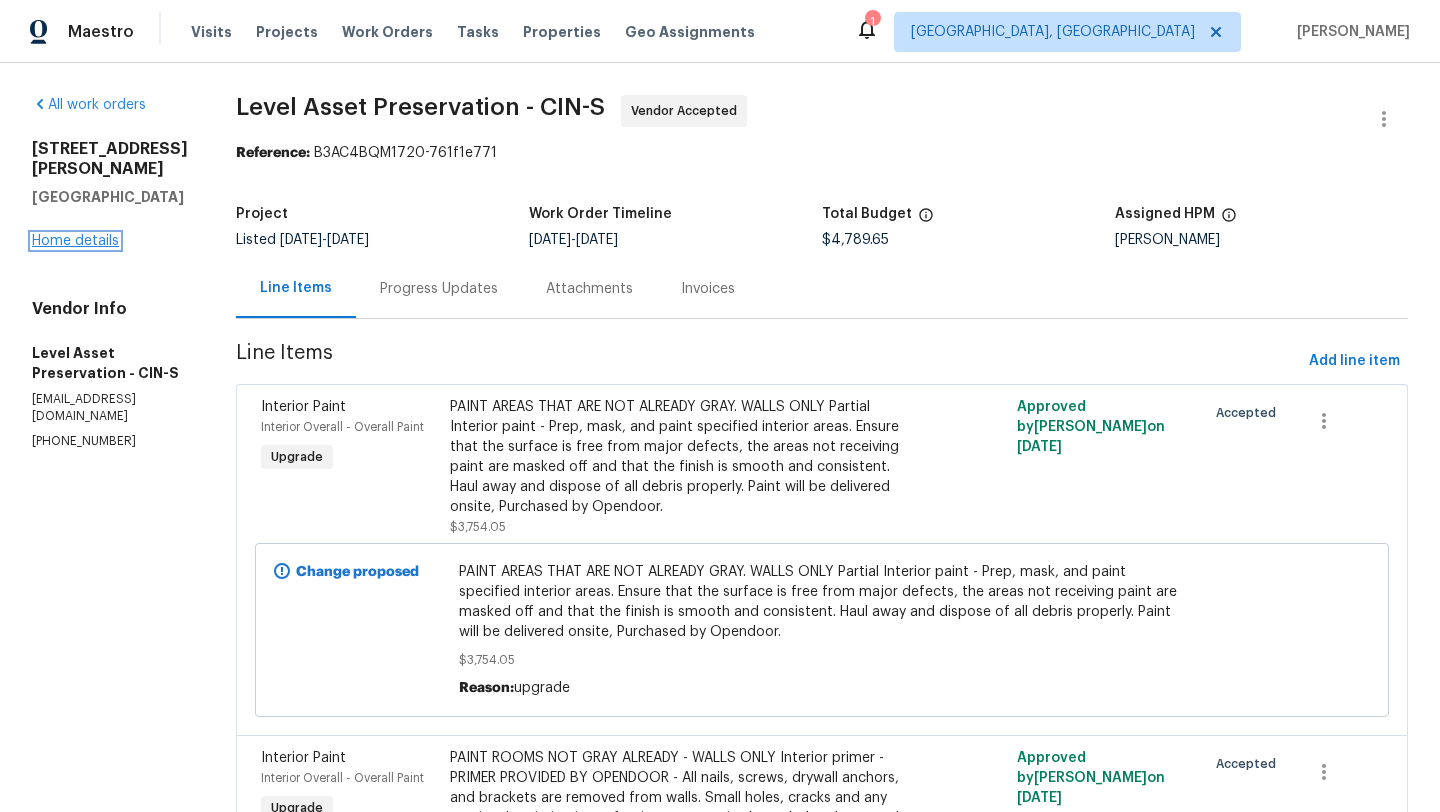 click on "Home details" at bounding box center (75, 241) 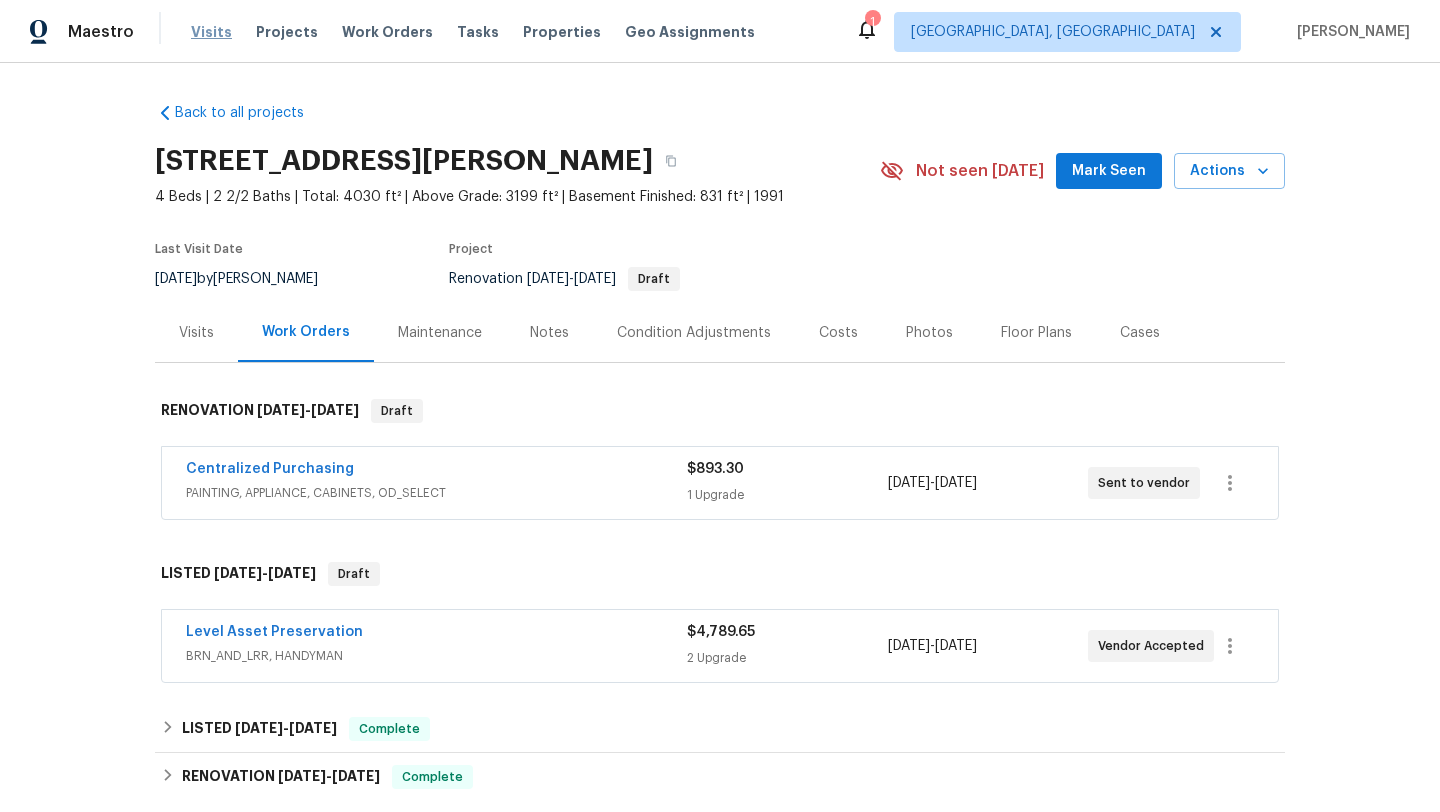 click on "Visits" at bounding box center (211, 32) 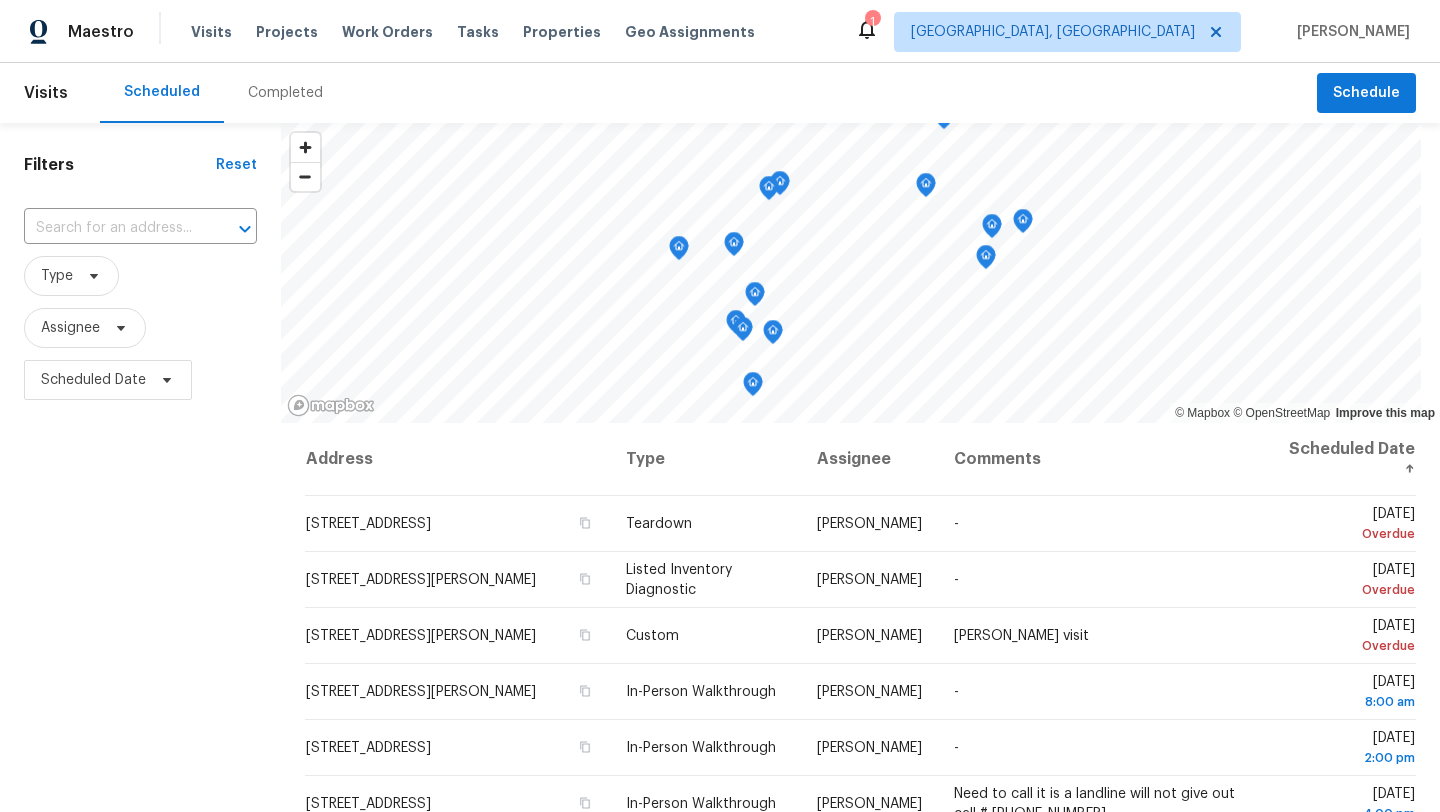 click on "Visits Scheduled Completed Schedule" at bounding box center (720, 93) 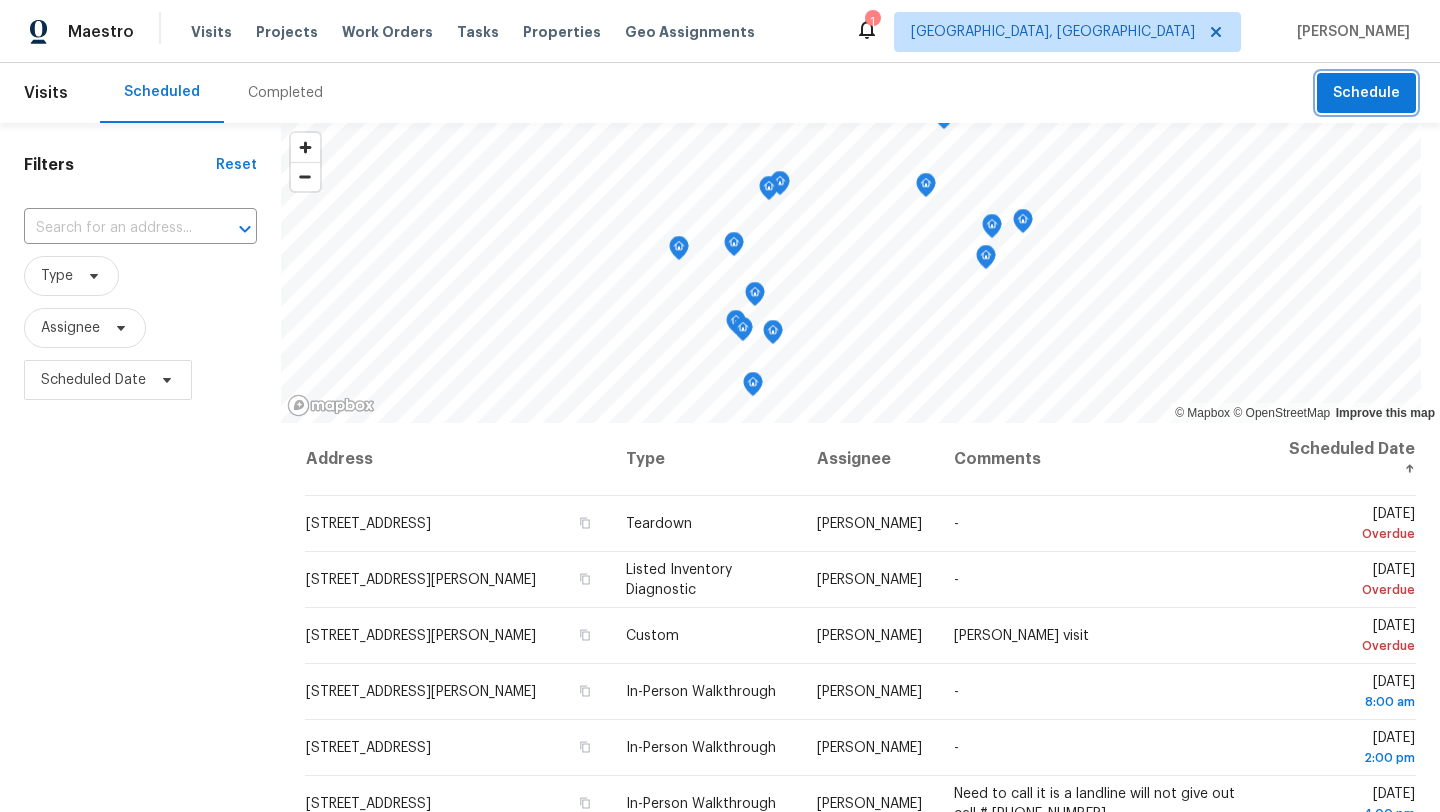 click on "Schedule" at bounding box center [1366, 93] 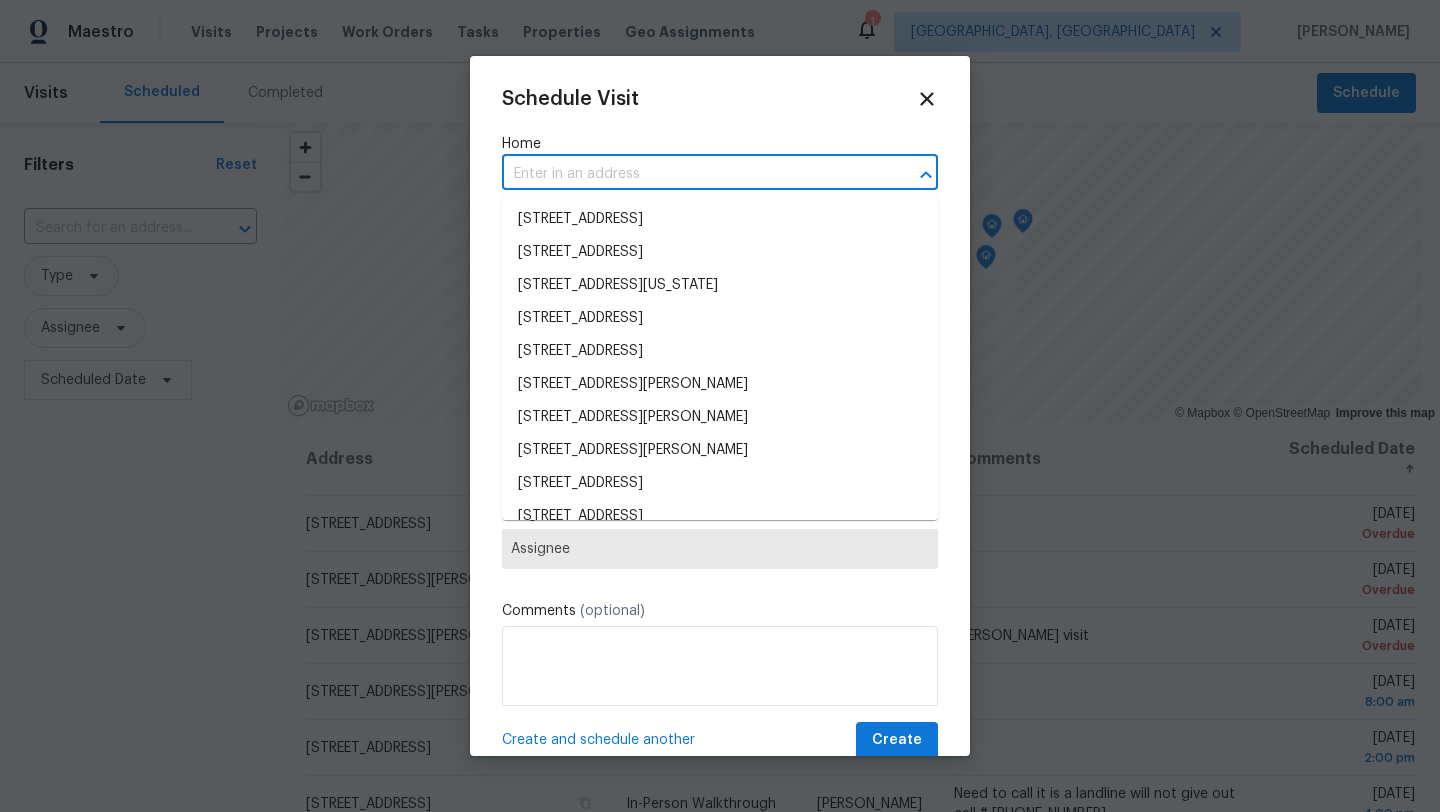 click at bounding box center (692, 174) 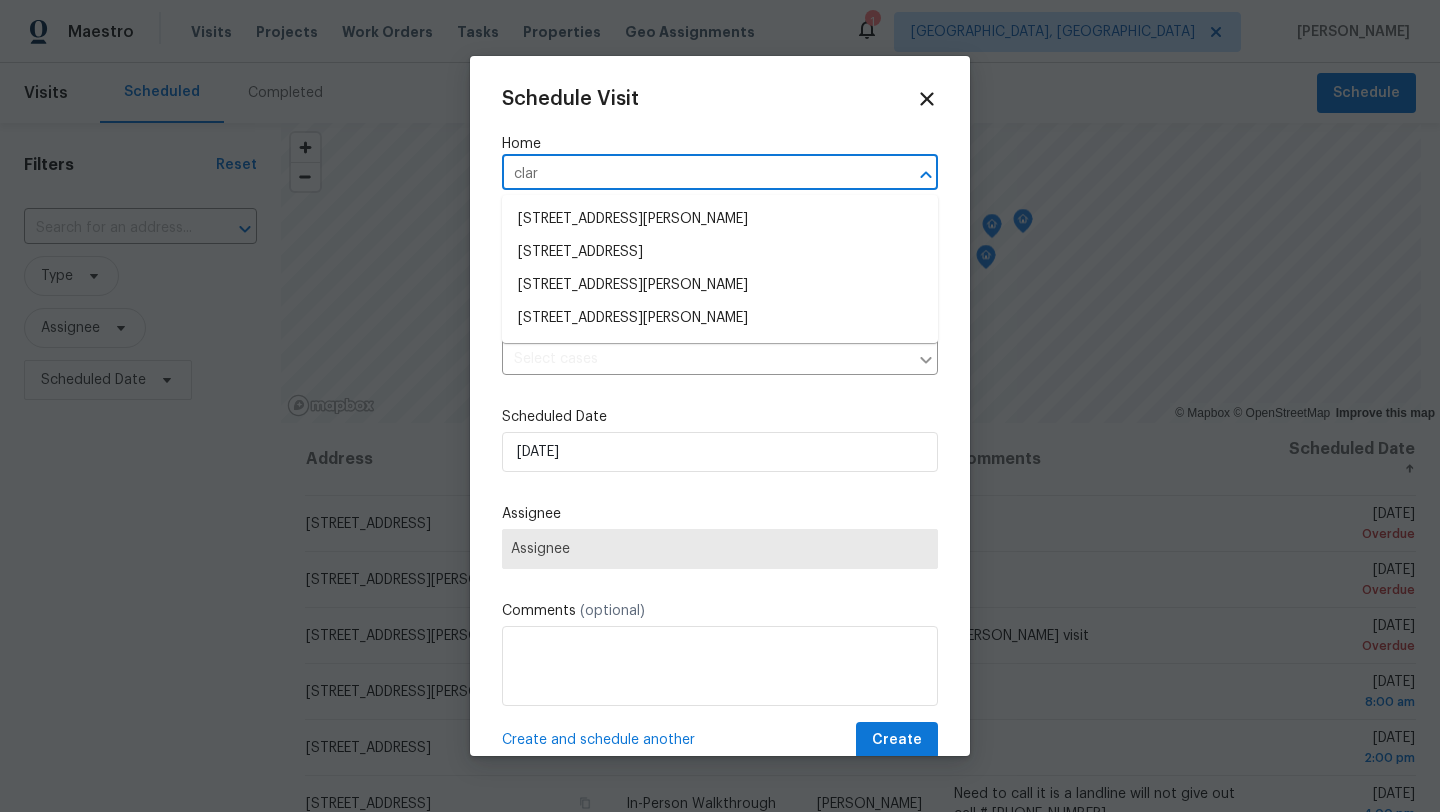 type on "[PERSON_NAME]" 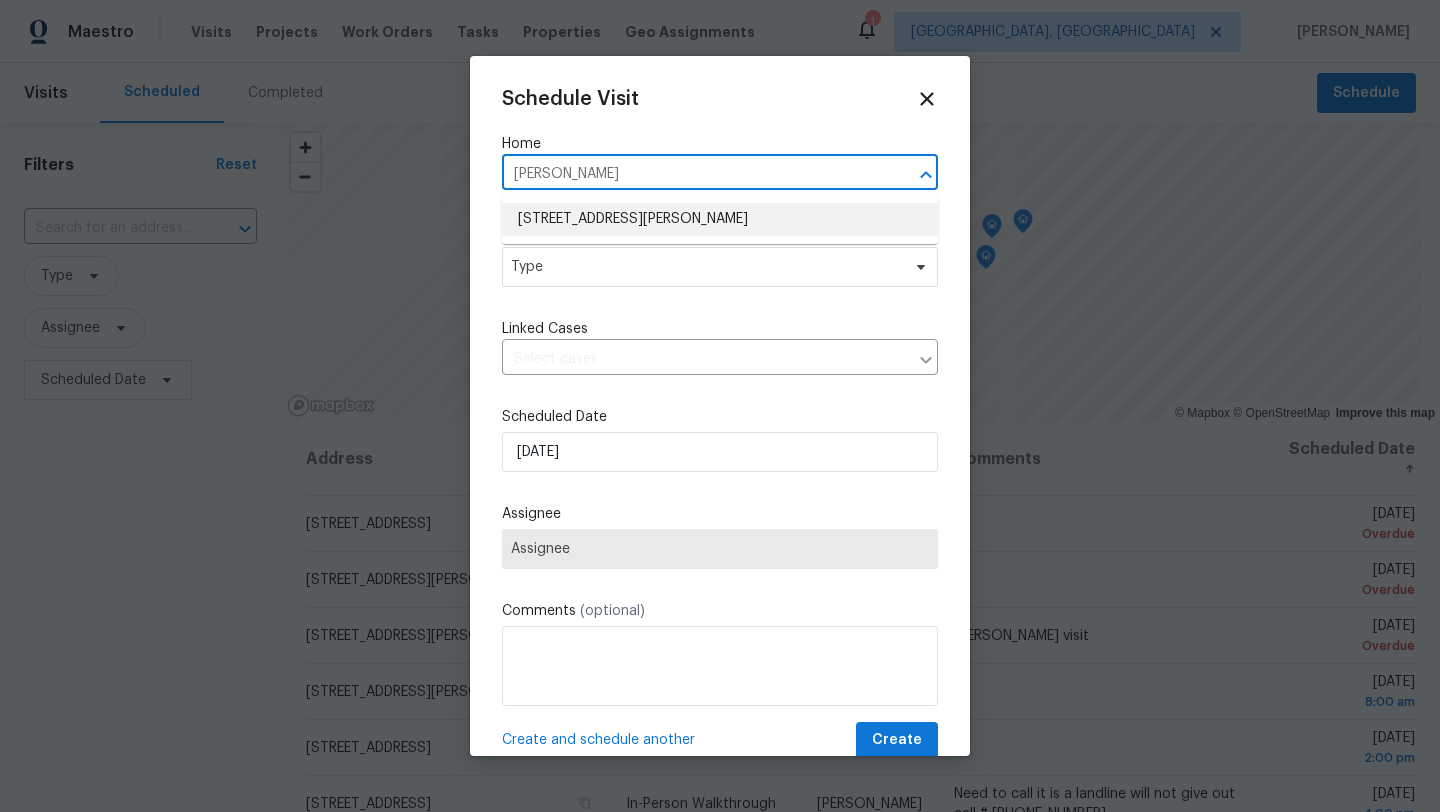 click on "[STREET_ADDRESS][PERSON_NAME]" at bounding box center [720, 219] 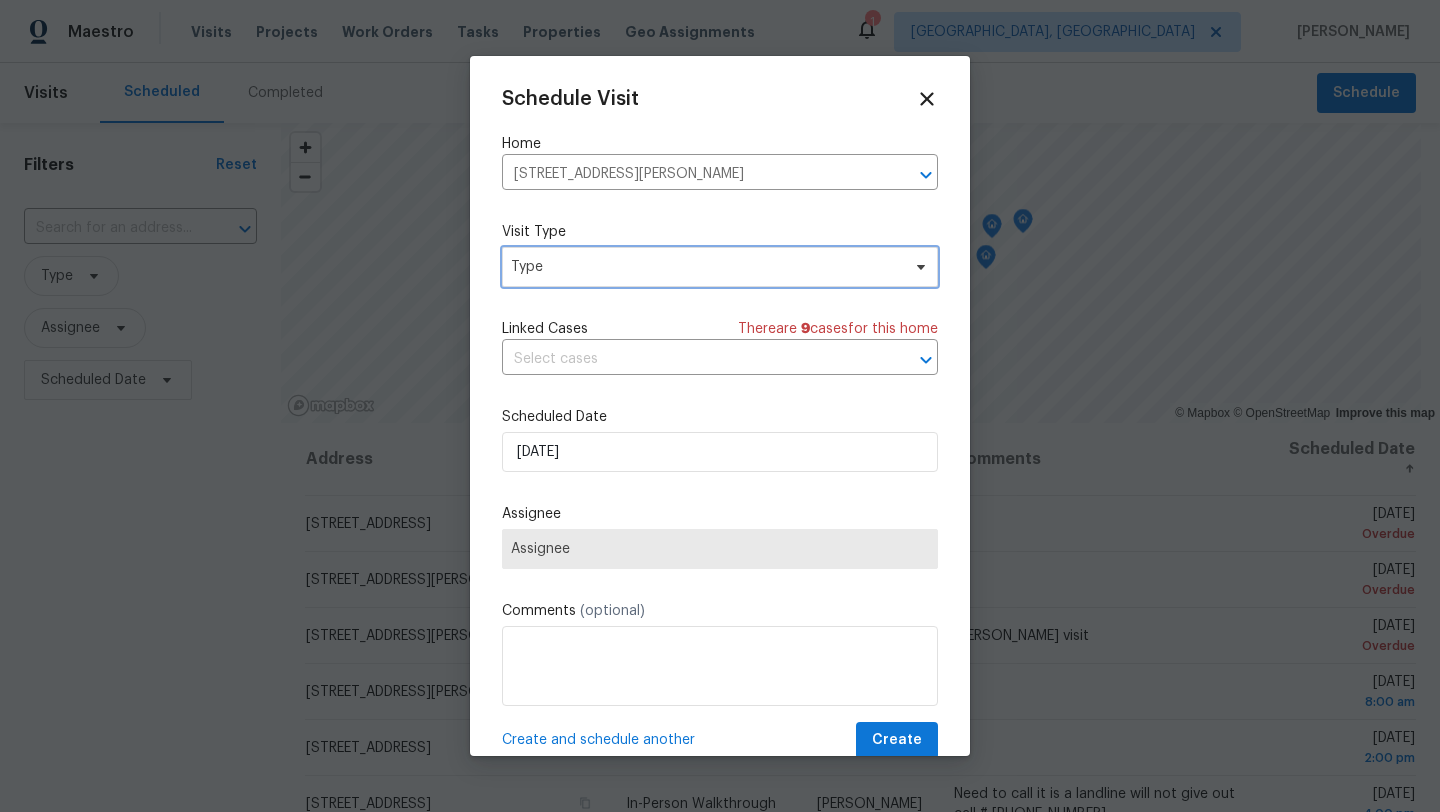 click on "Type" at bounding box center (705, 267) 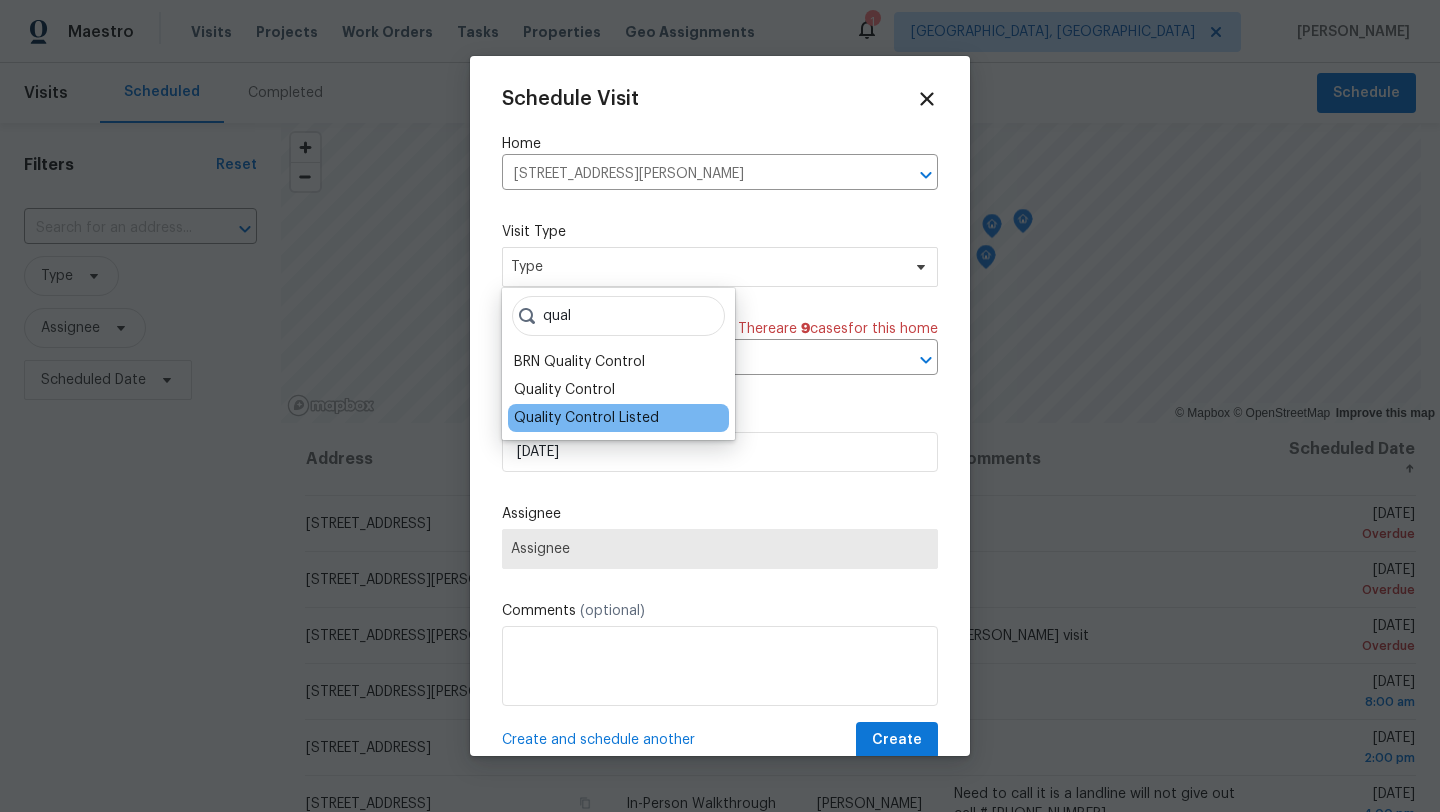 type on "qual" 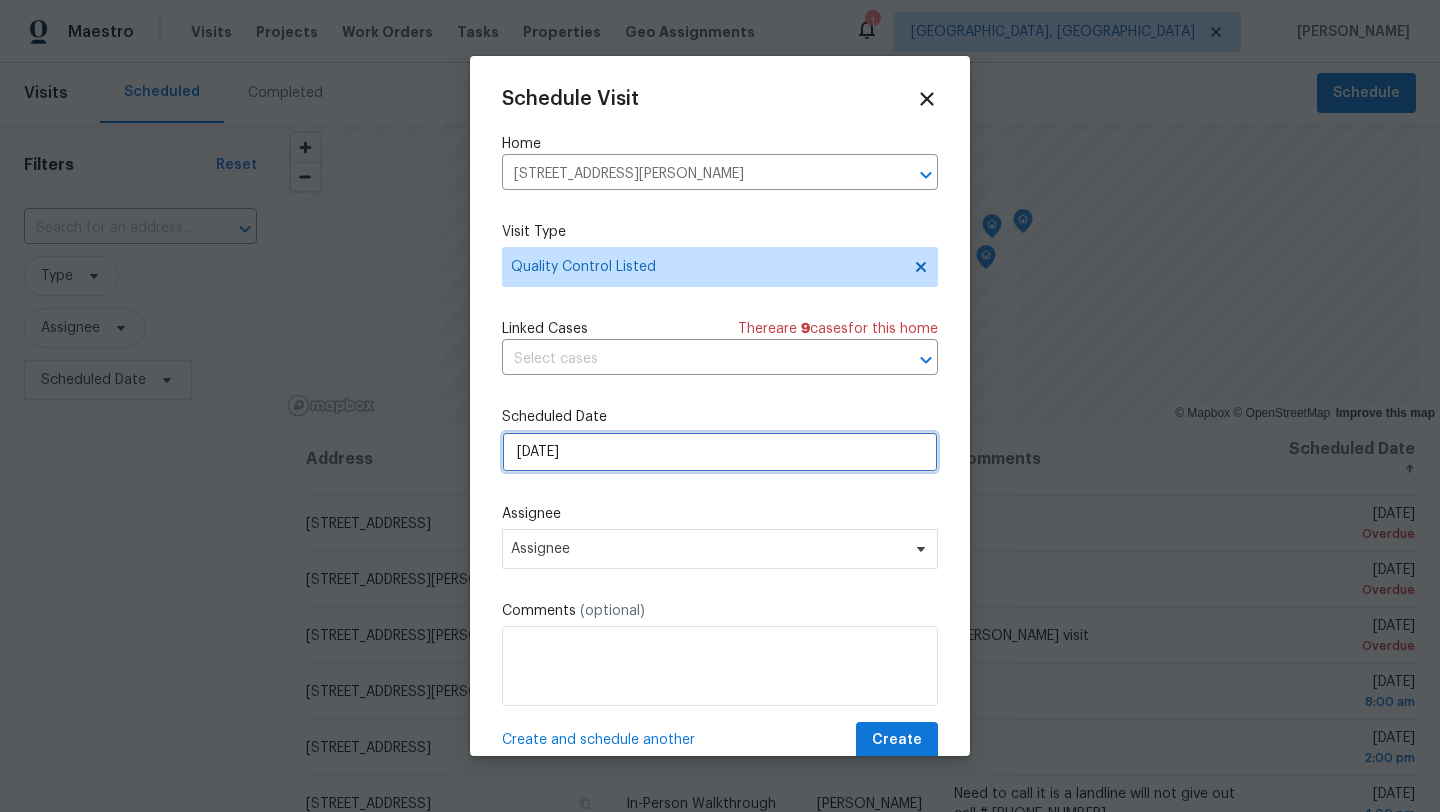 click on "[DATE]" at bounding box center [720, 452] 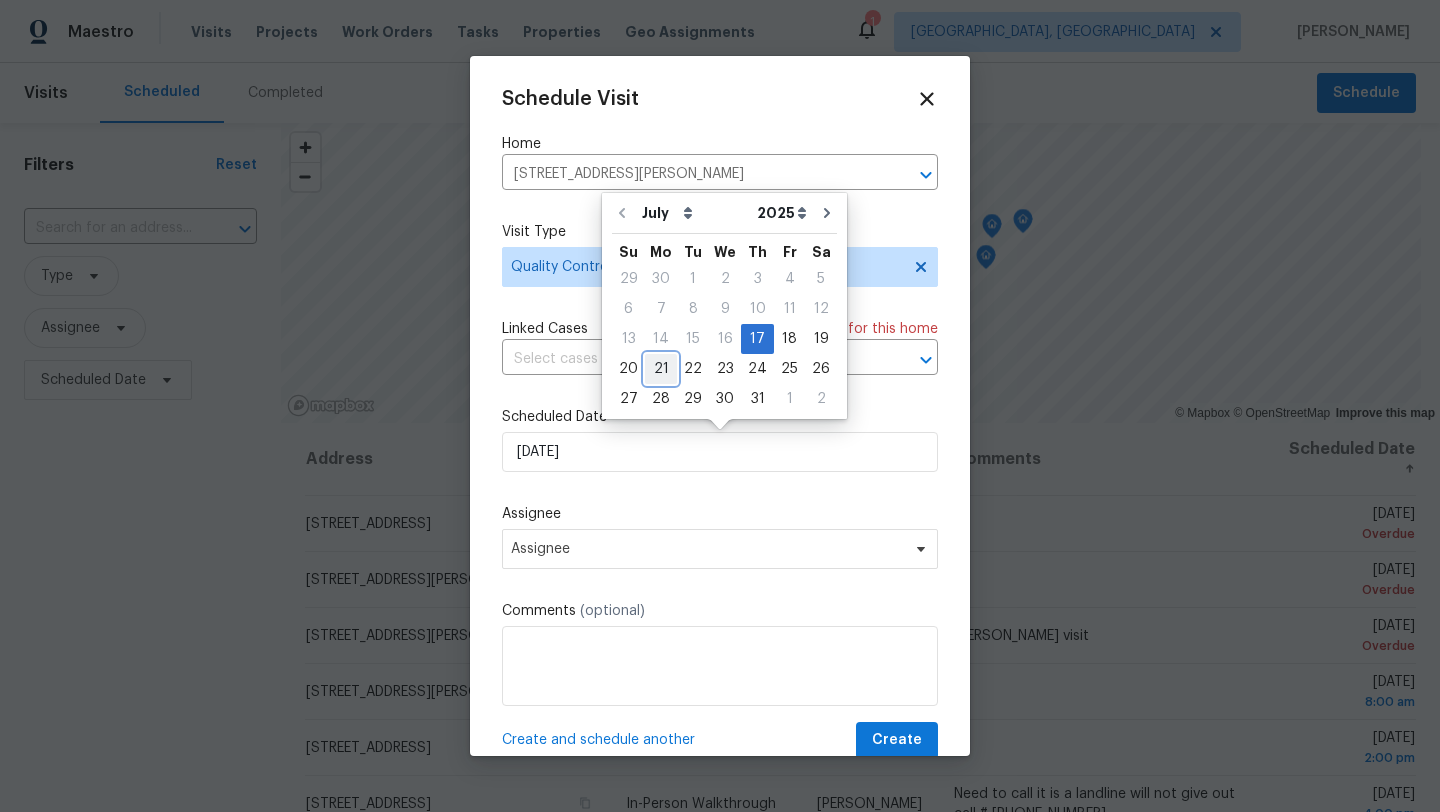 click on "21" at bounding box center [661, 369] 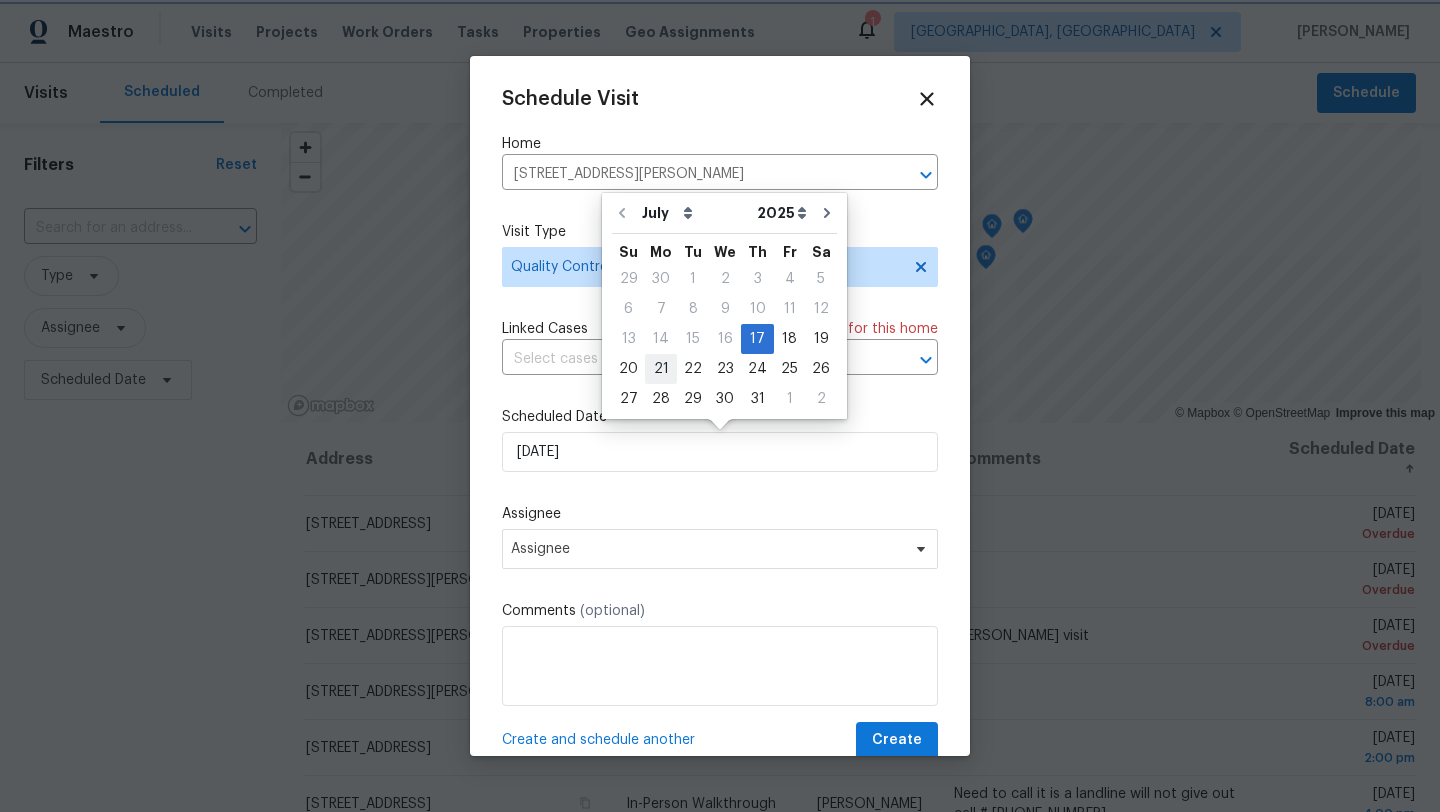 type on "[DATE]" 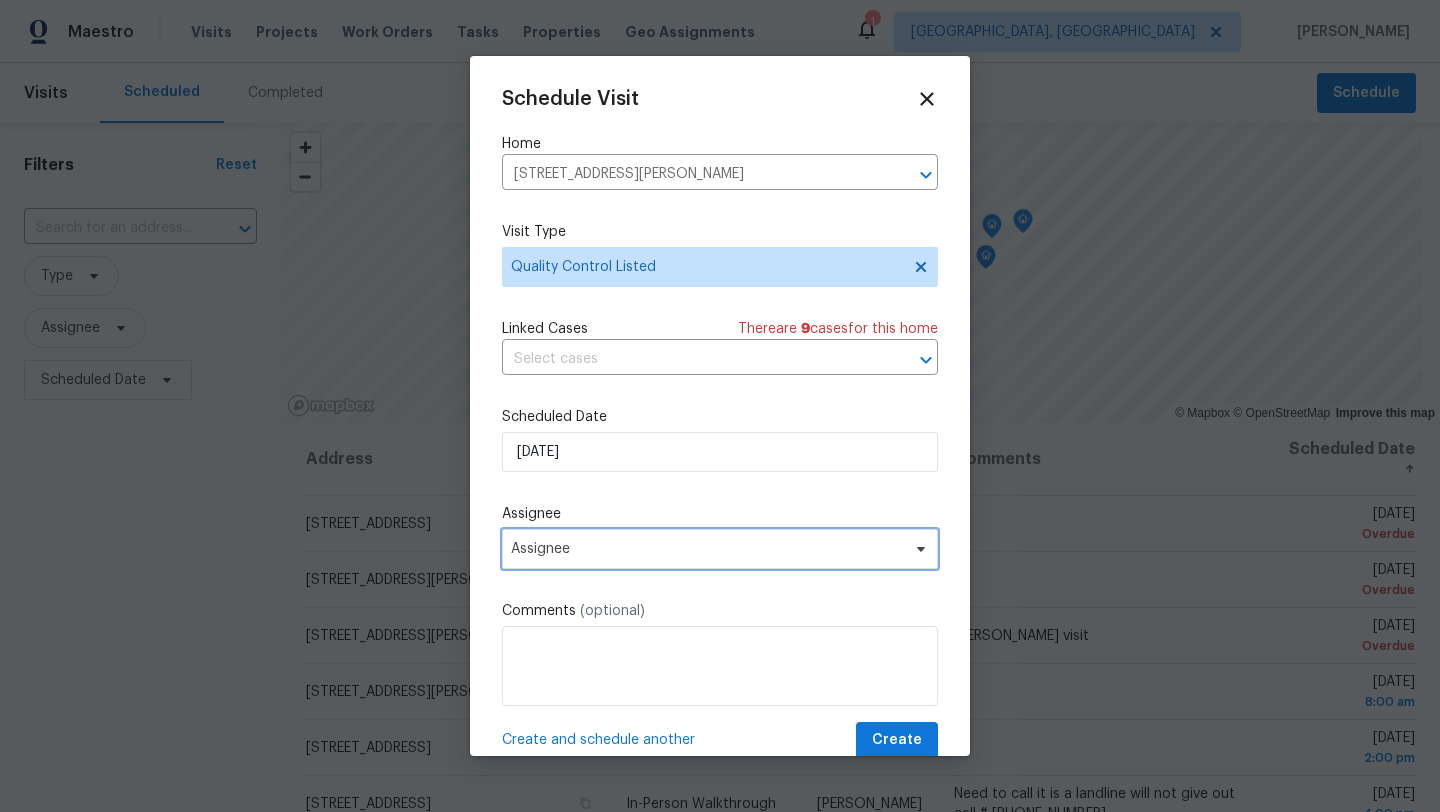 click on "Assignee" at bounding box center (720, 549) 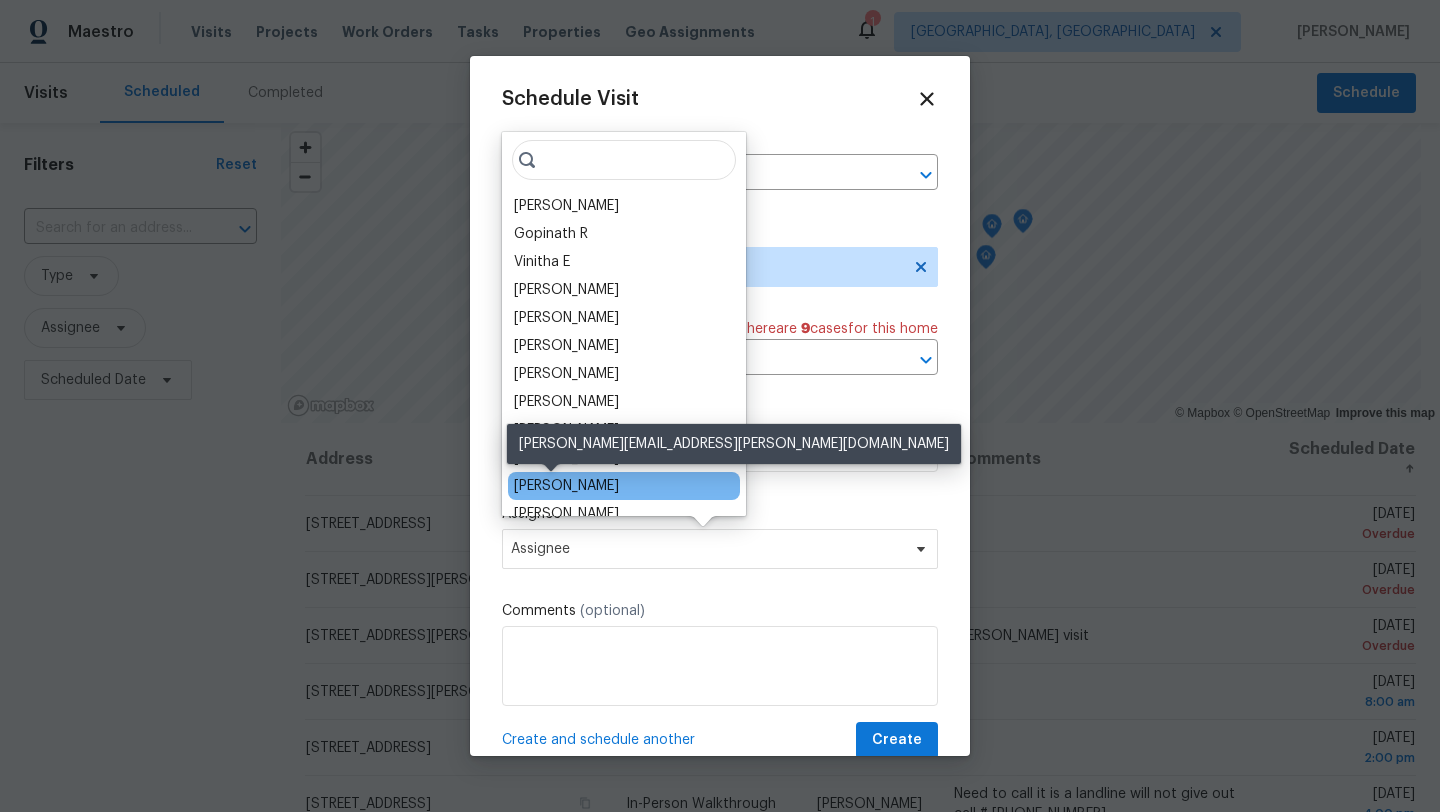 click on "[PERSON_NAME]" at bounding box center (566, 486) 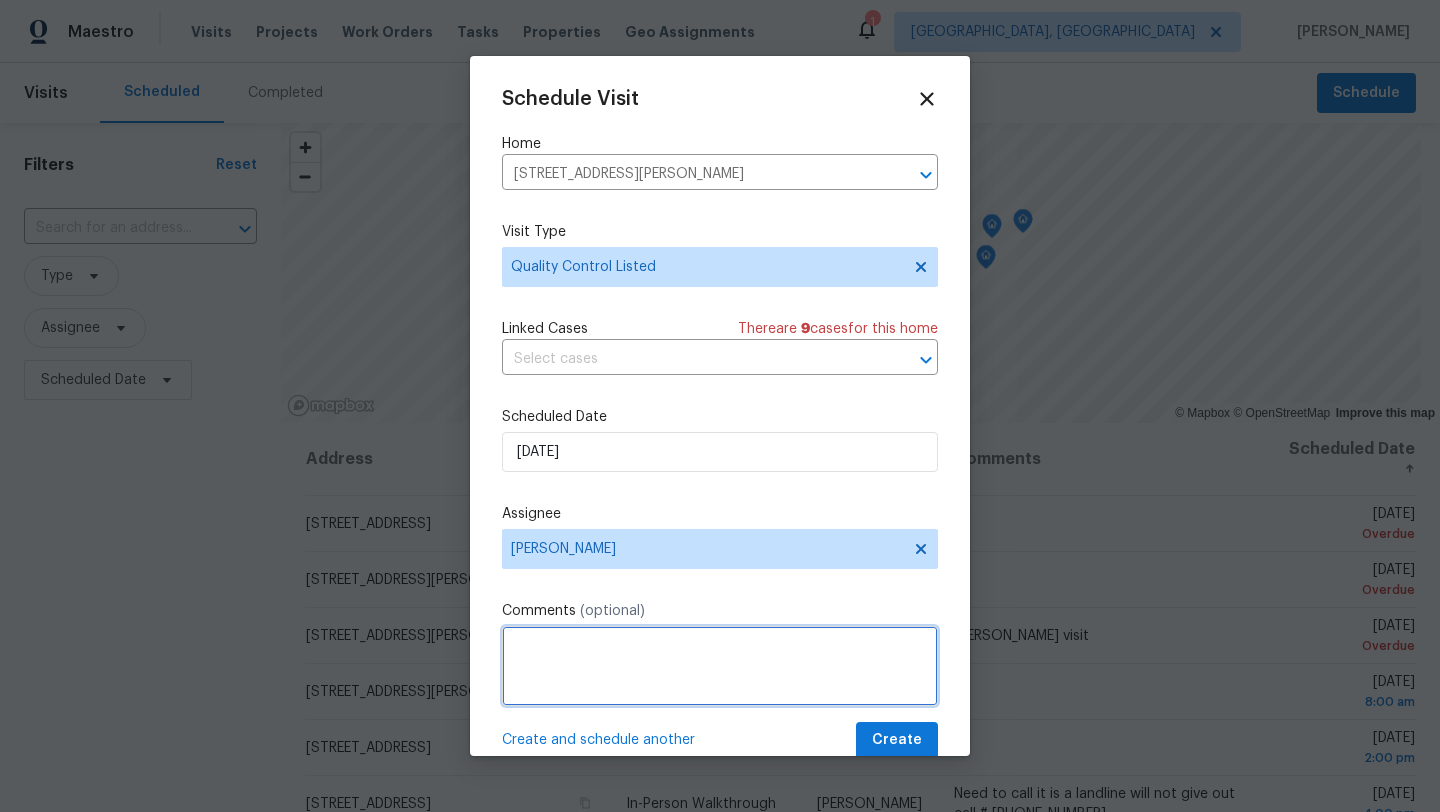 click at bounding box center [720, 666] 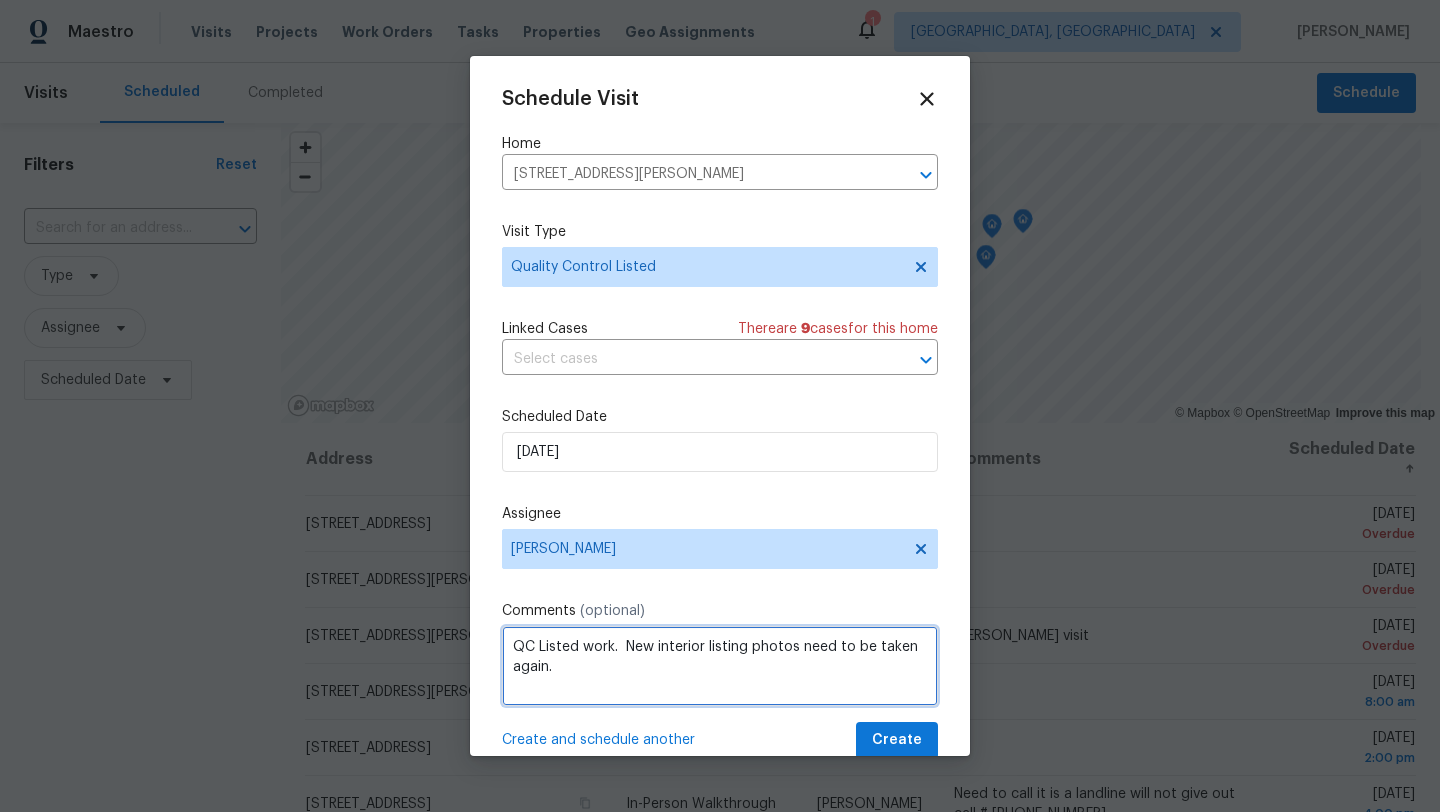 type on "QC Listed work.  New interior listing photos need to be taken again." 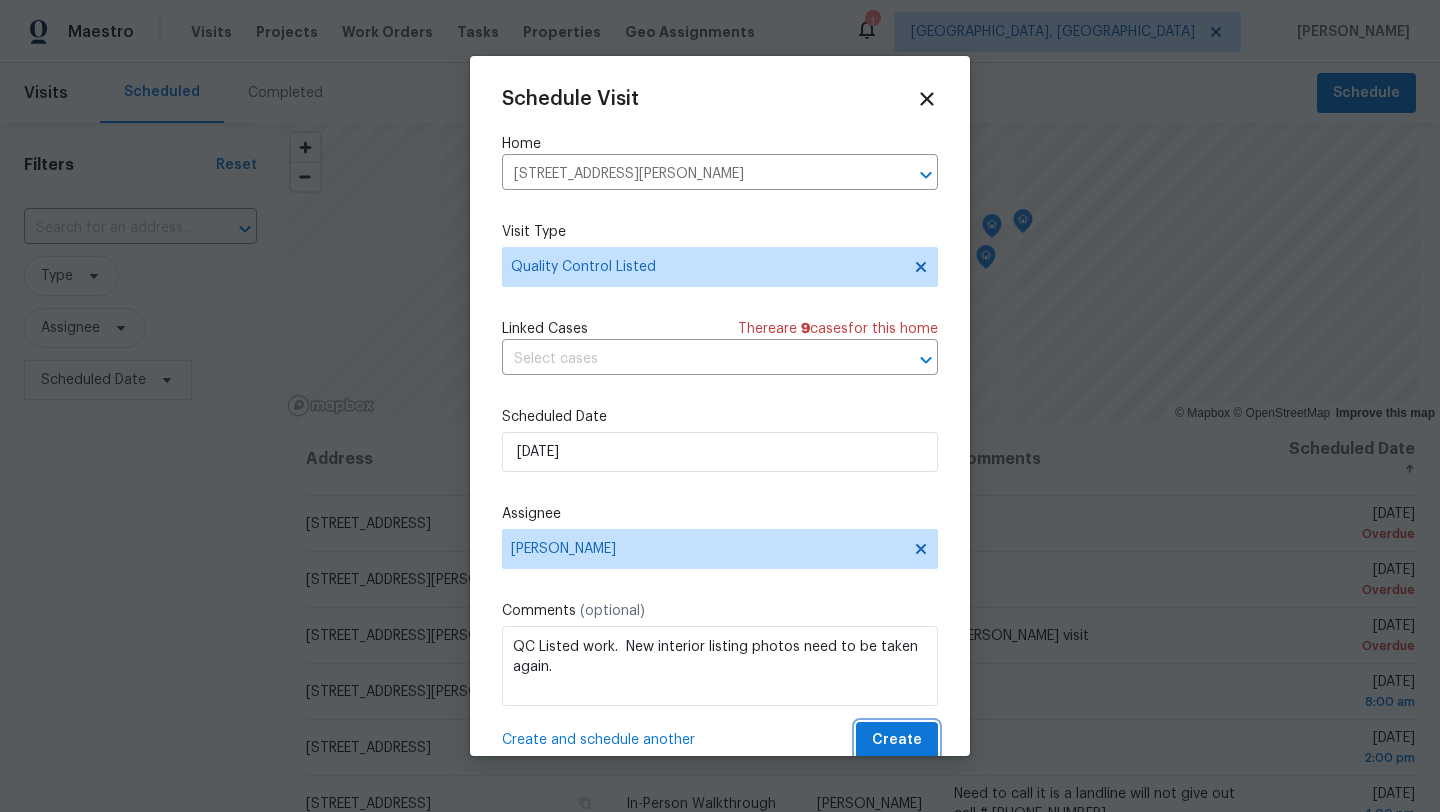 click on "Create" at bounding box center (897, 740) 